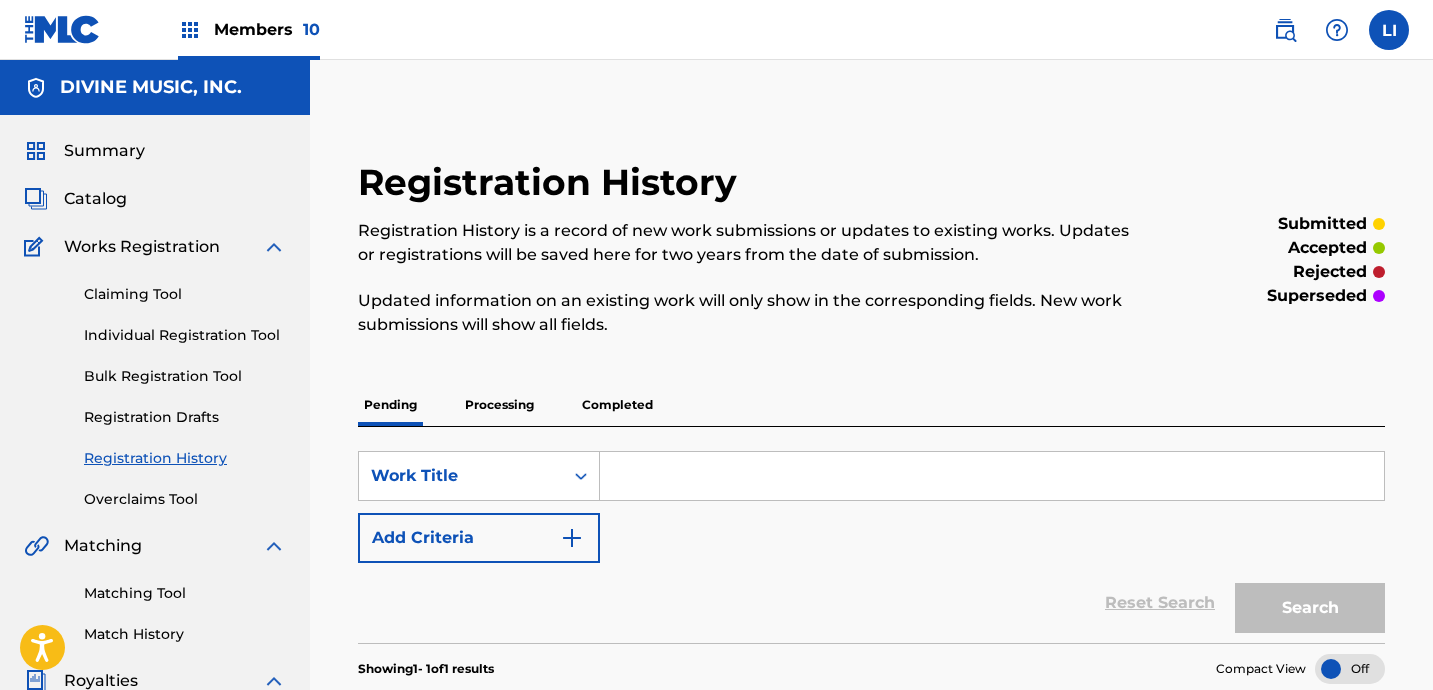 click on "Members    10" at bounding box center [267, 29] 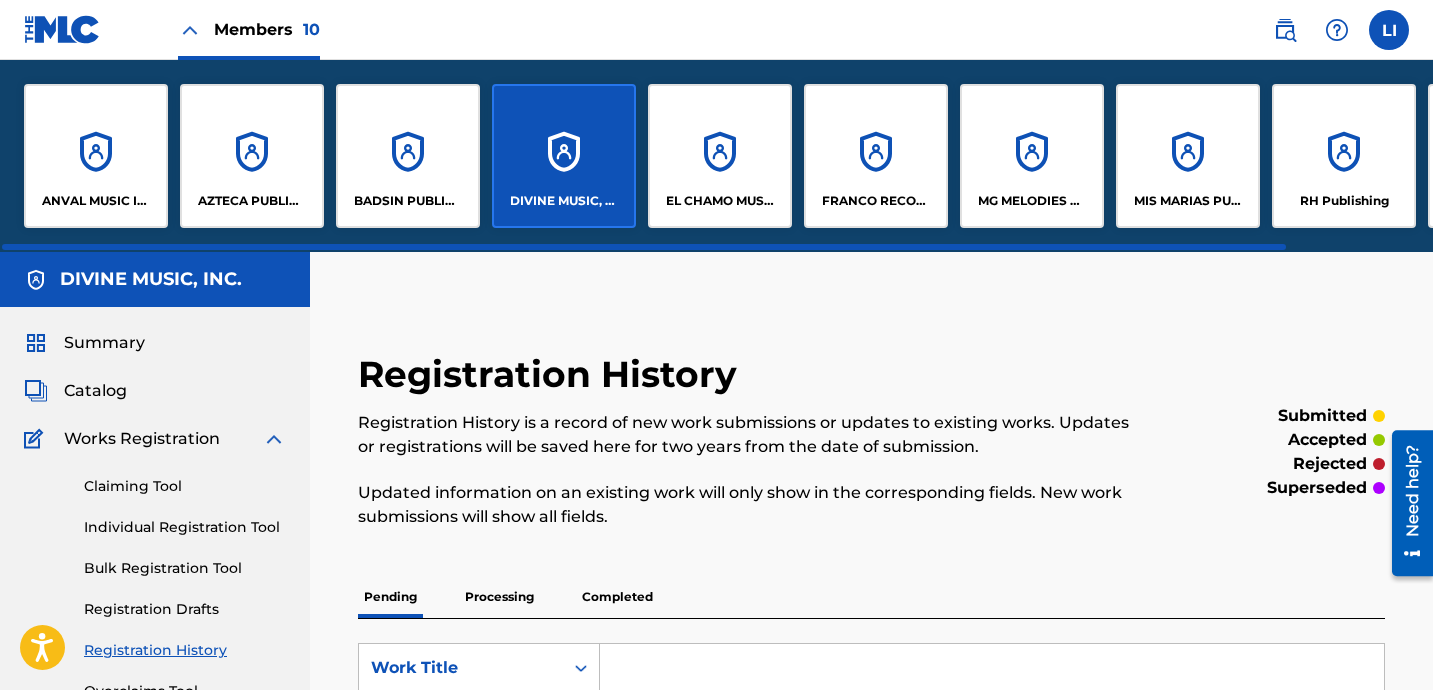 scroll, scrollTop: 0, scrollLeft: 0, axis: both 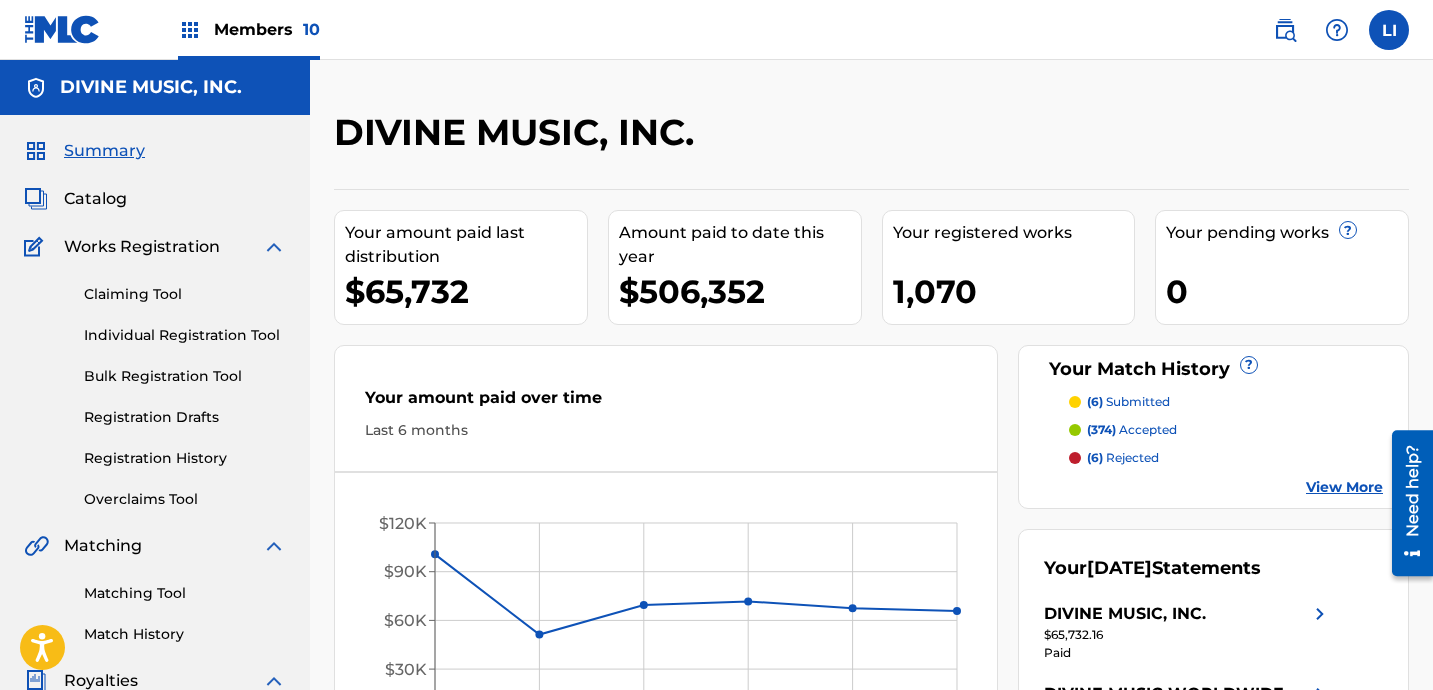 click on "Individual Registration Tool" at bounding box center (185, 335) 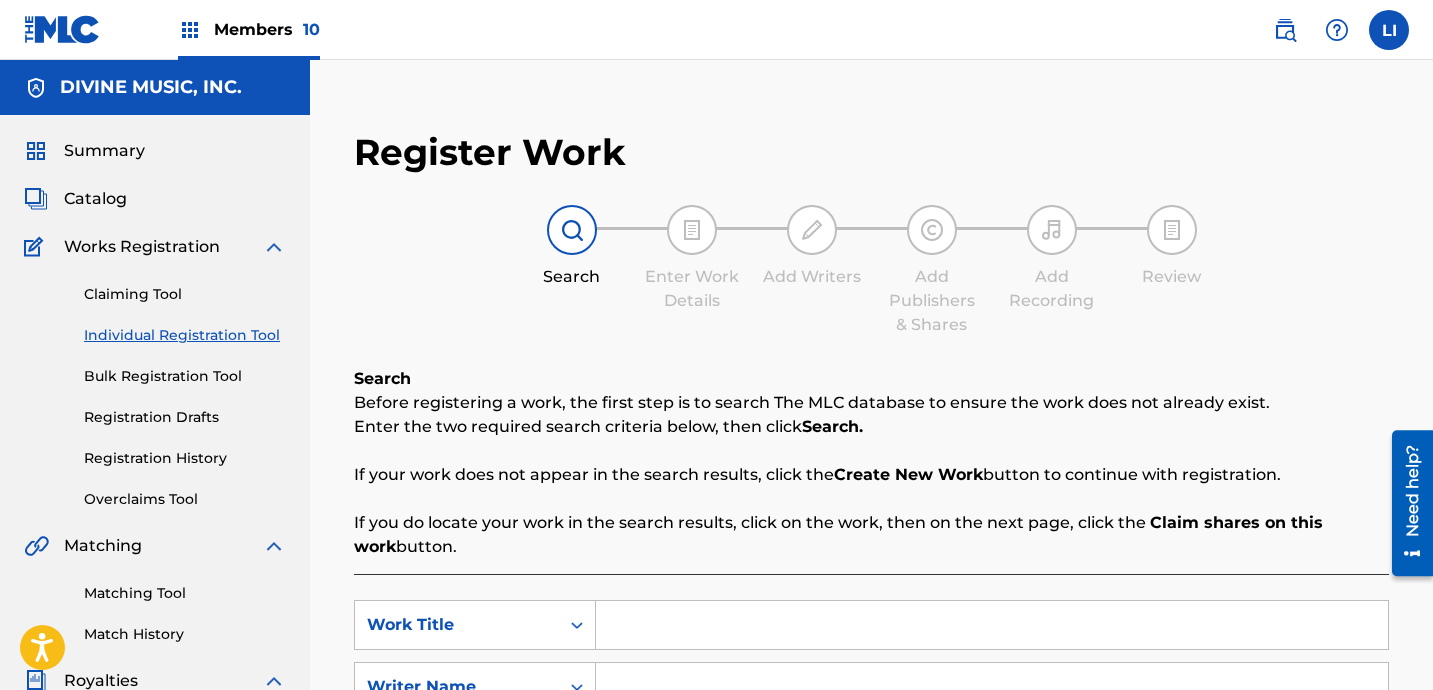 click on "Catalog" at bounding box center [95, 199] 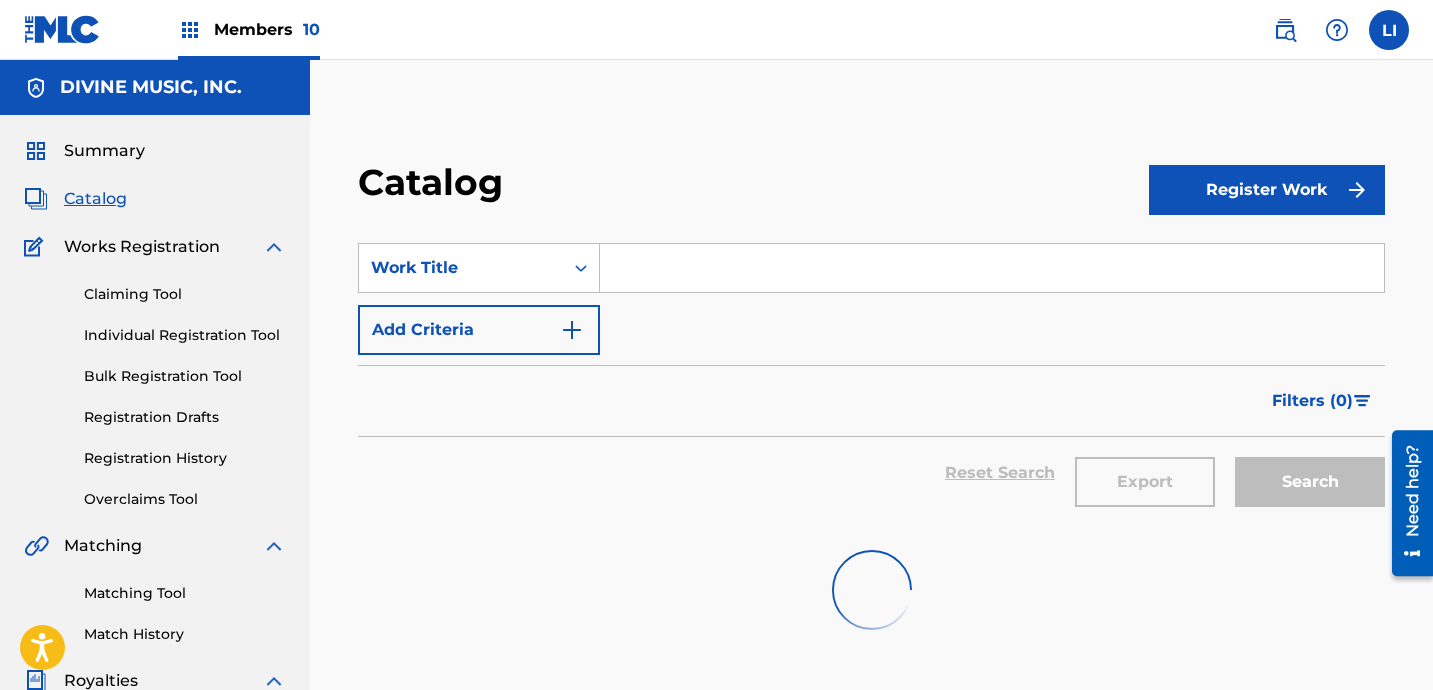click at bounding box center [992, 268] 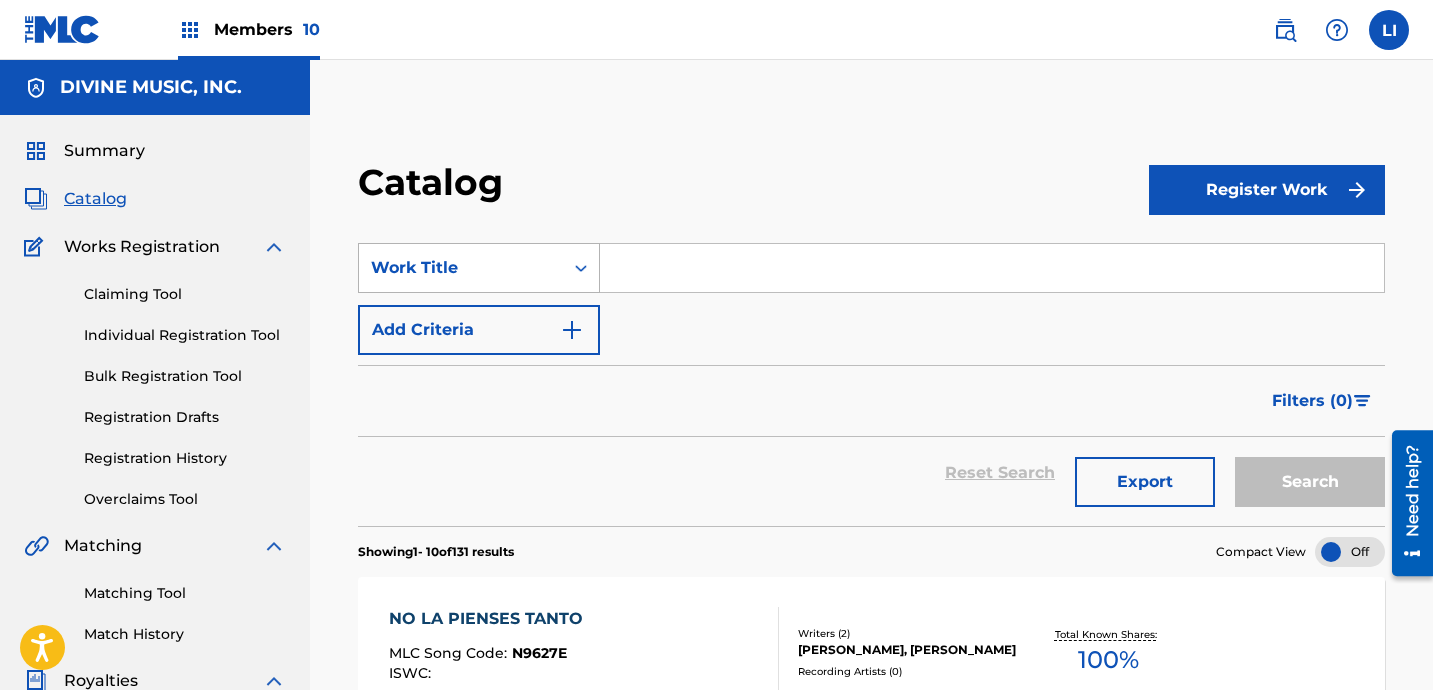 drag, startPoint x: 501, startPoint y: 266, endPoint x: 498, endPoint y: 284, distance: 18.248287 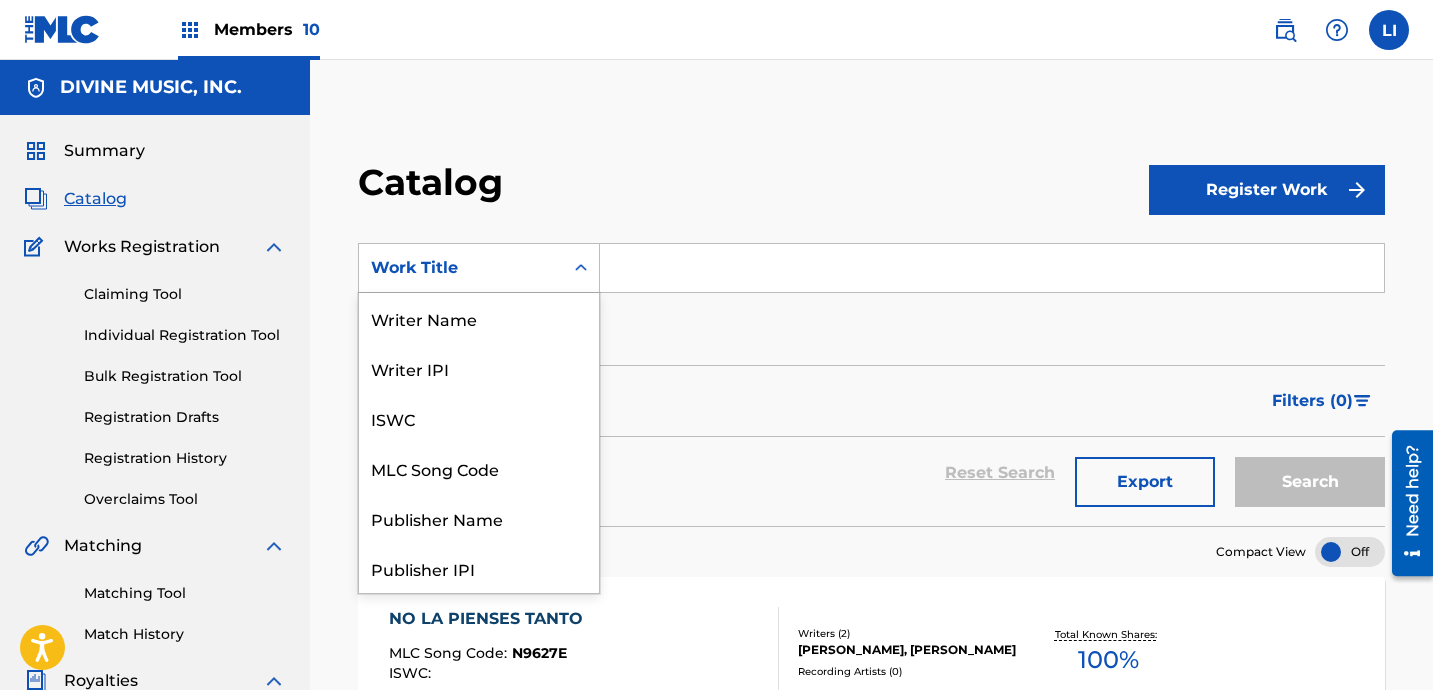 scroll, scrollTop: 300, scrollLeft: 0, axis: vertical 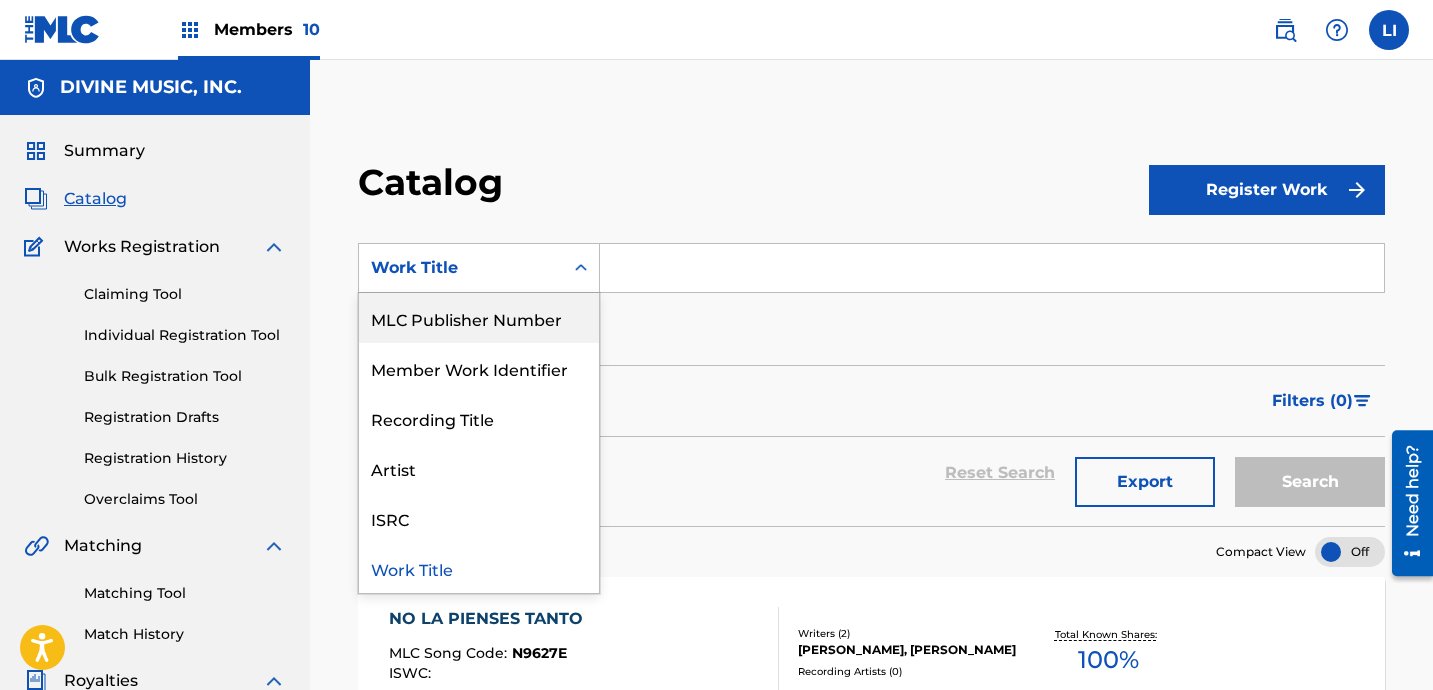 click on "MLC Publisher Number" at bounding box center [479, 318] 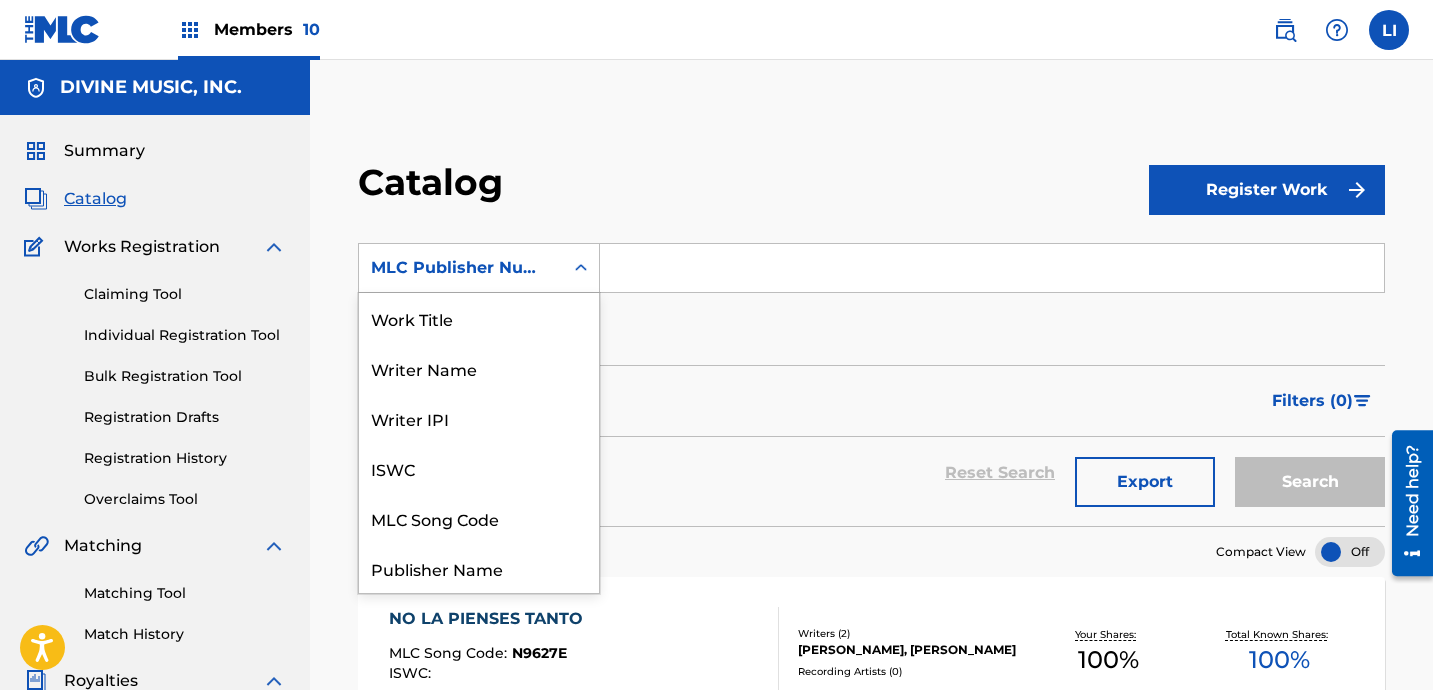 drag, startPoint x: 489, startPoint y: 266, endPoint x: 448, endPoint y: 417, distance: 156.46725 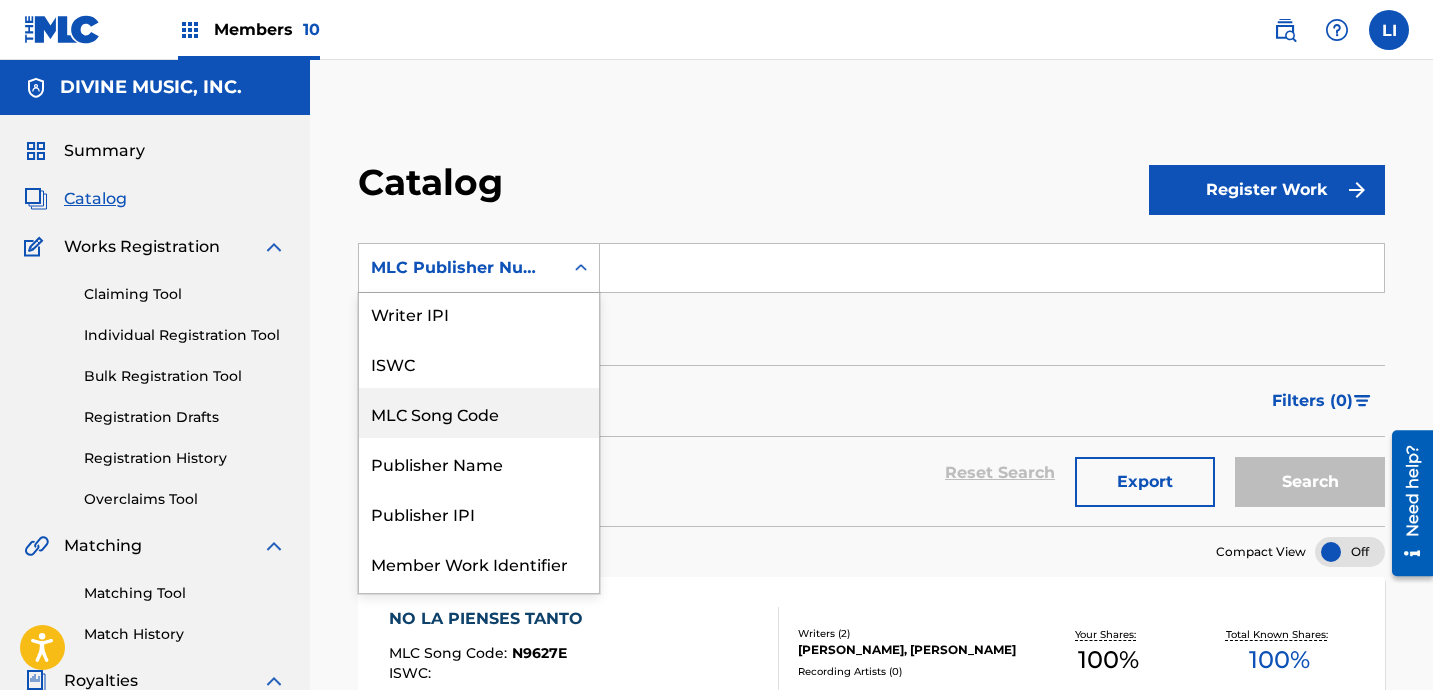 scroll, scrollTop: 0, scrollLeft: 0, axis: both 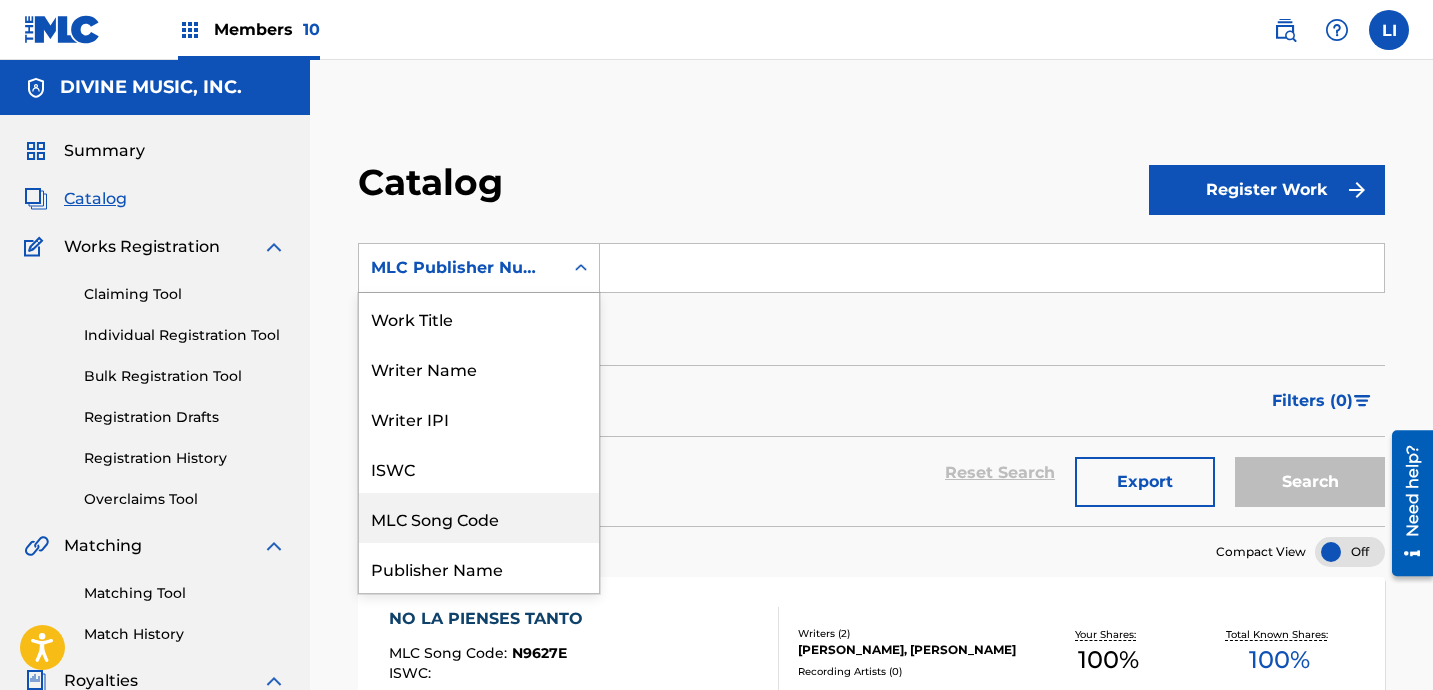click on "MLC Song Code" at bounding box center (479, 518) 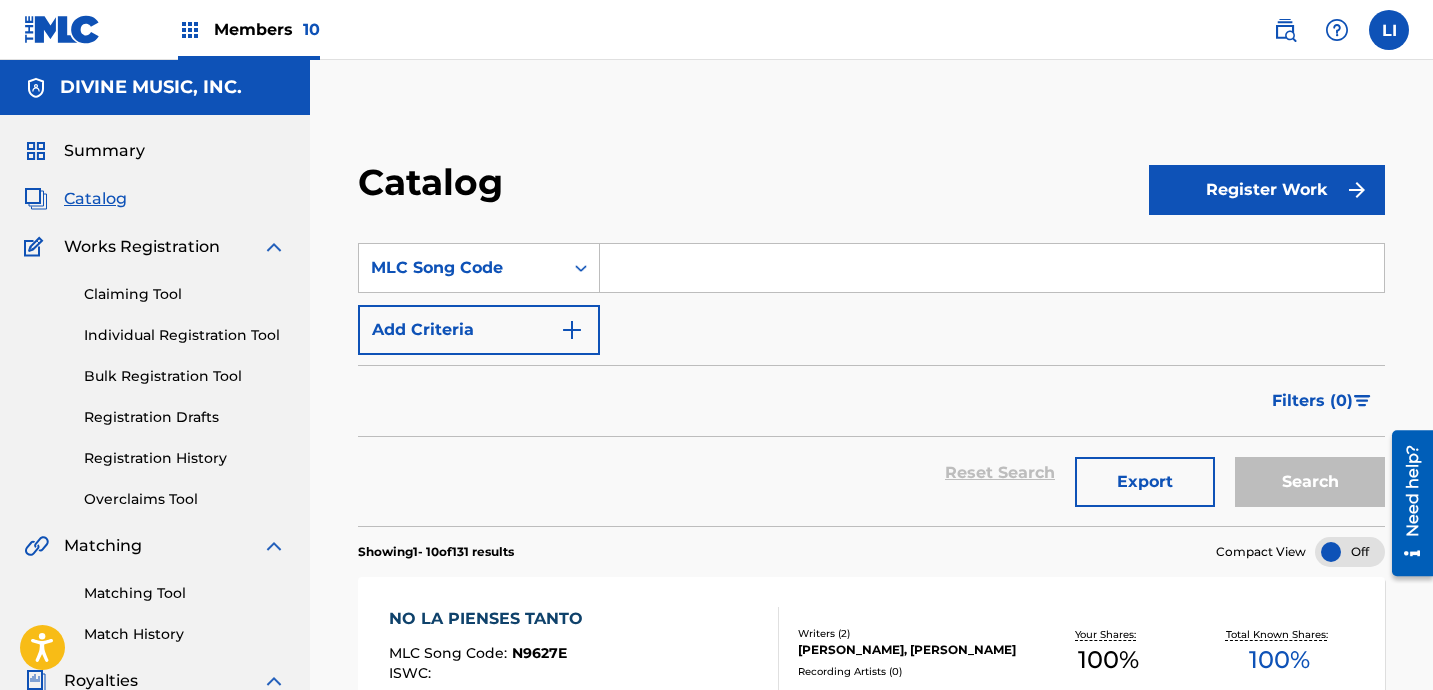 click at bounding box center [992, 268] 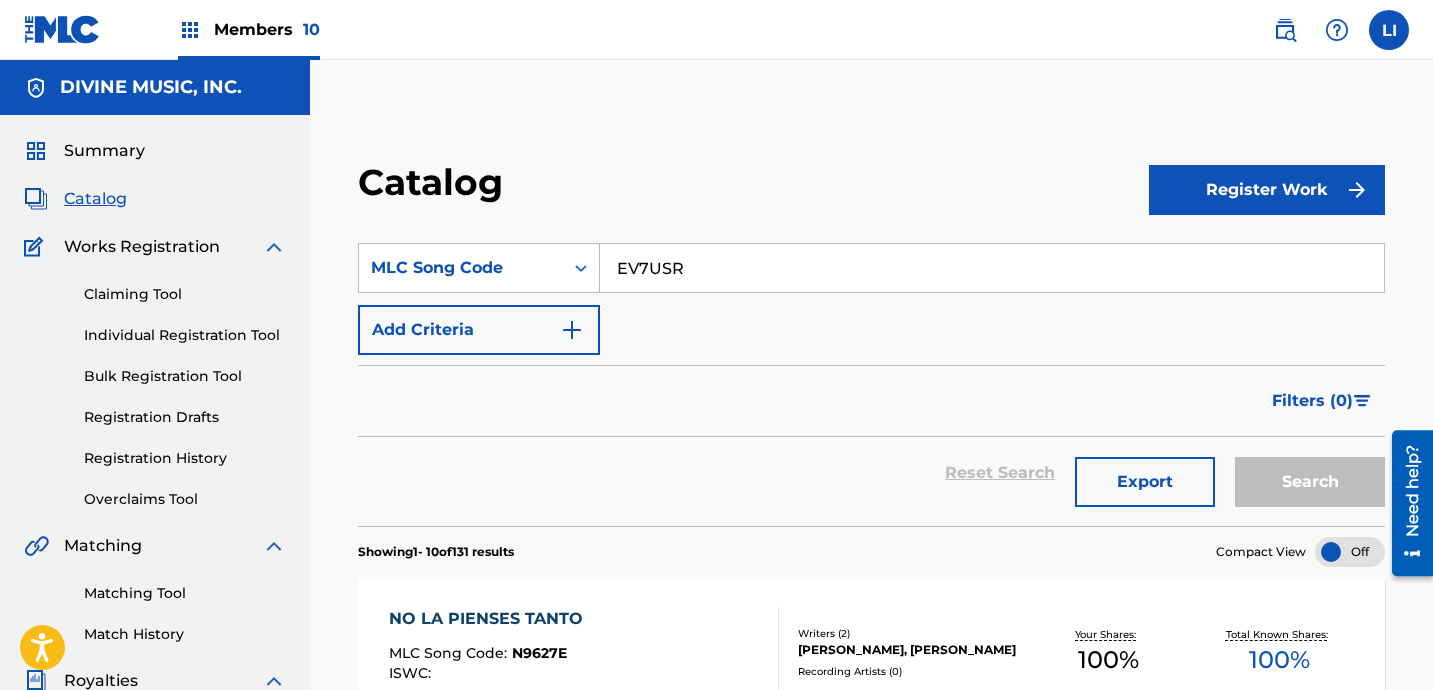 type on "EV7USR" 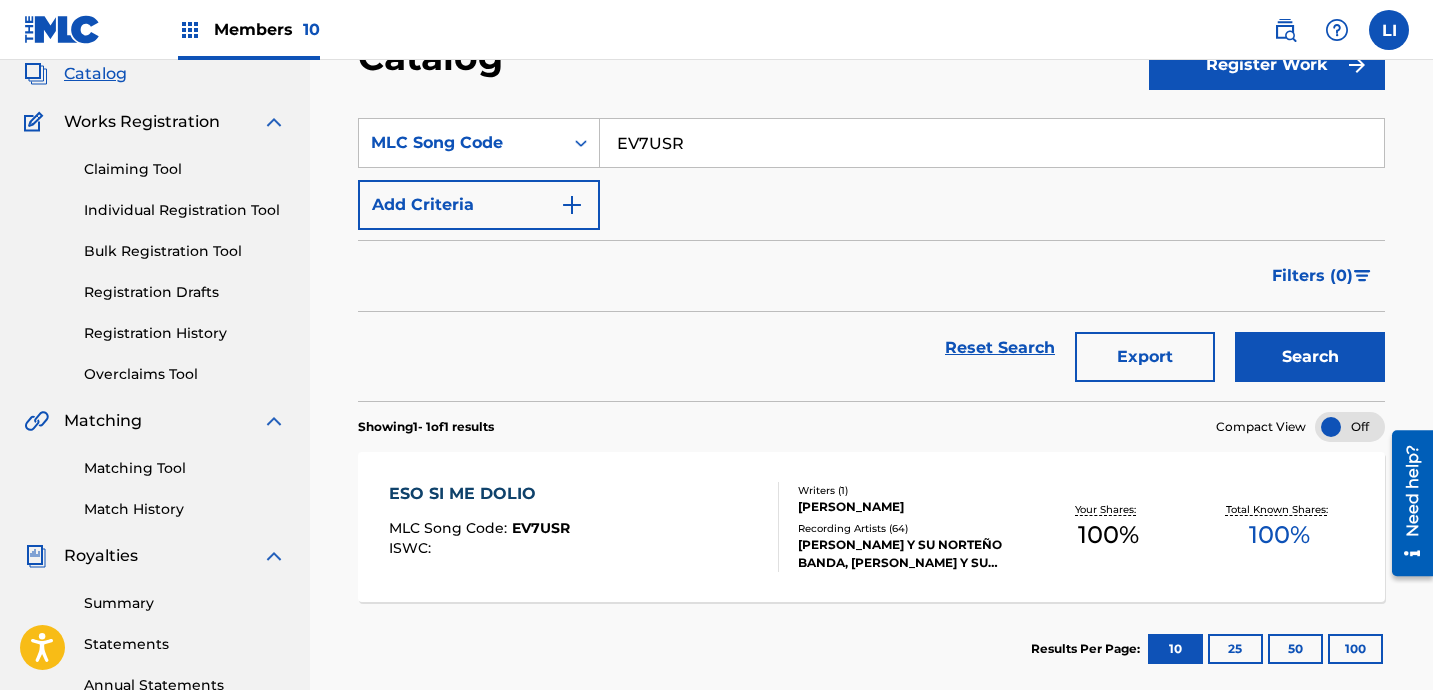 scroll, scrollTop: 131, scrollLeft: 0, axis: vertical 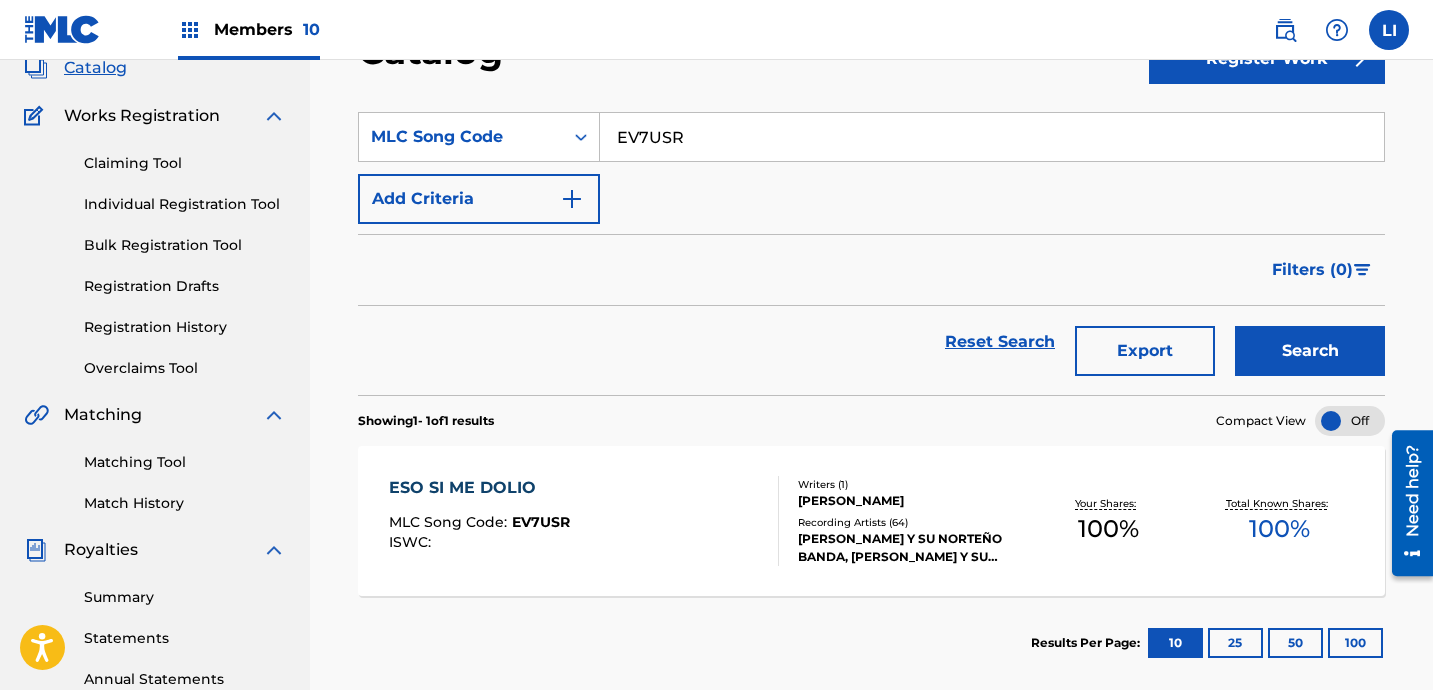 click on "ESO SI ME DOLIO MLC Song Code : EV7USR ISWC :" at bounding box center (584, 521) 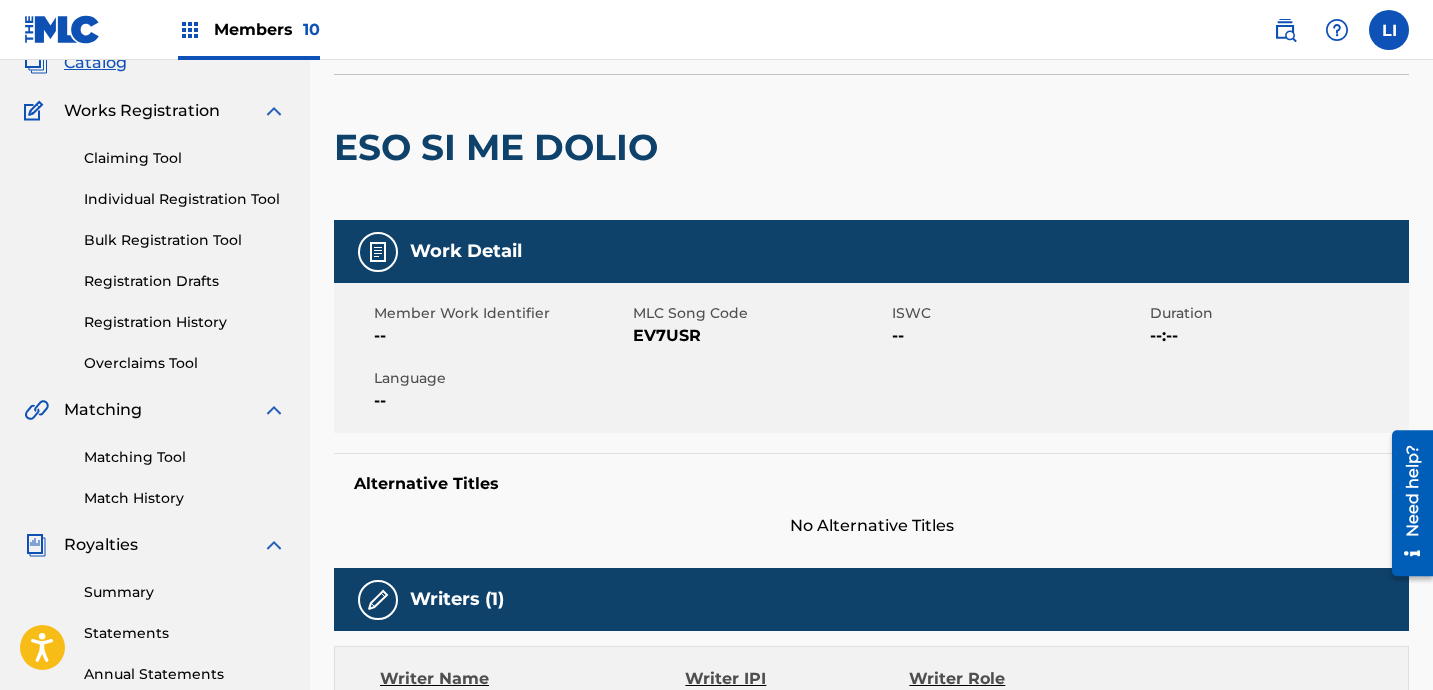 scroll, scrollTop: 0, scrollLeft: 0, axis: both 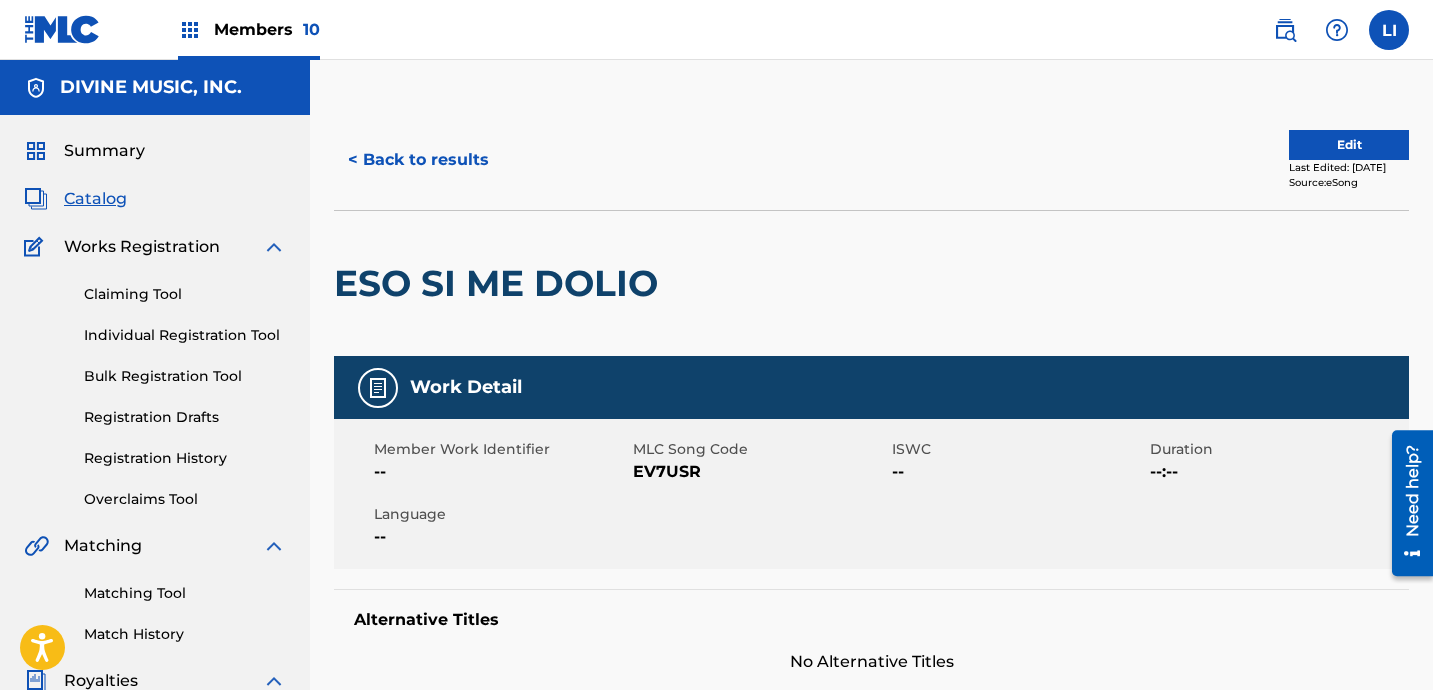 drag, startPoint x: 132, startPoint y: 592, endPoint x: 183, endPoint y: 588, distance: 51.156624 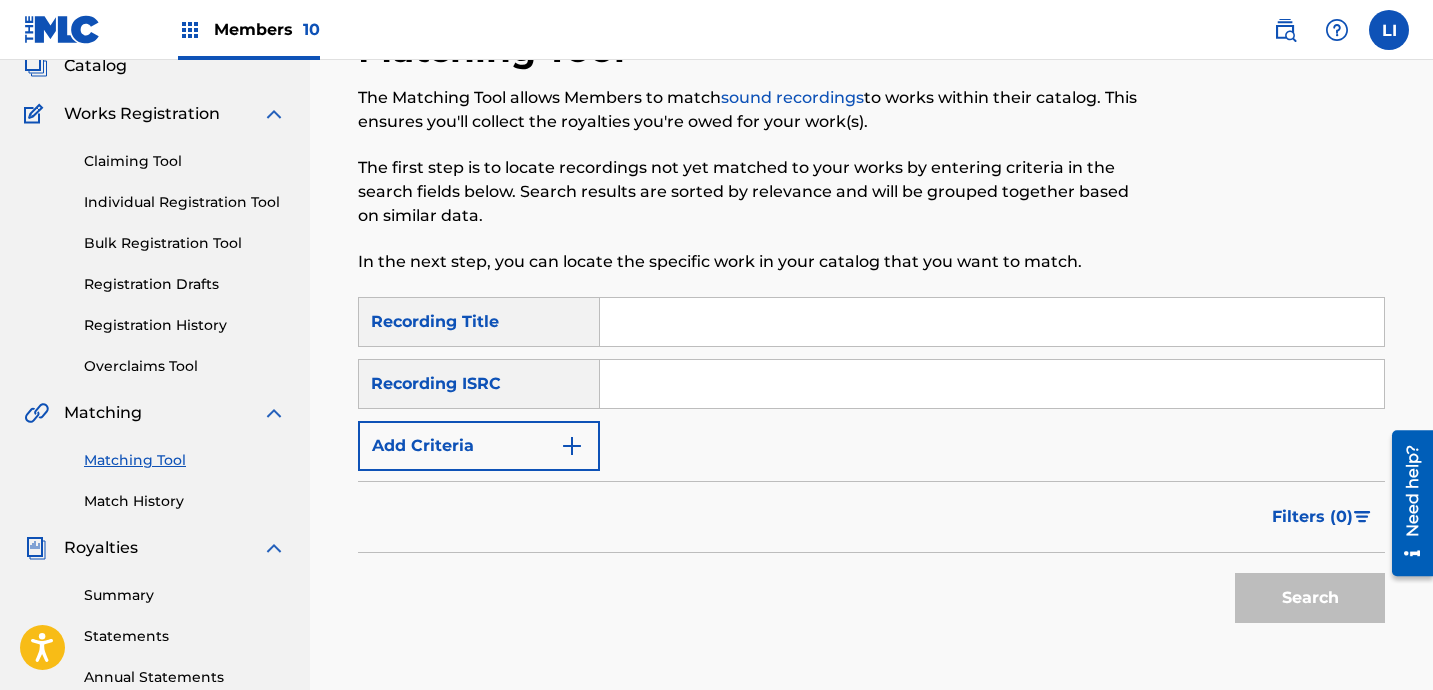 scroll, scrollTop: 145, scrollLeft: 0, axis: vertical 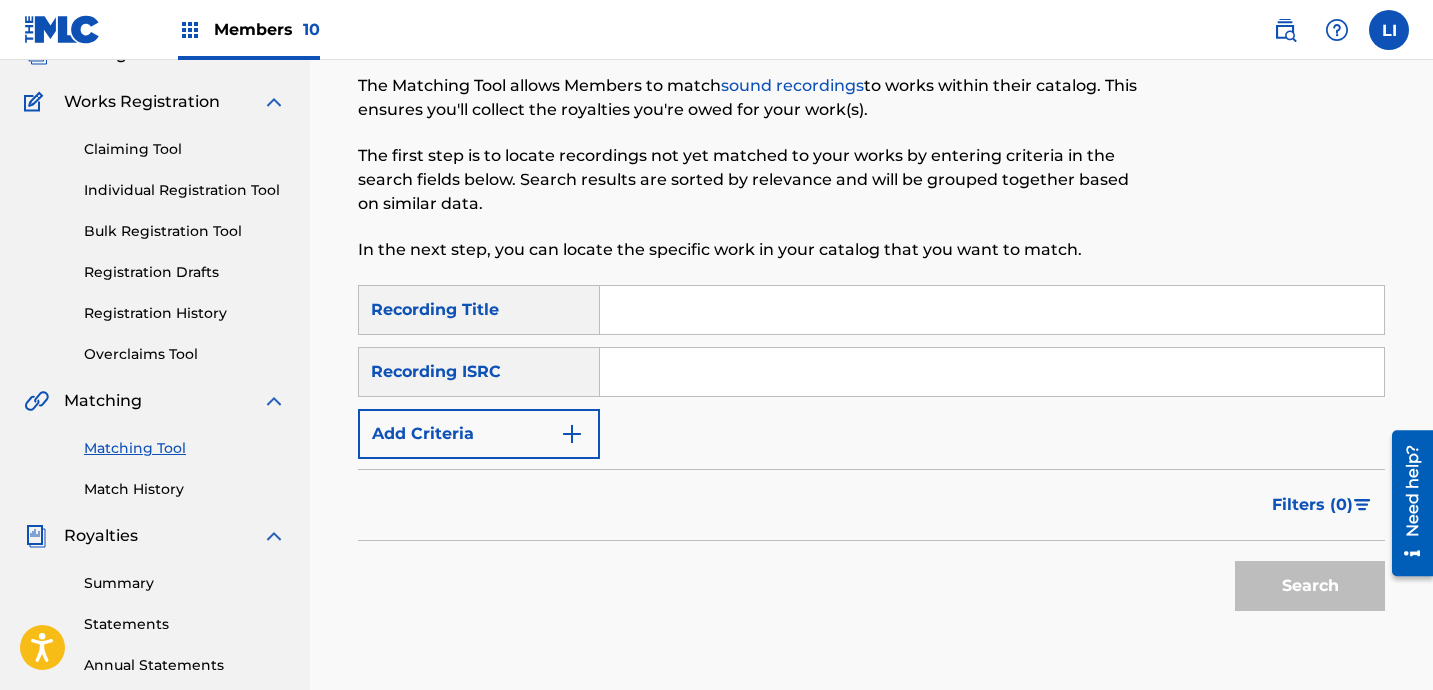 click at bounding box center (992, 310) 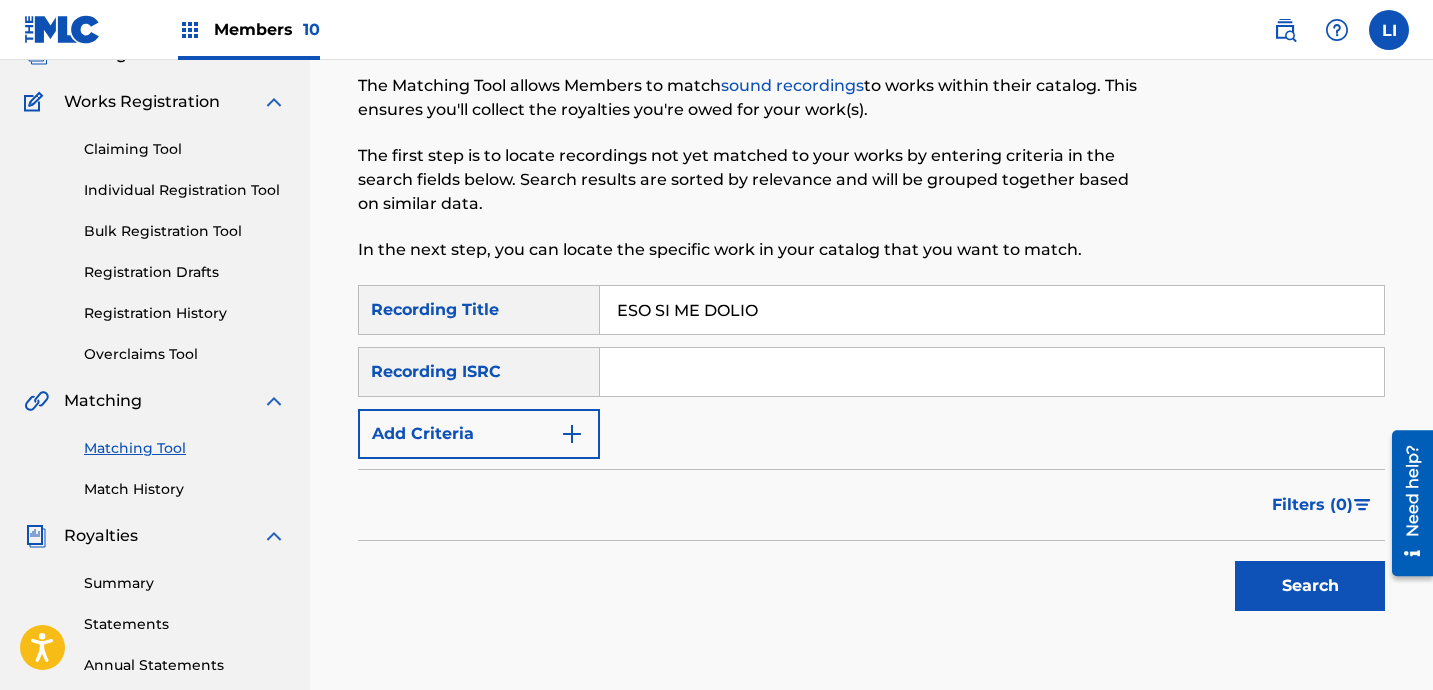 type on "ESO SI ME DOLIO" 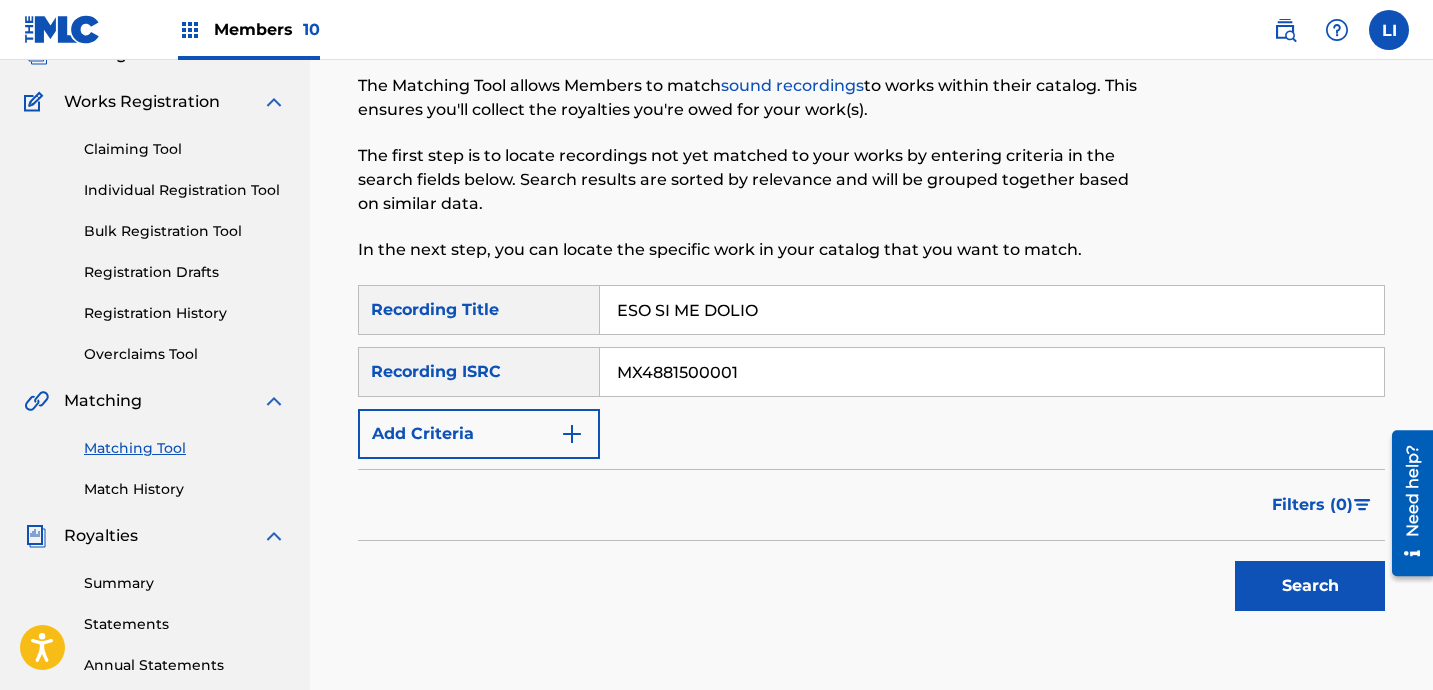 type on "MX4881500001" 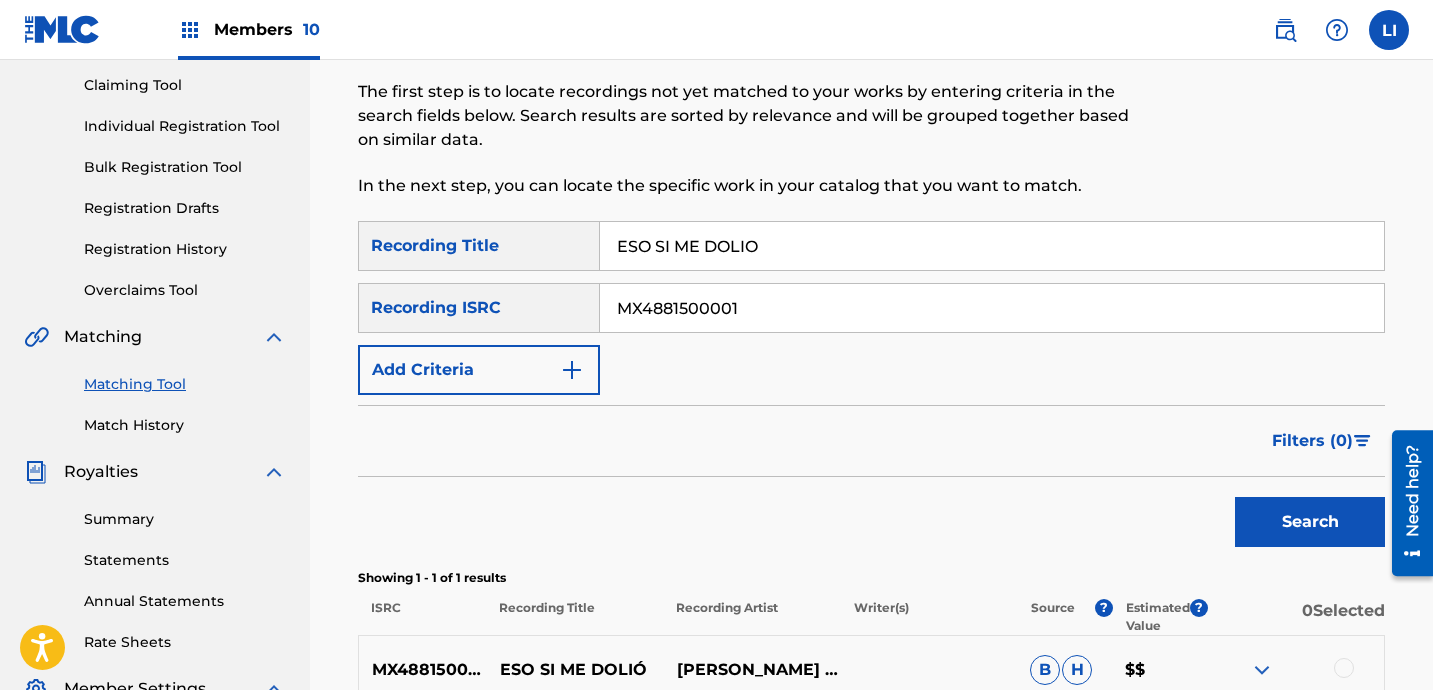 scroll, scrollTop: 550, scrollLeft: 0, axis: vertical 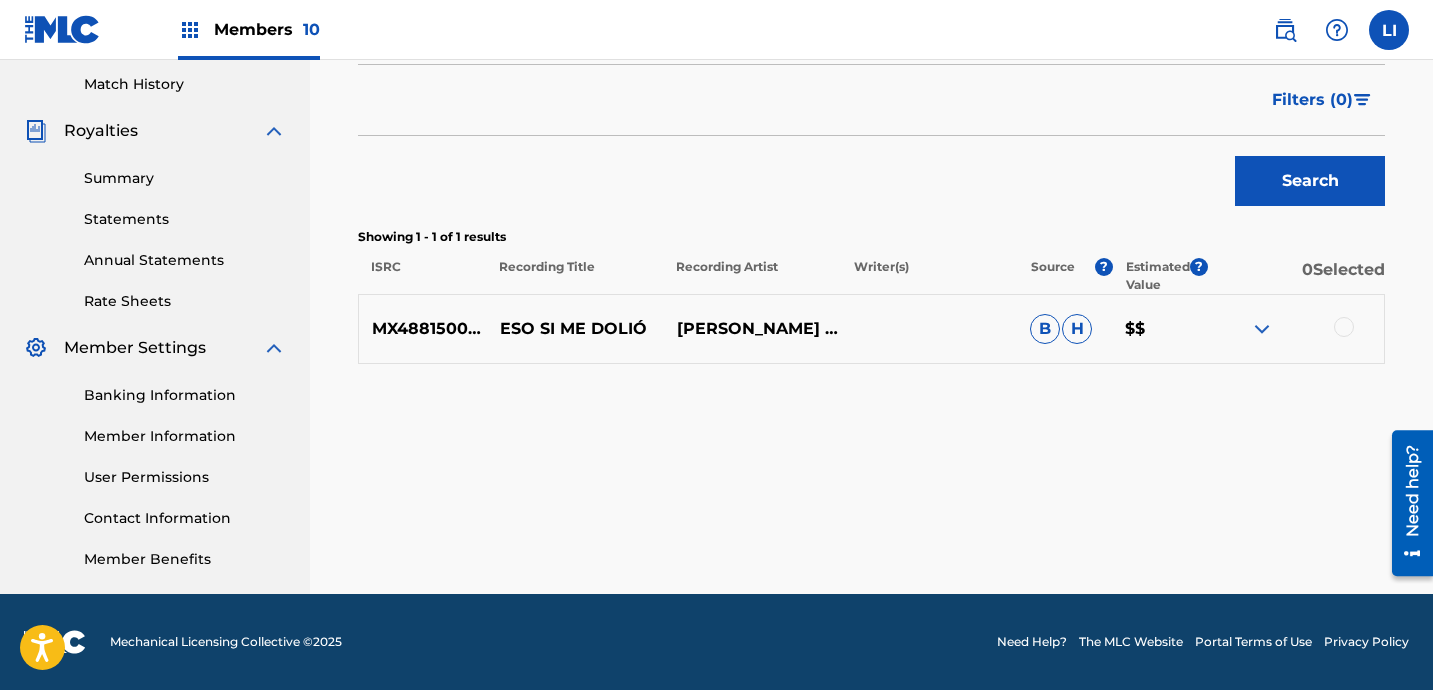 click at bounding box center (1344, 327) 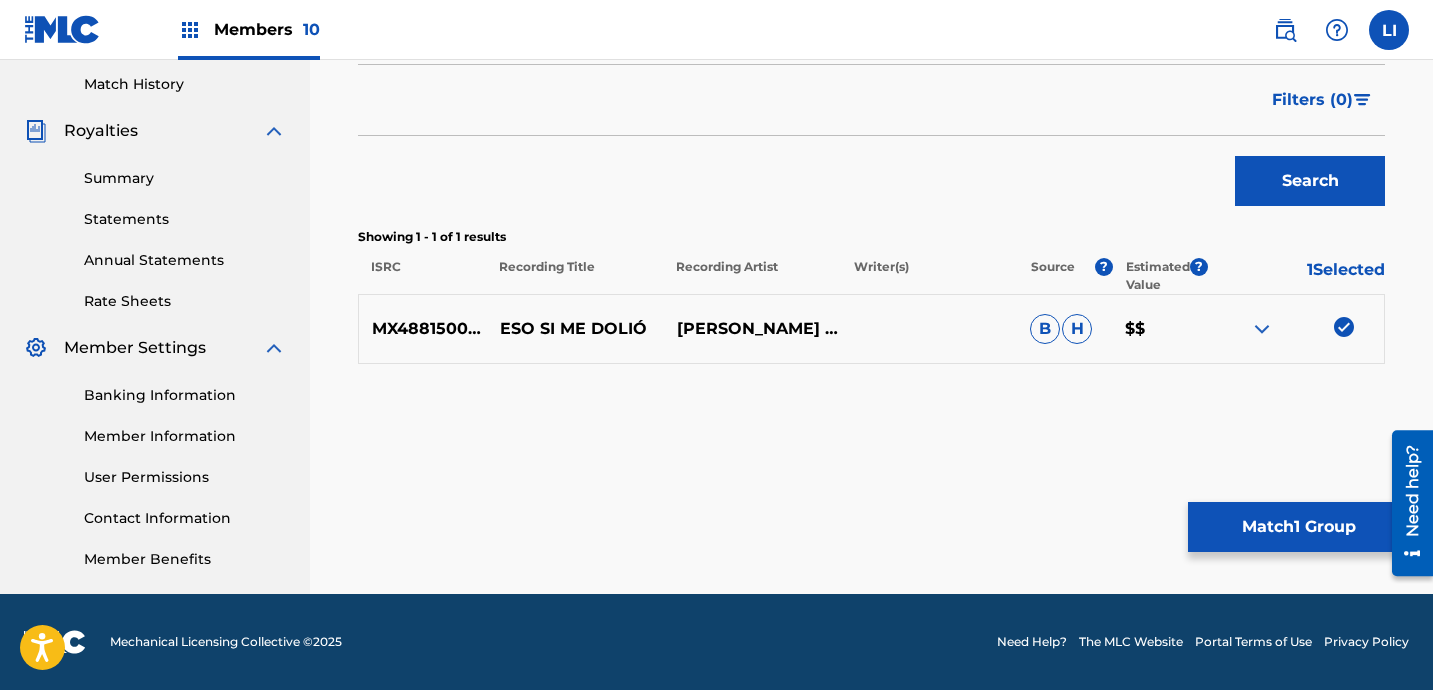 click on "Match  1 Group" at bounding box center (1298, 527) 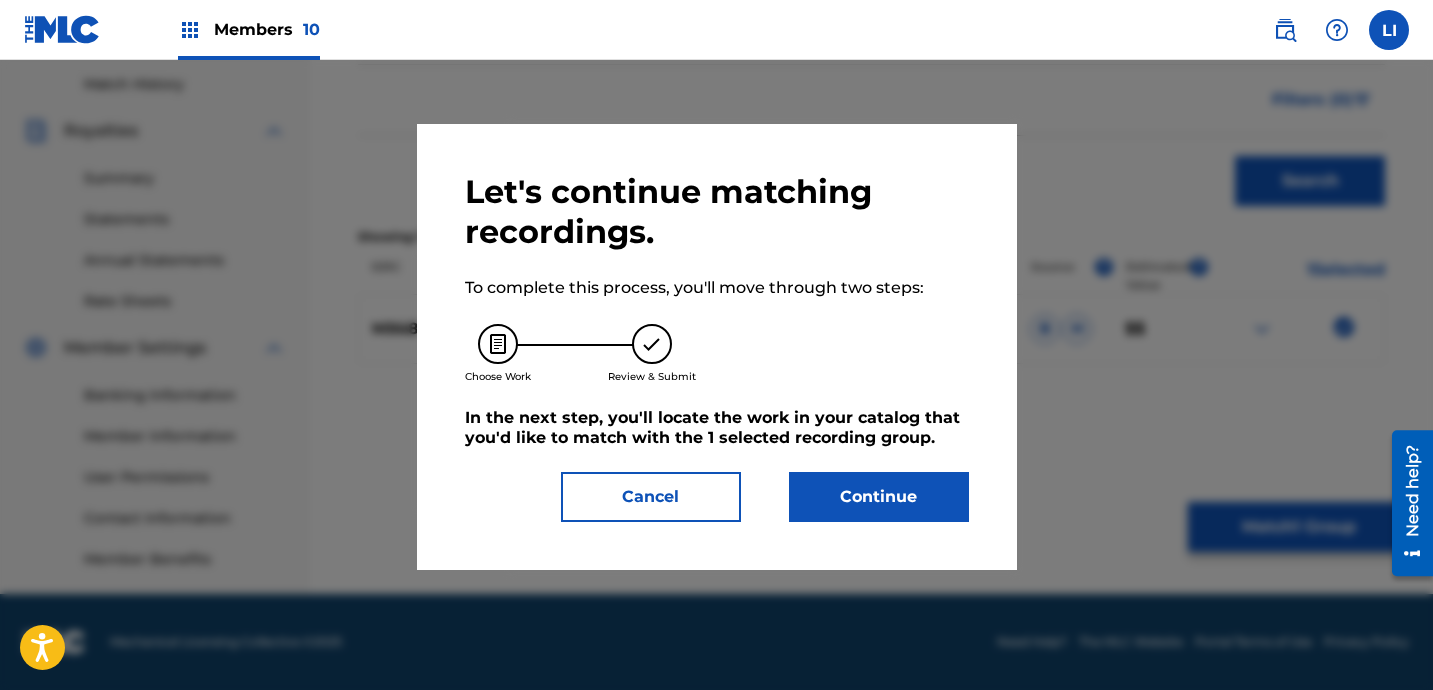 click on "Continue" at bounding box center [879, 497] 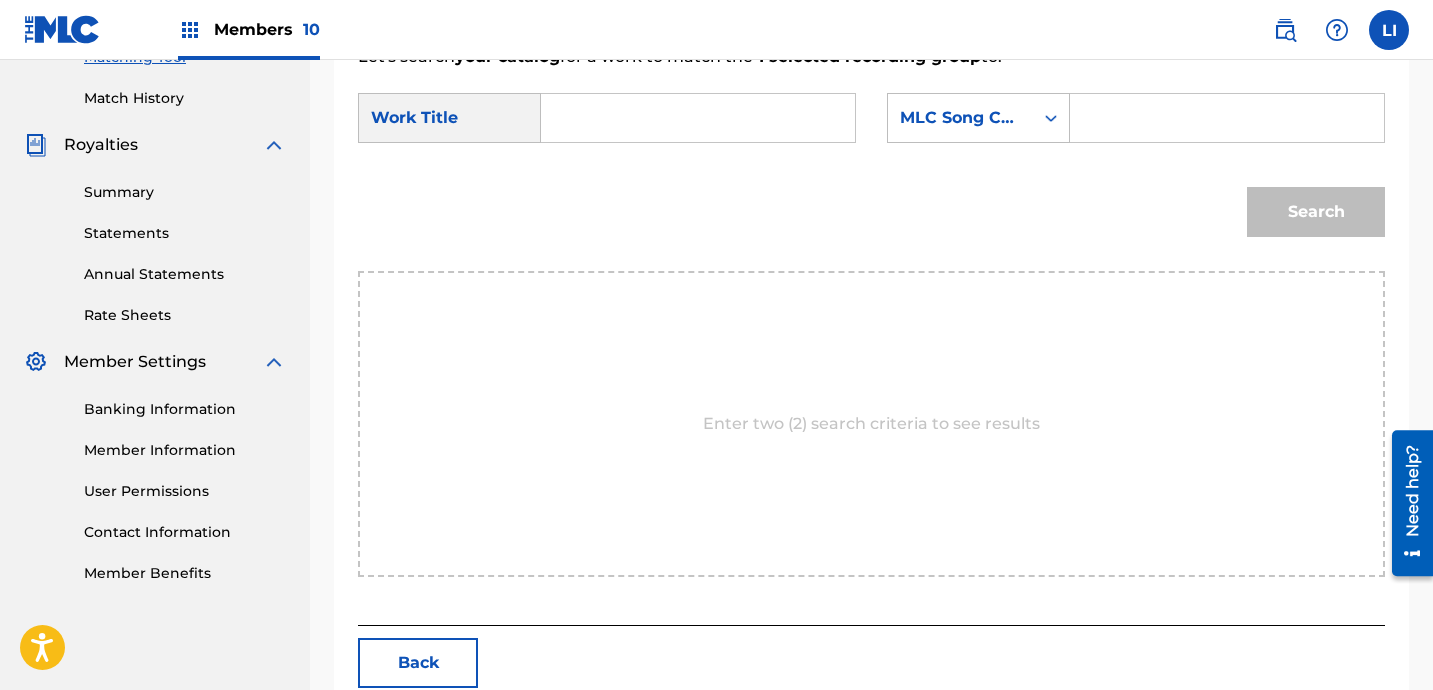 scroll, scrollTop: 514, scrollLeft: 0, axis: vertical 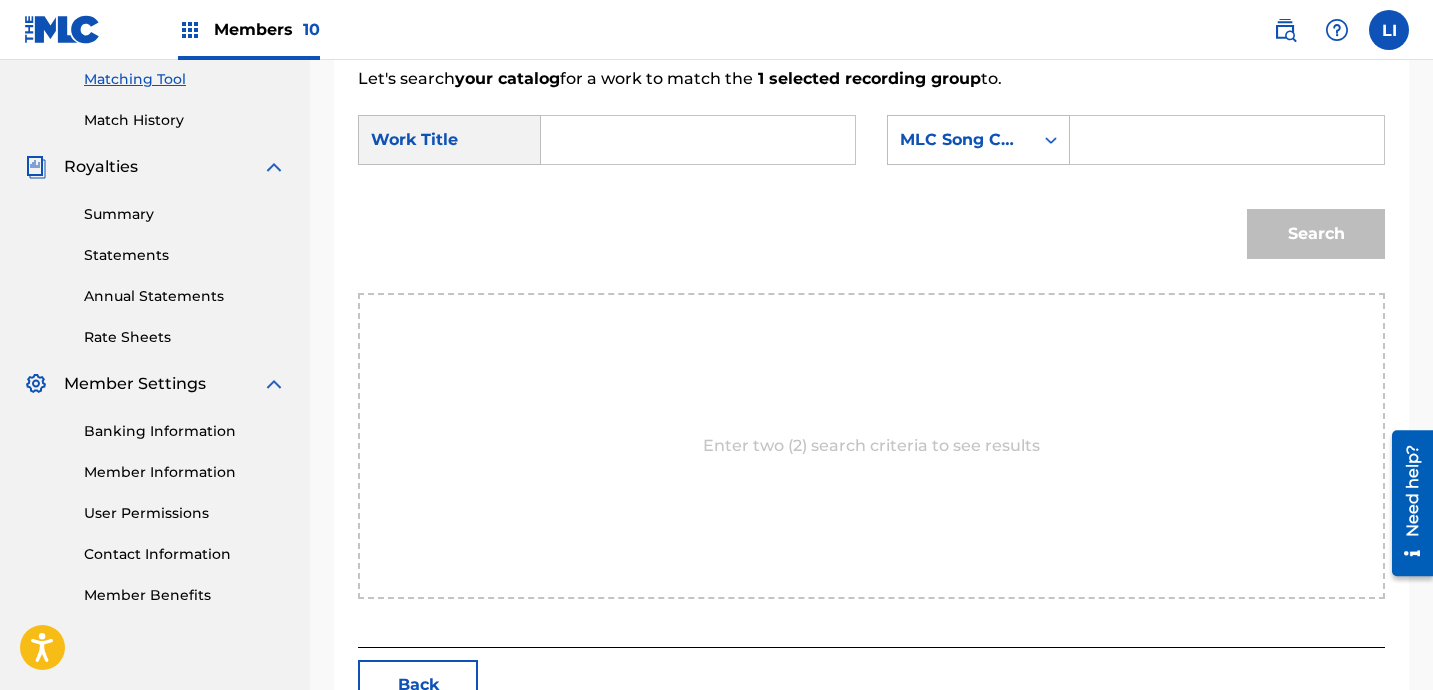 click at bounding box center (698, 140) 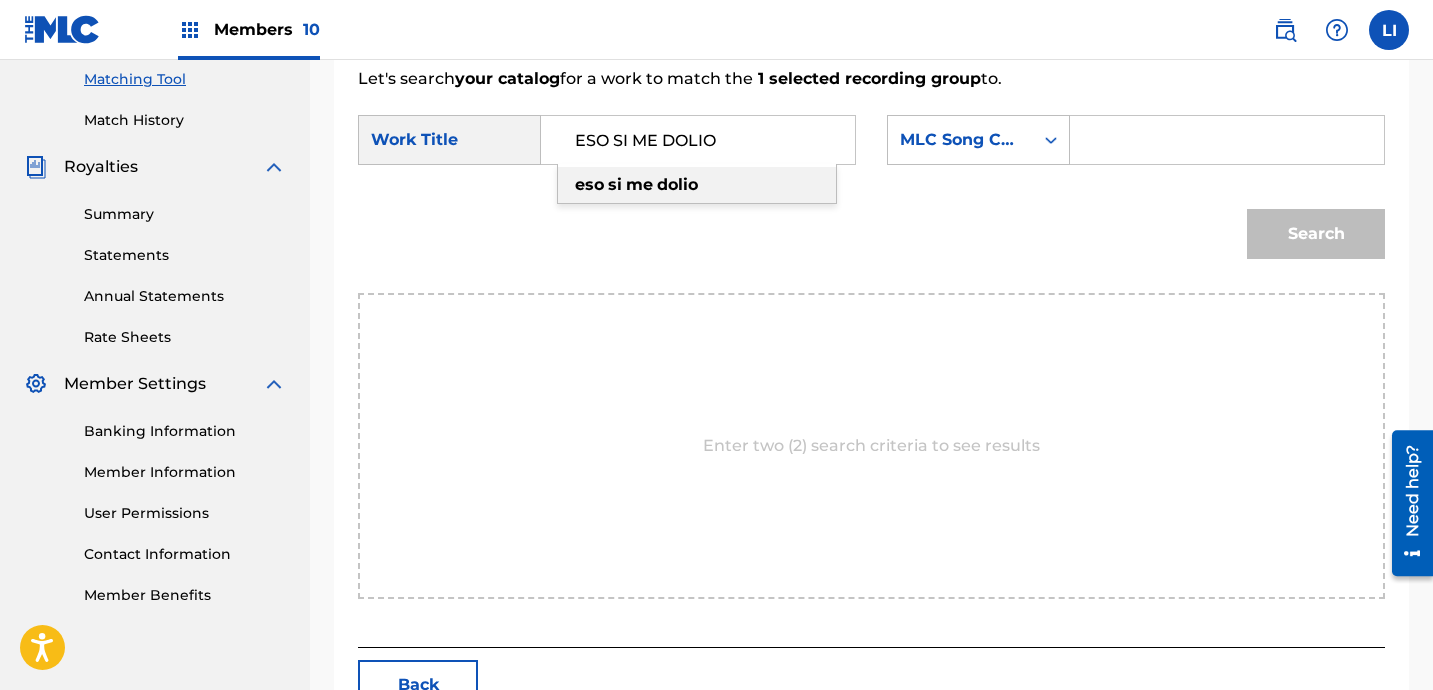 type on "ESO SI ME DOLIO" 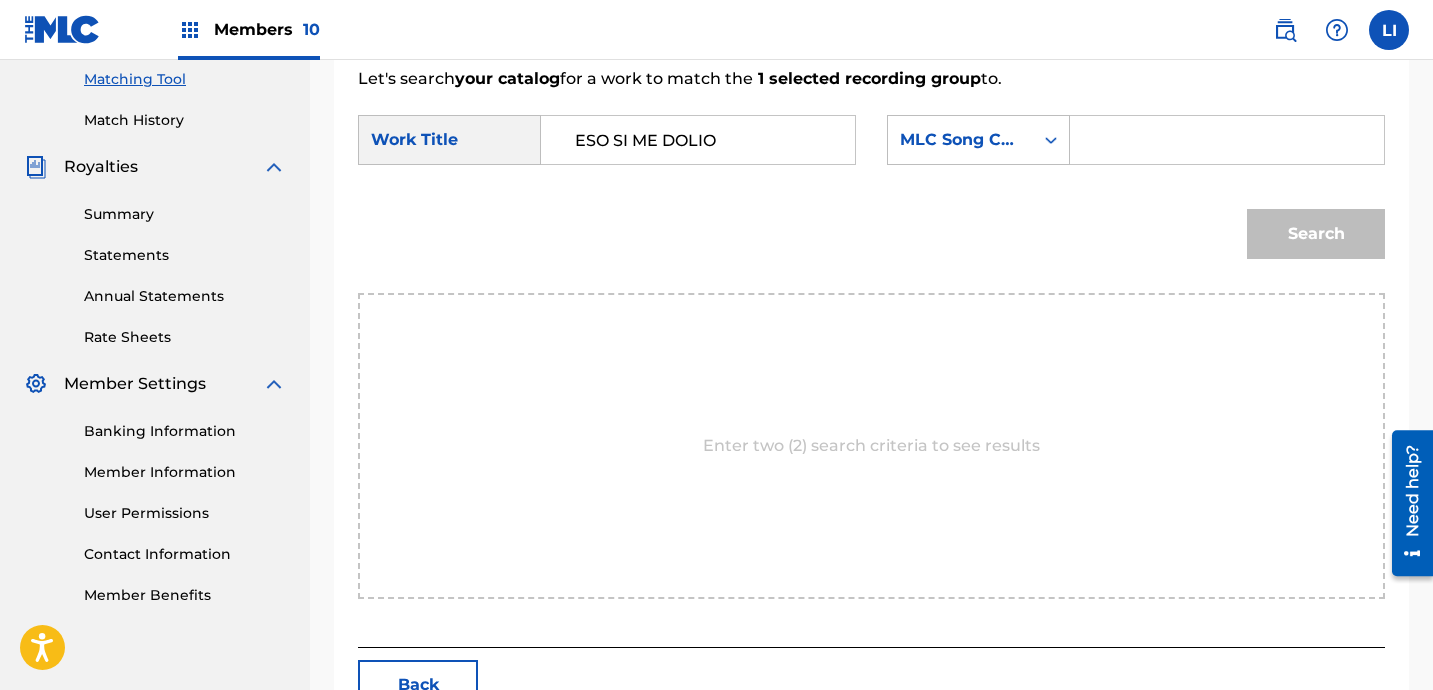 paste on "EV7USR" 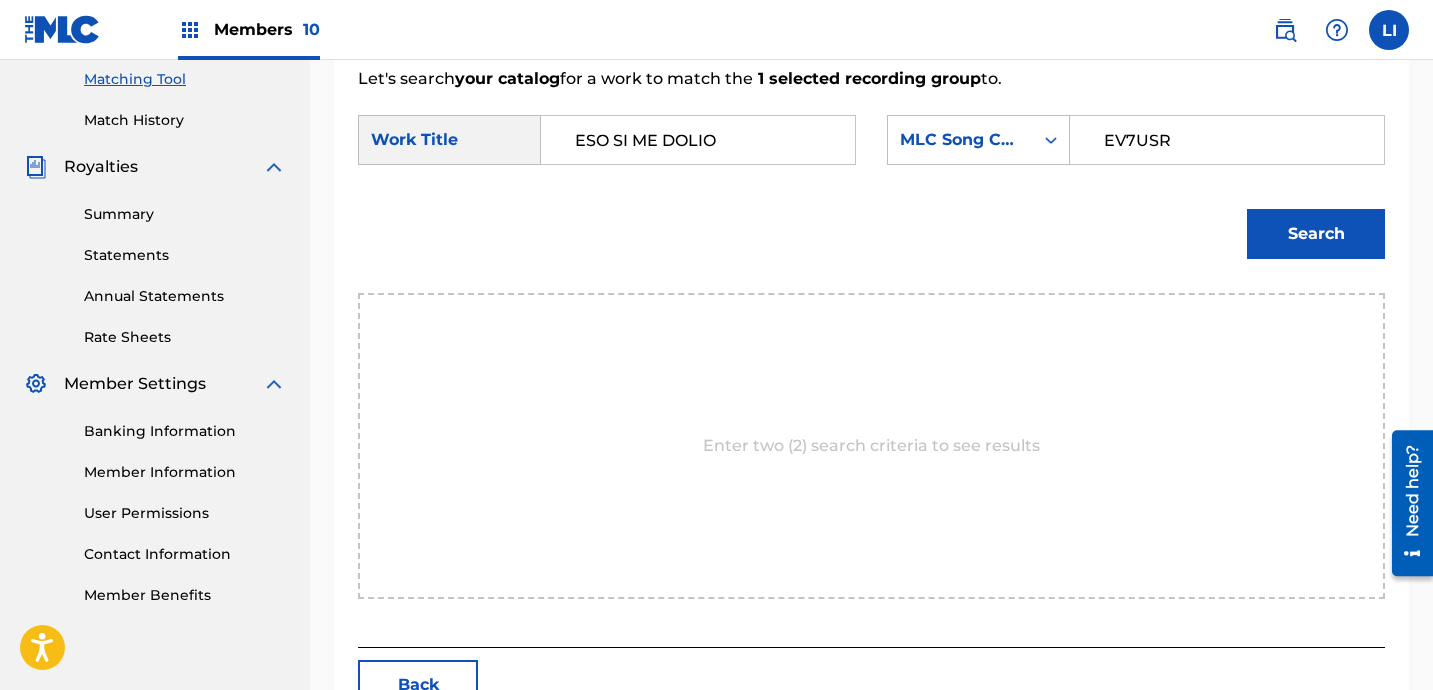 type on "EV7USR" 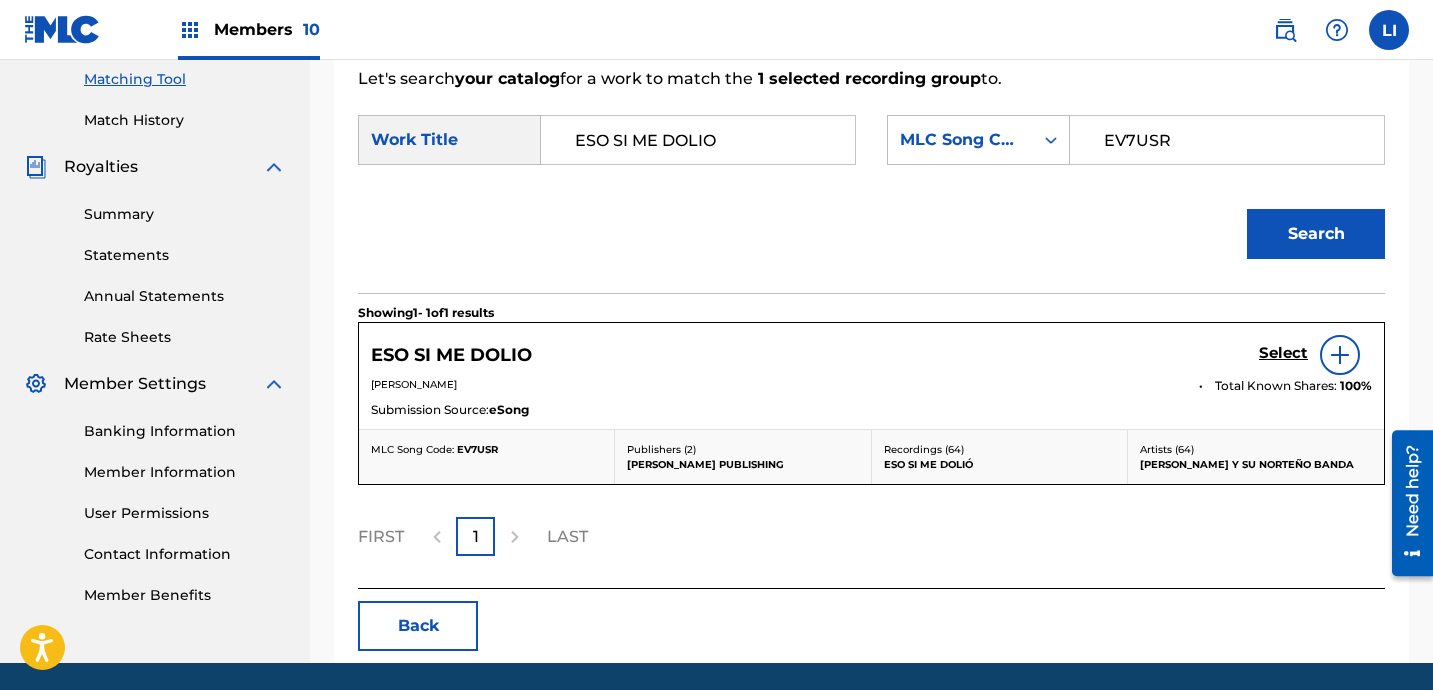 click on "Select" at bounding box center [1283, 353] 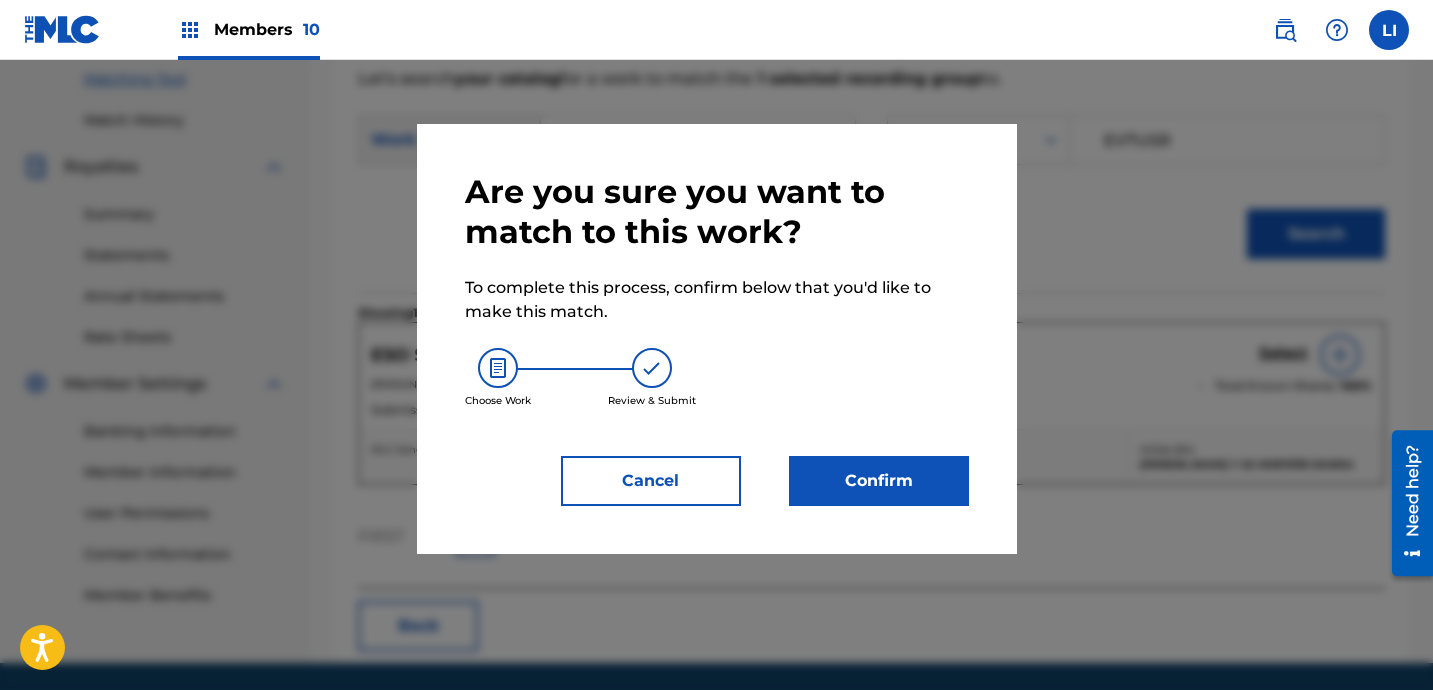 click on "Confirm" at bounding box center (879, 481) 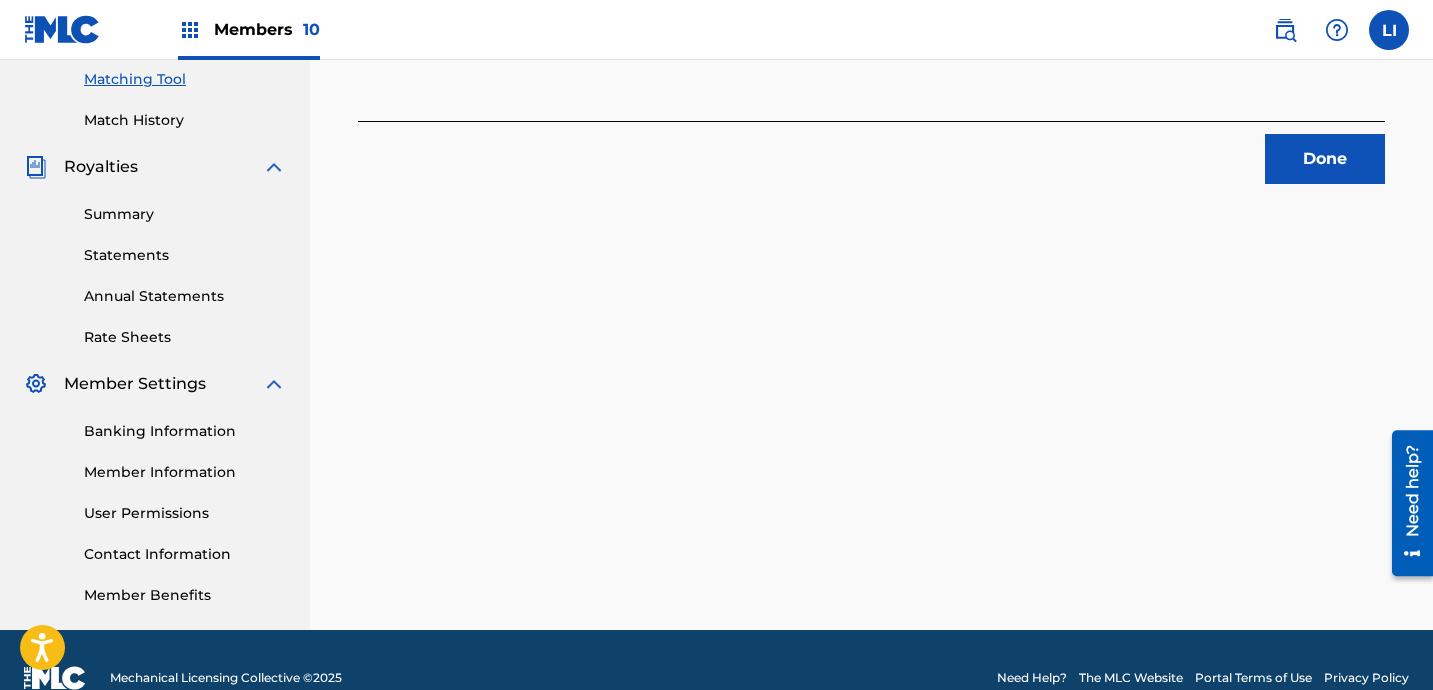 click on "Done" at bounding box center [1325, 159] 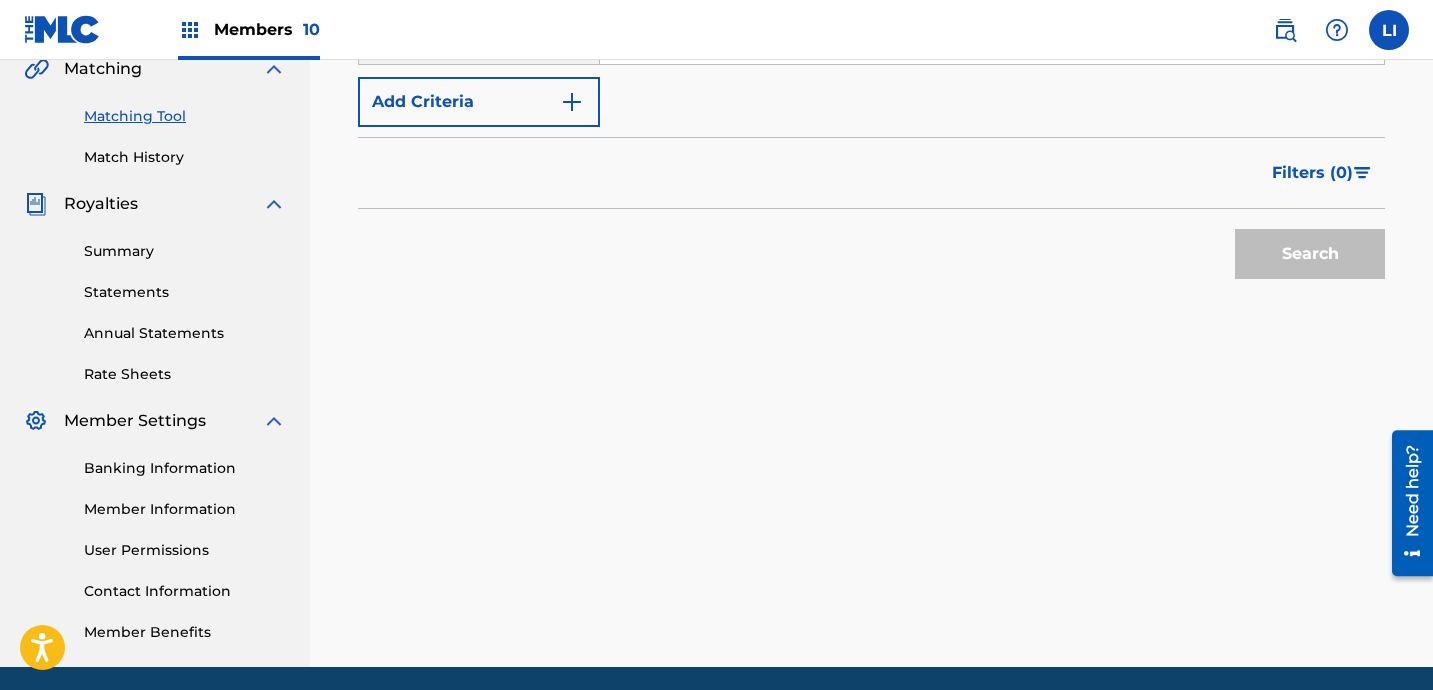 scroll, scrollTop: 450, scrollLeft: 0, axis: vertical 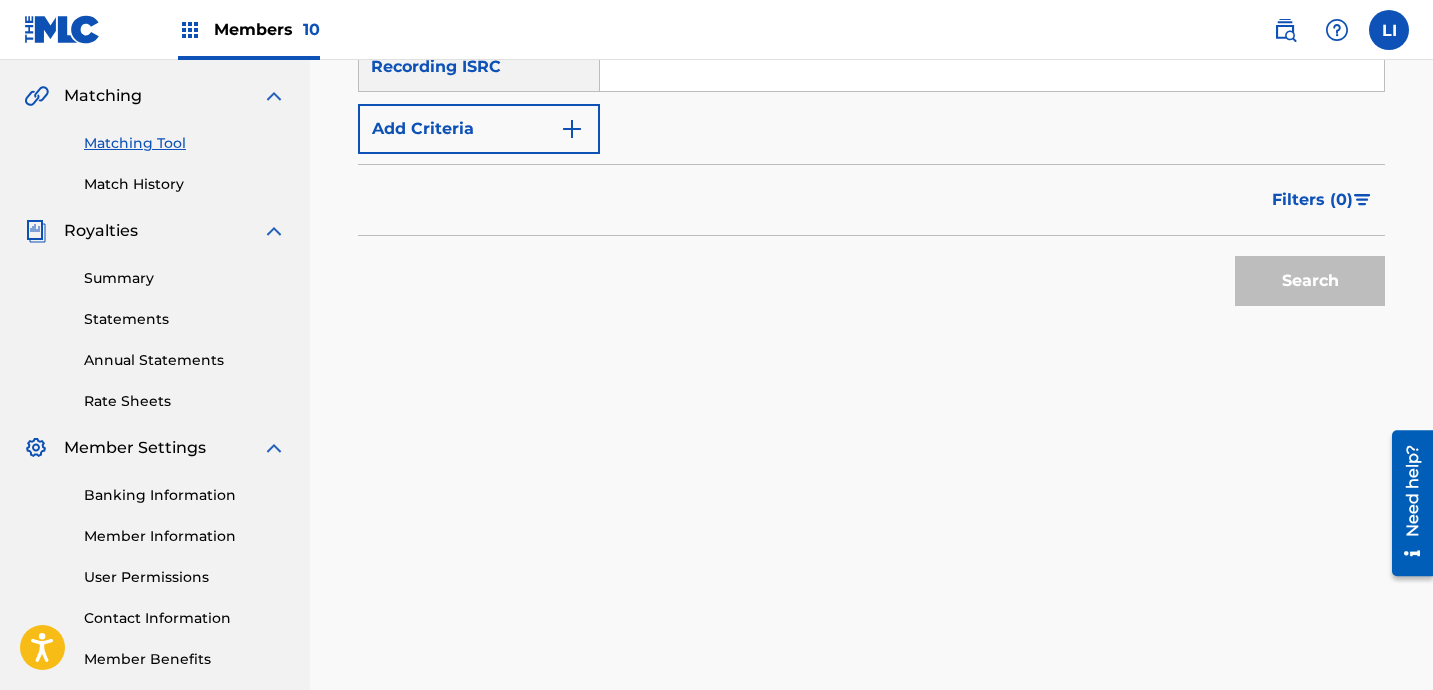 click on "Matching Tool" at bounding box center [185, 143] 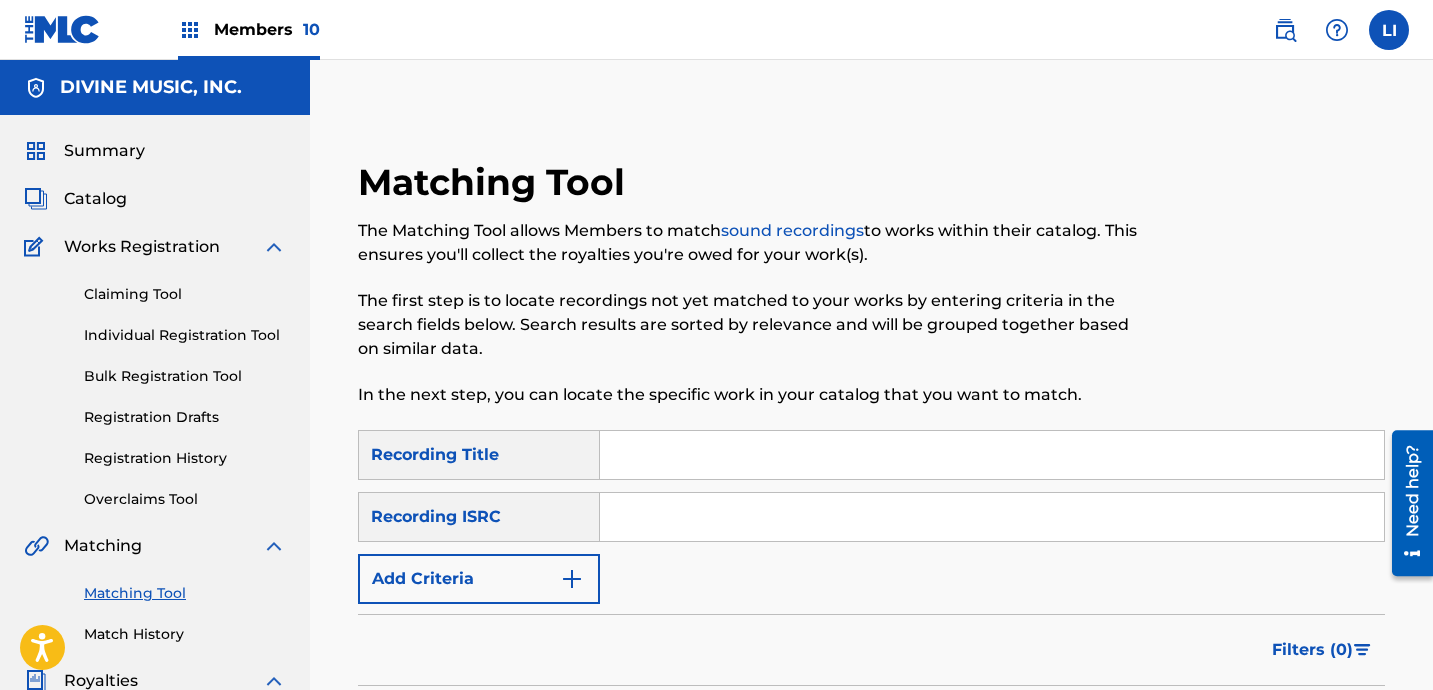click at bounding box center [992, 455] 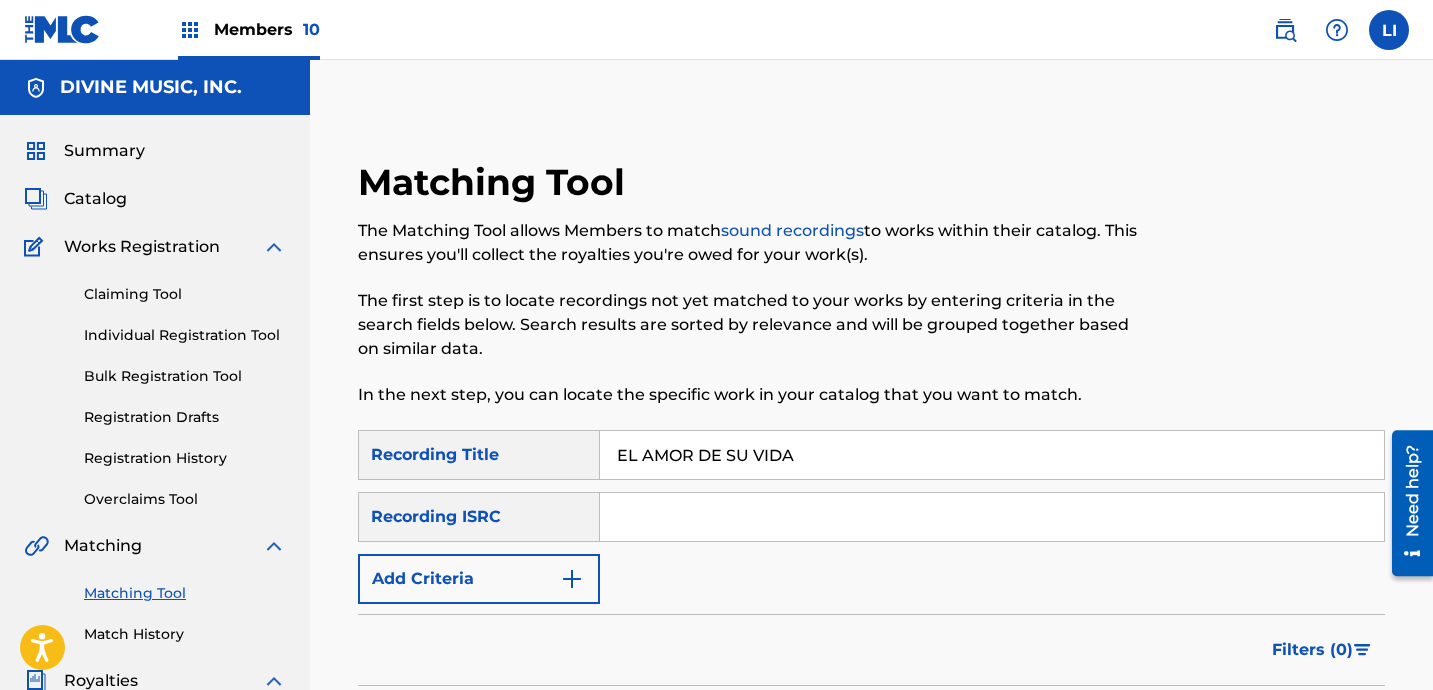 type on "EL AMOR DE SU VIDA" 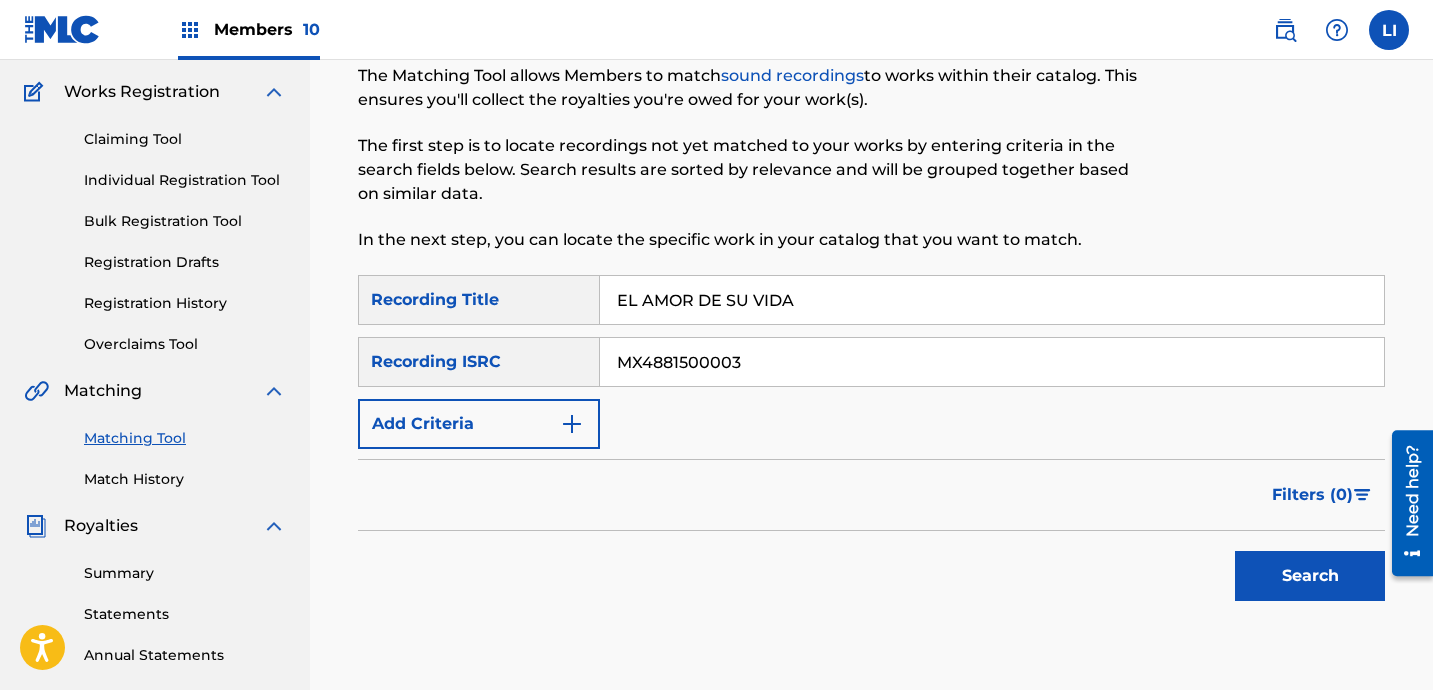 type on "MX4881500003" 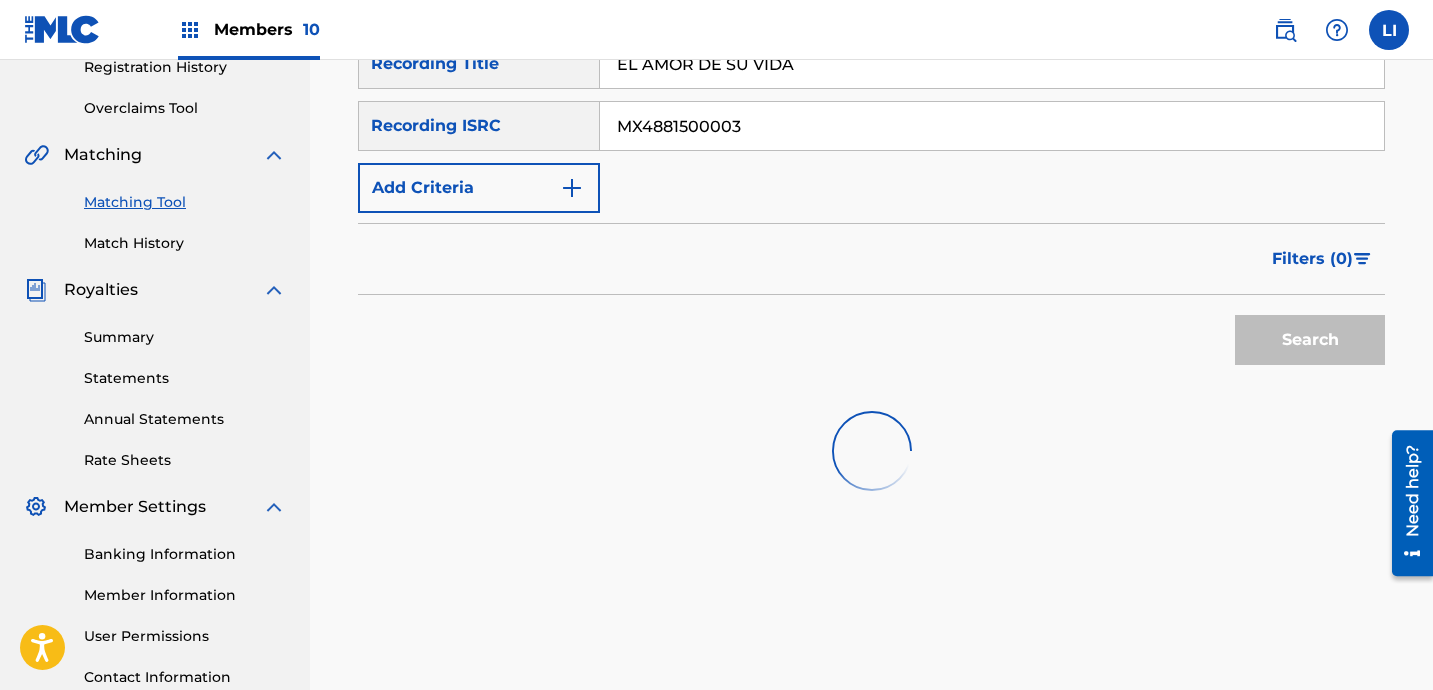 scroll, scrollTop: 479, scrollLeft: 0, axis: vertical 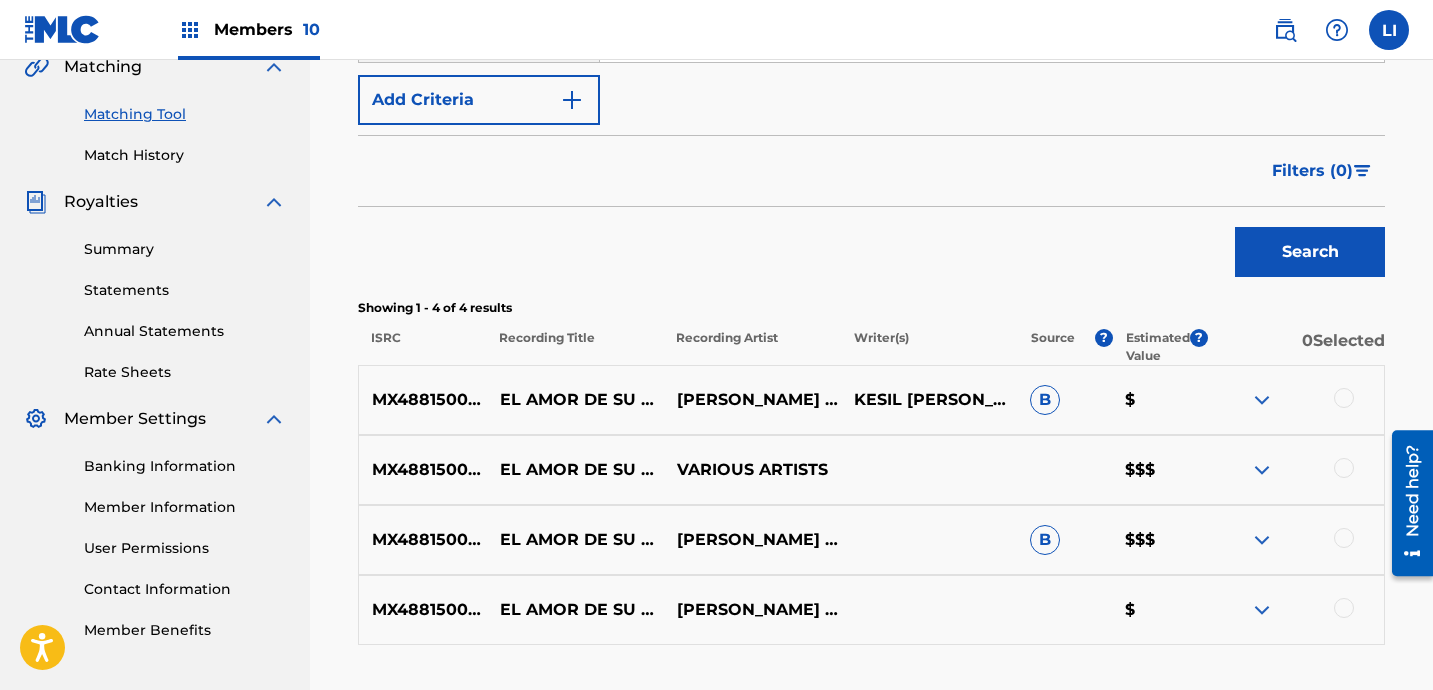 click at bounding box center [1295, 400] 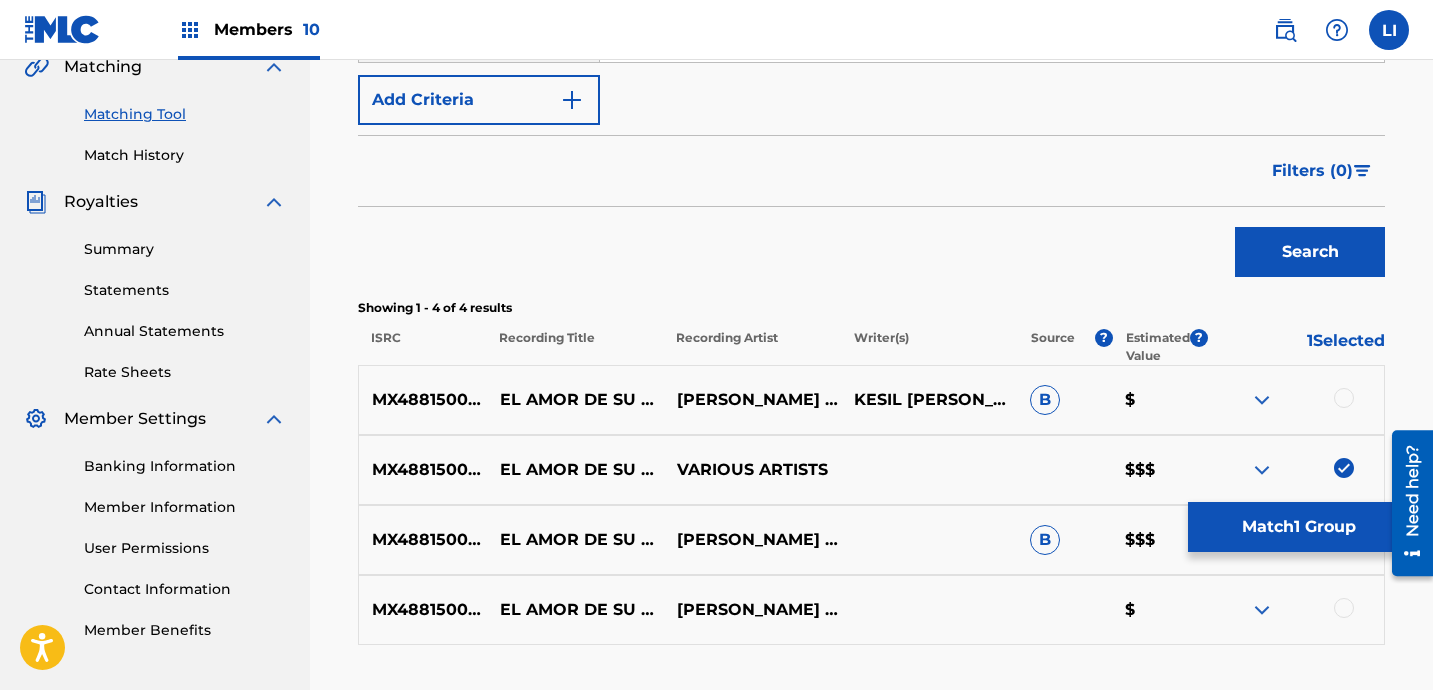 click at bounding box center (1344, 398) 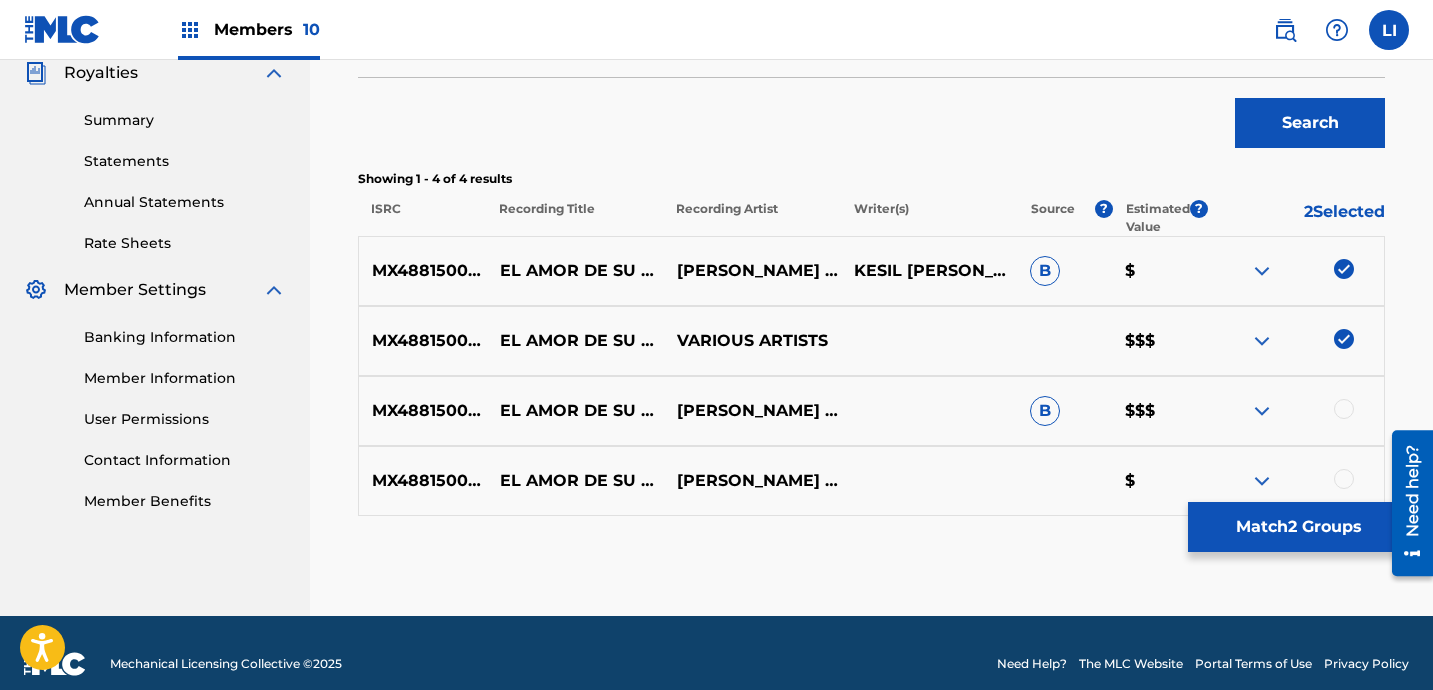 scroll, scrollTop: 630, scrollLeft: 0, axis: vertical 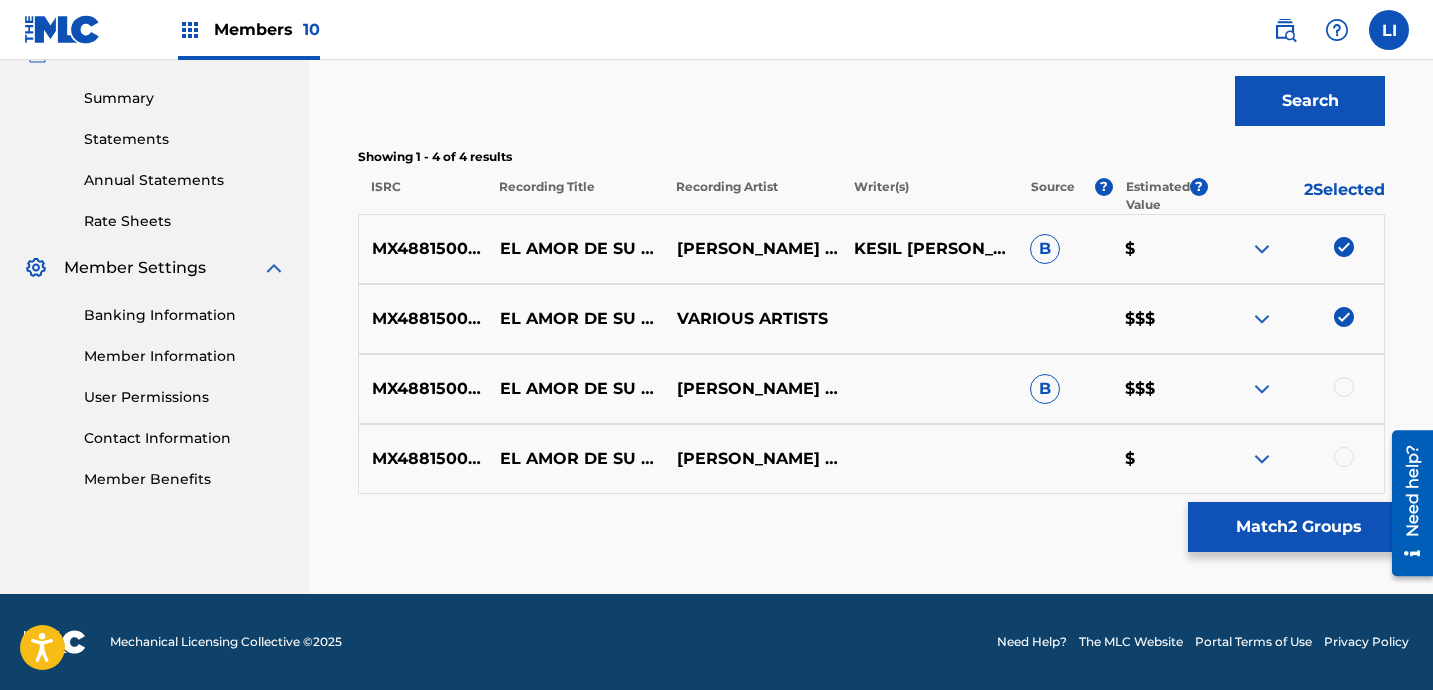 click at bounding box center [1344, 387] 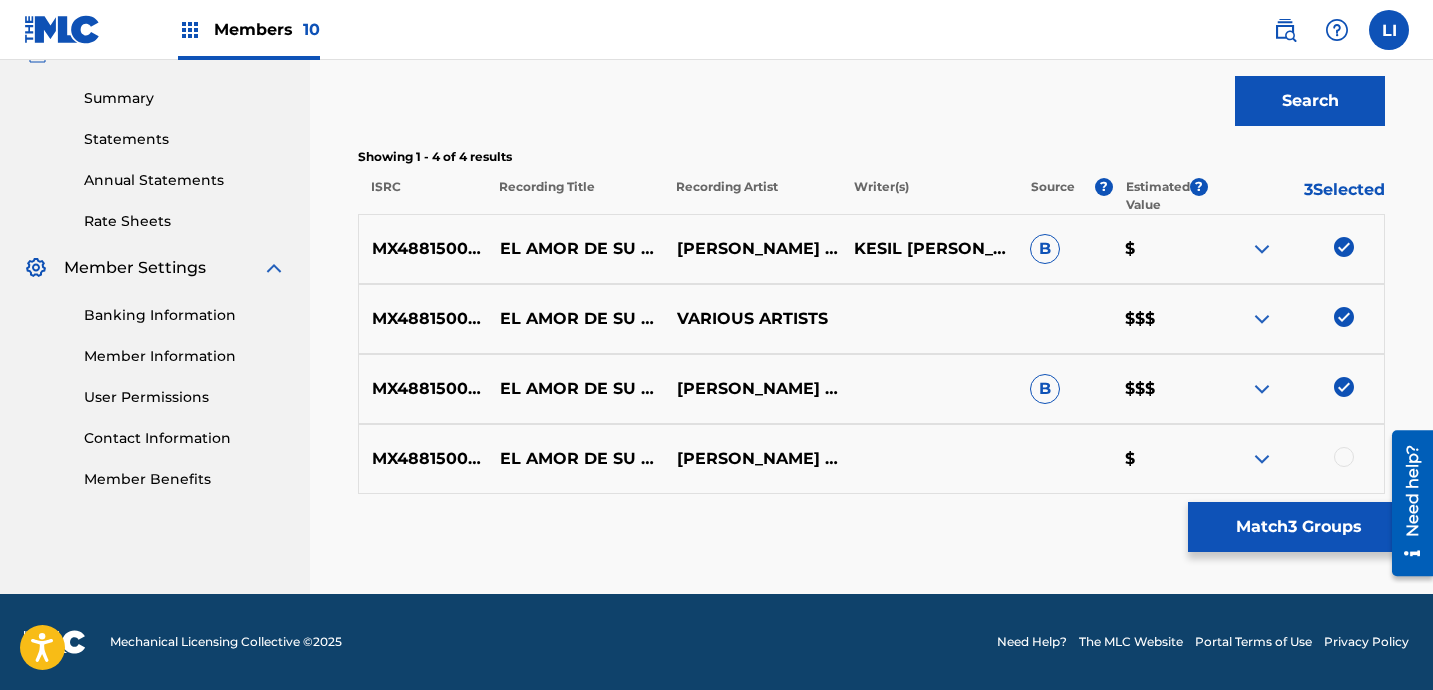 click at bounding box center [1344, 457] 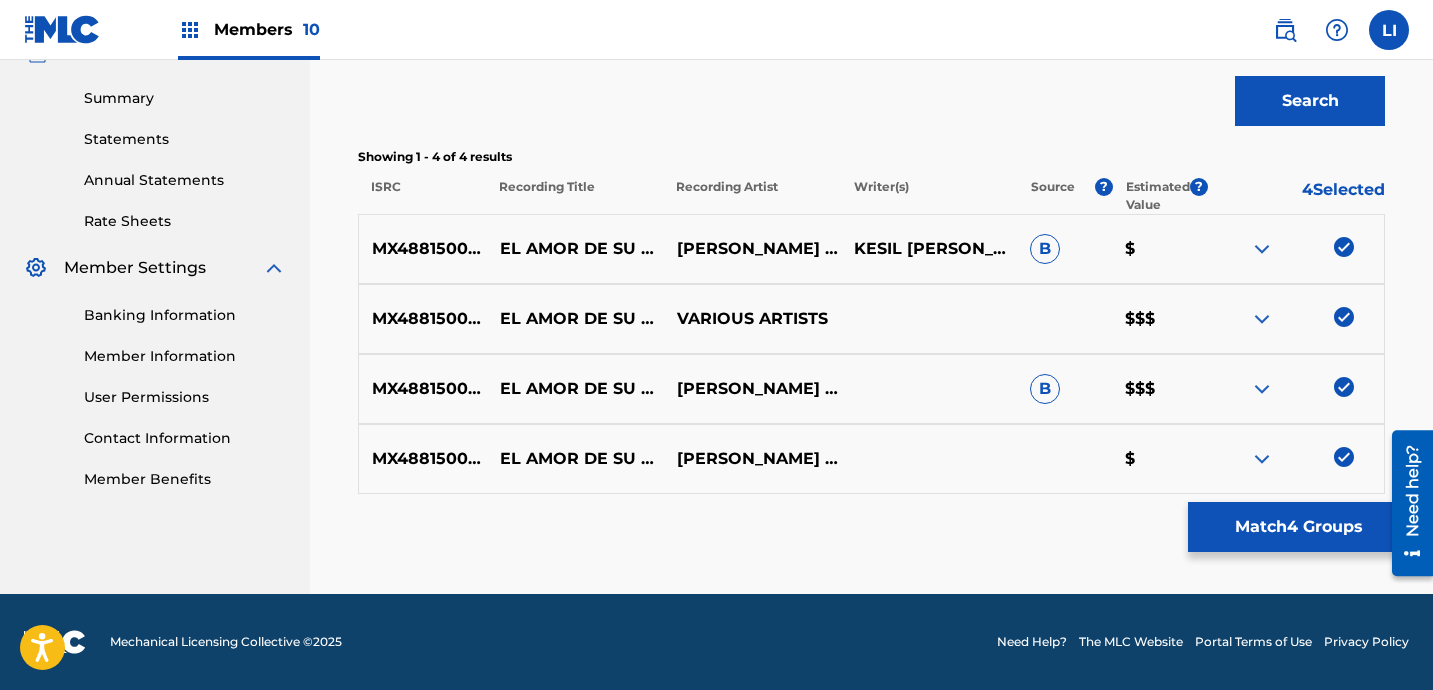 click on "Match  4 Groups" at bounding box center (1298, 527) 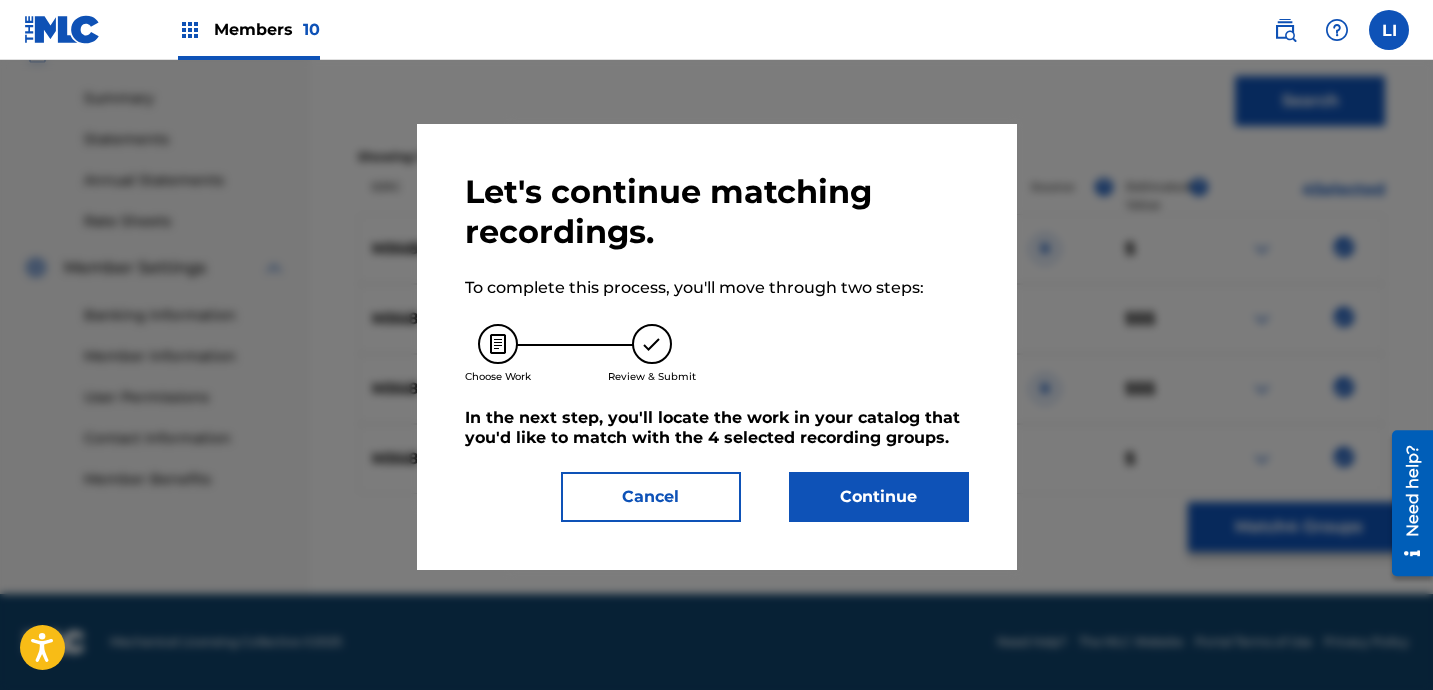 click on "Continue" at bounding box center [879, 497] 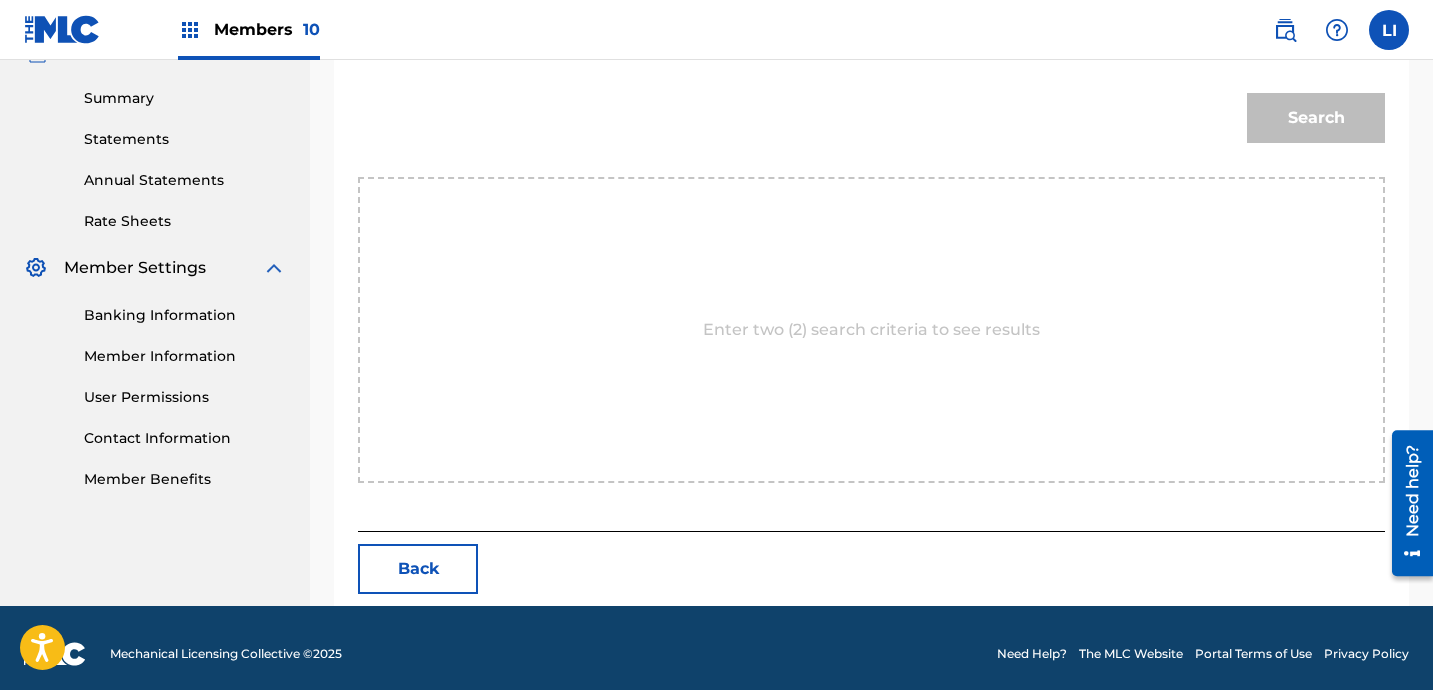 scroll, scrollTop: 434, scrollLeft: 0, axis: vertical 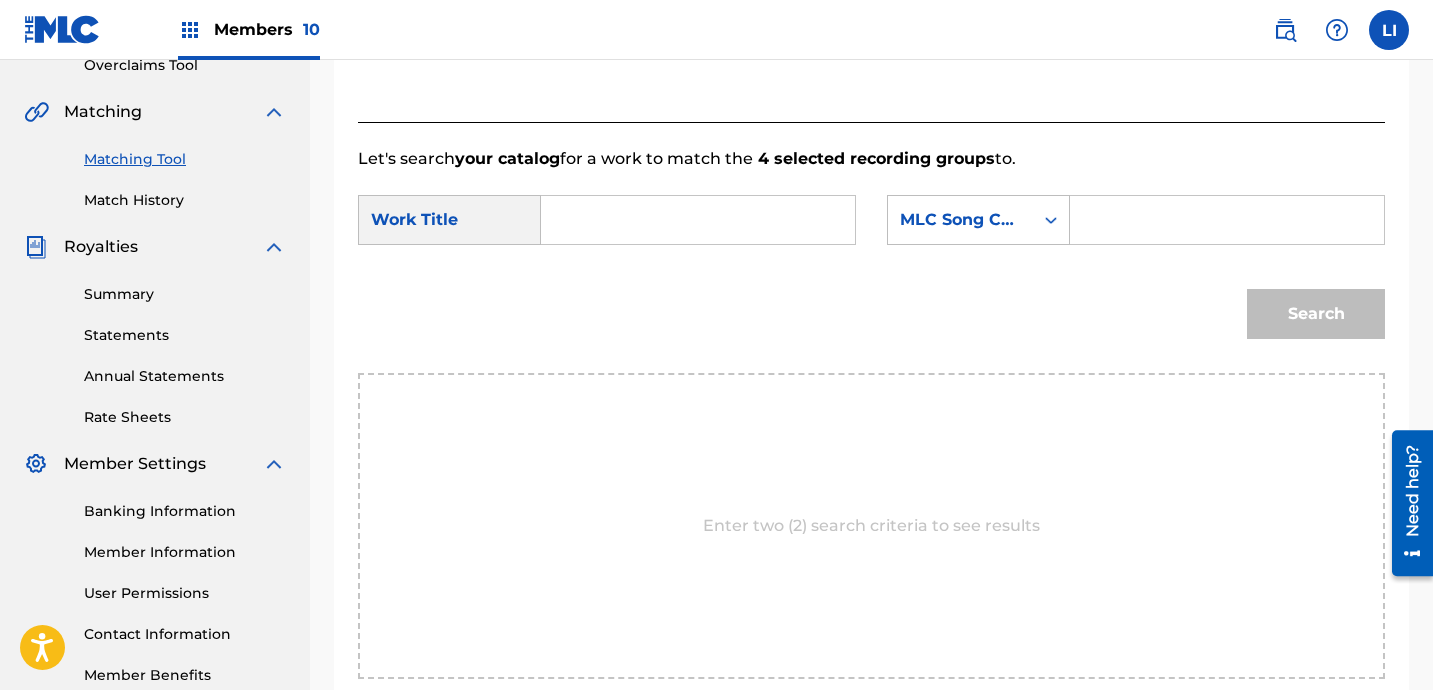 click at bounding box center [698, 220] 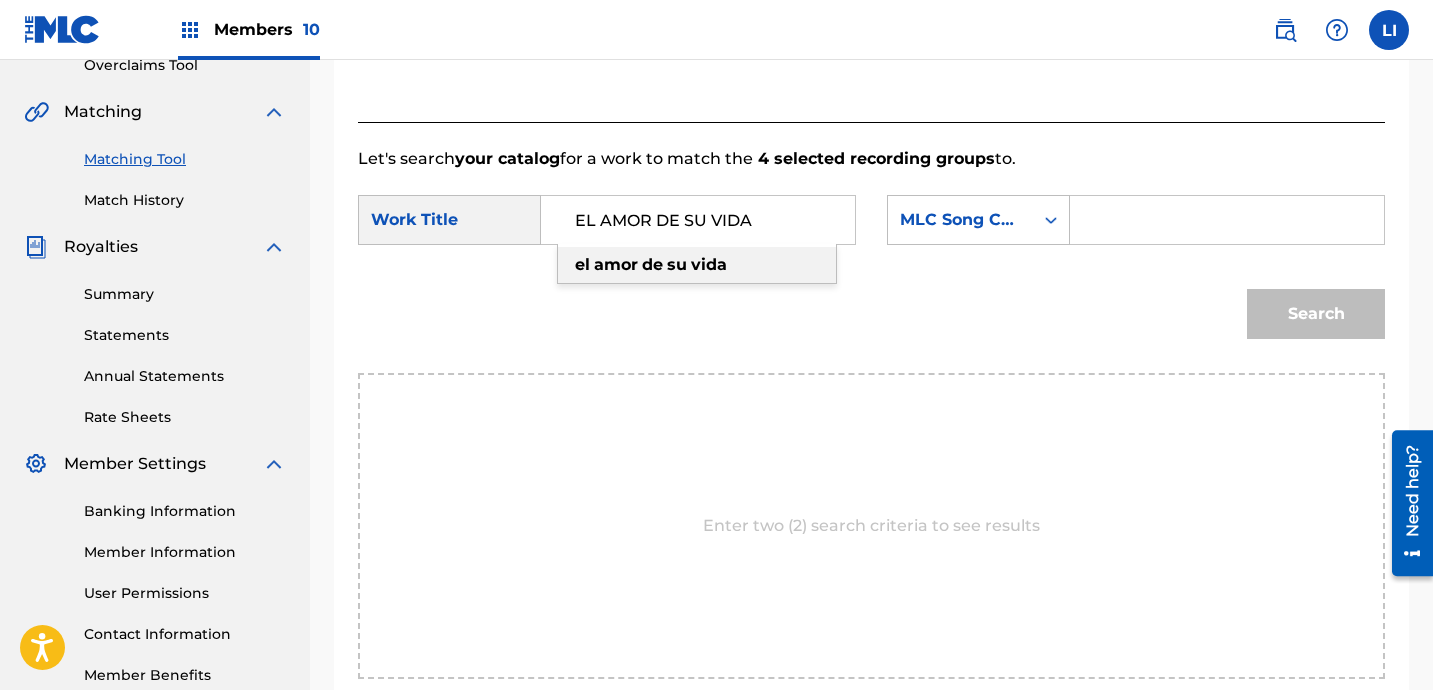 type on "EL AMOR DE SU VIDA" 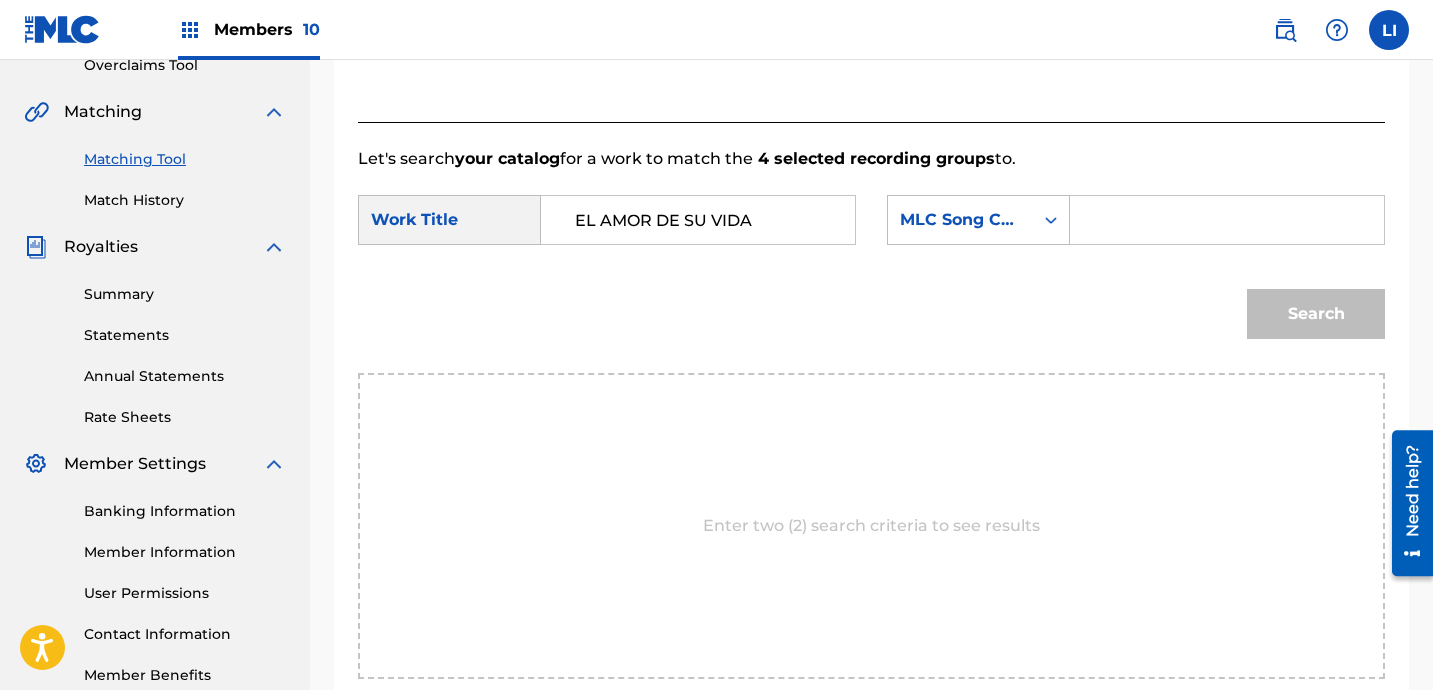 paste on "EV7ULT" 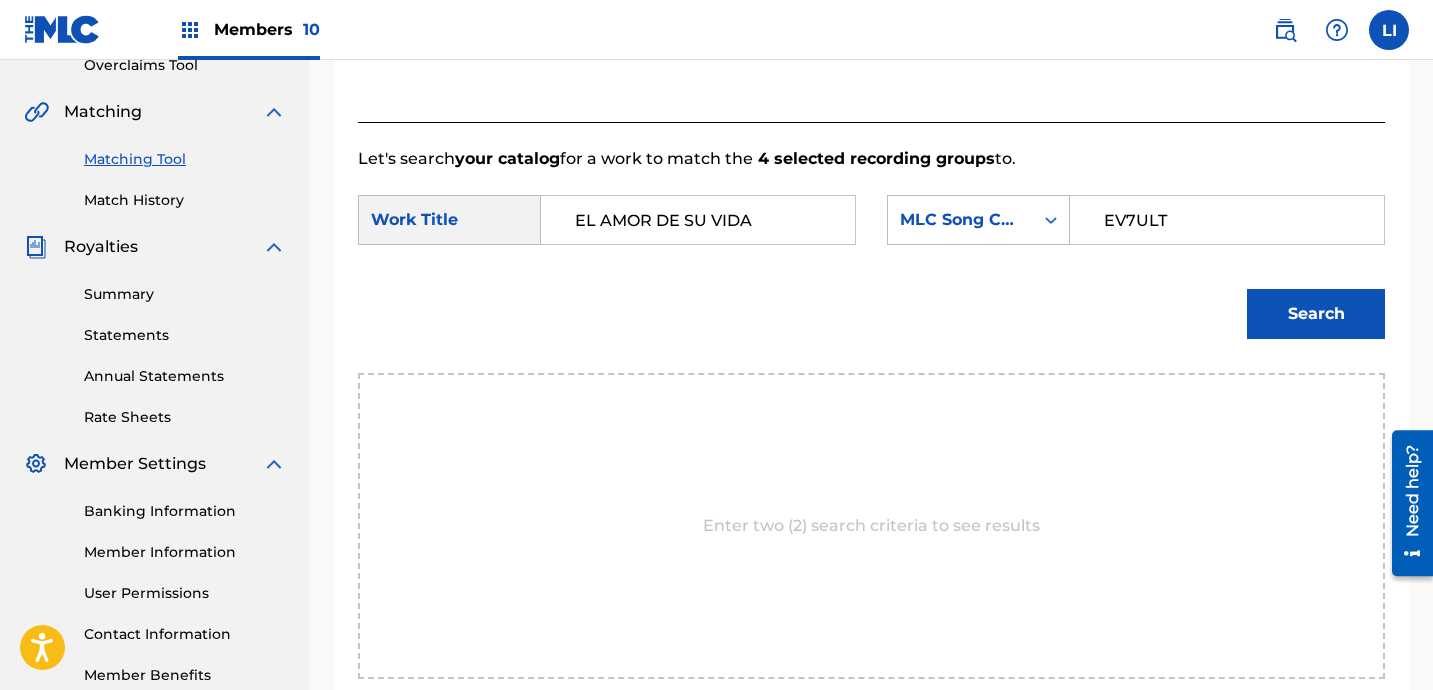 type on "EV7ULT" 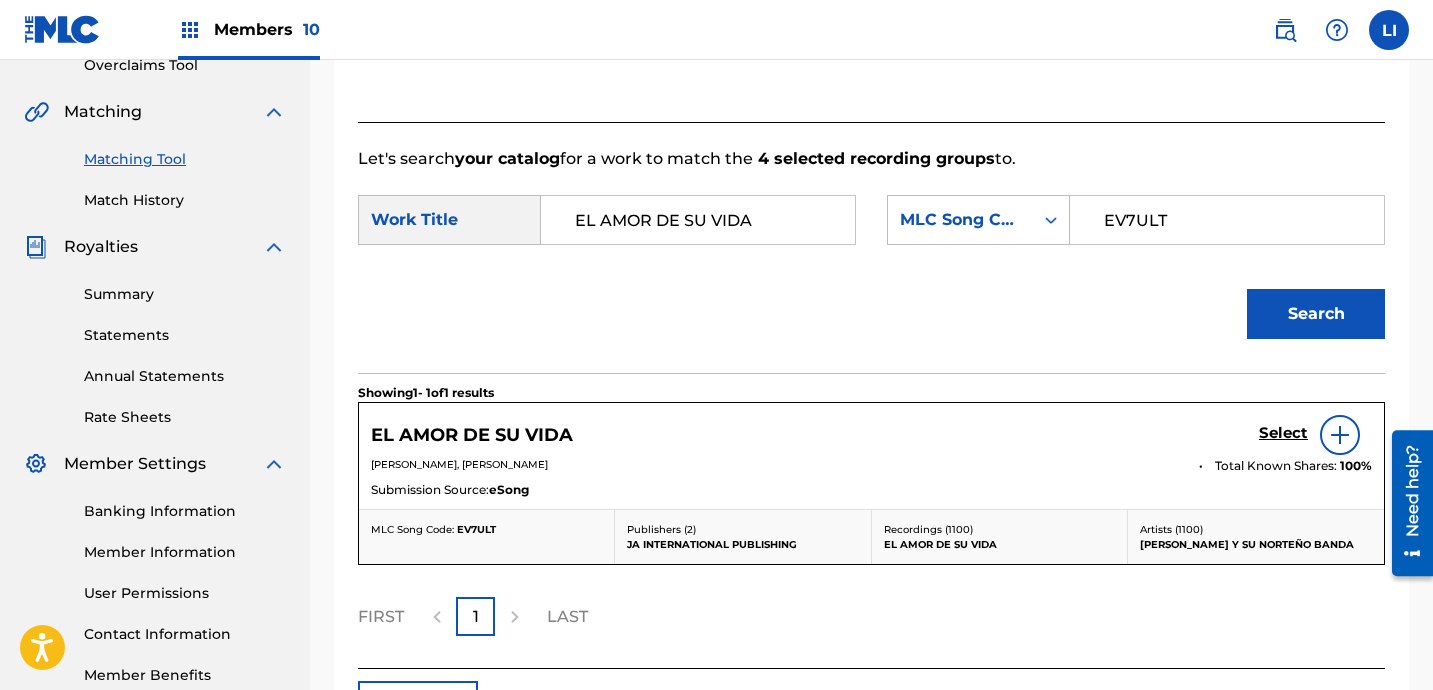 click on "Select" at bounding box center (1283, 433) 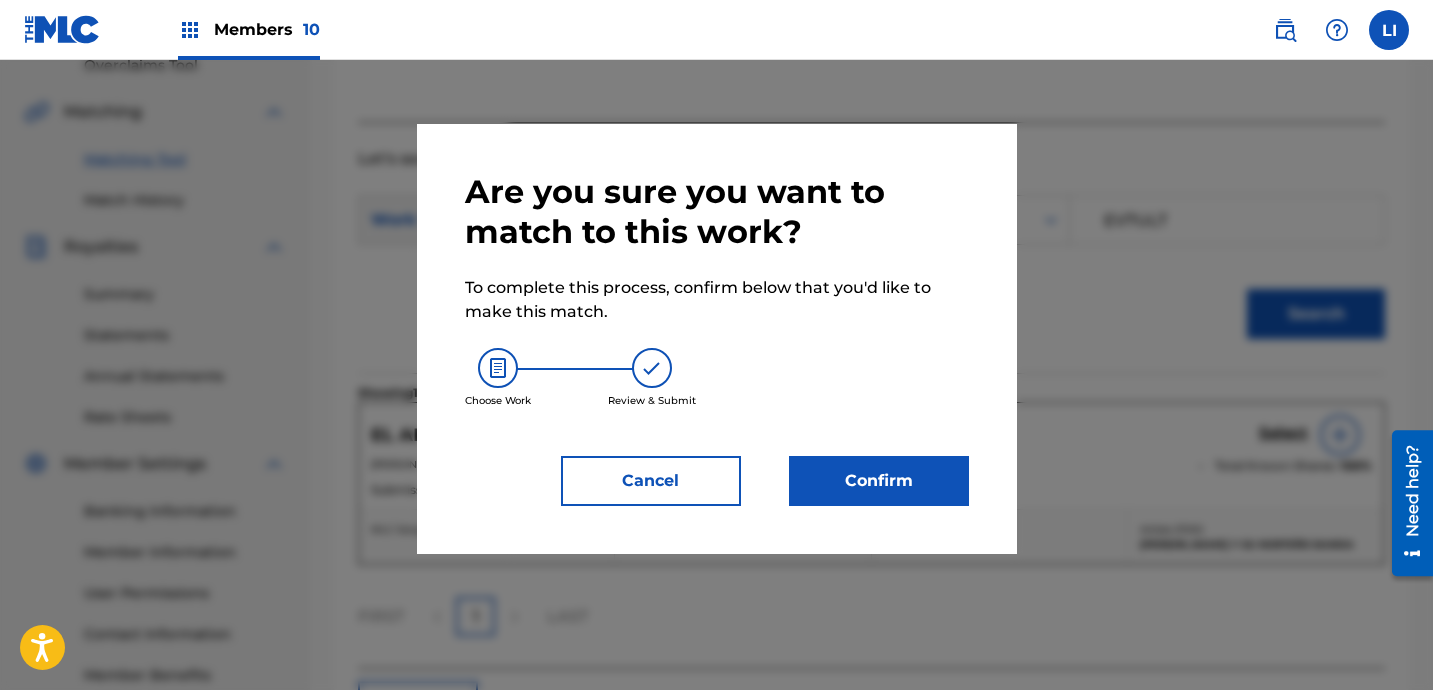 click on "Confirm" at bounding box center (879, 481) 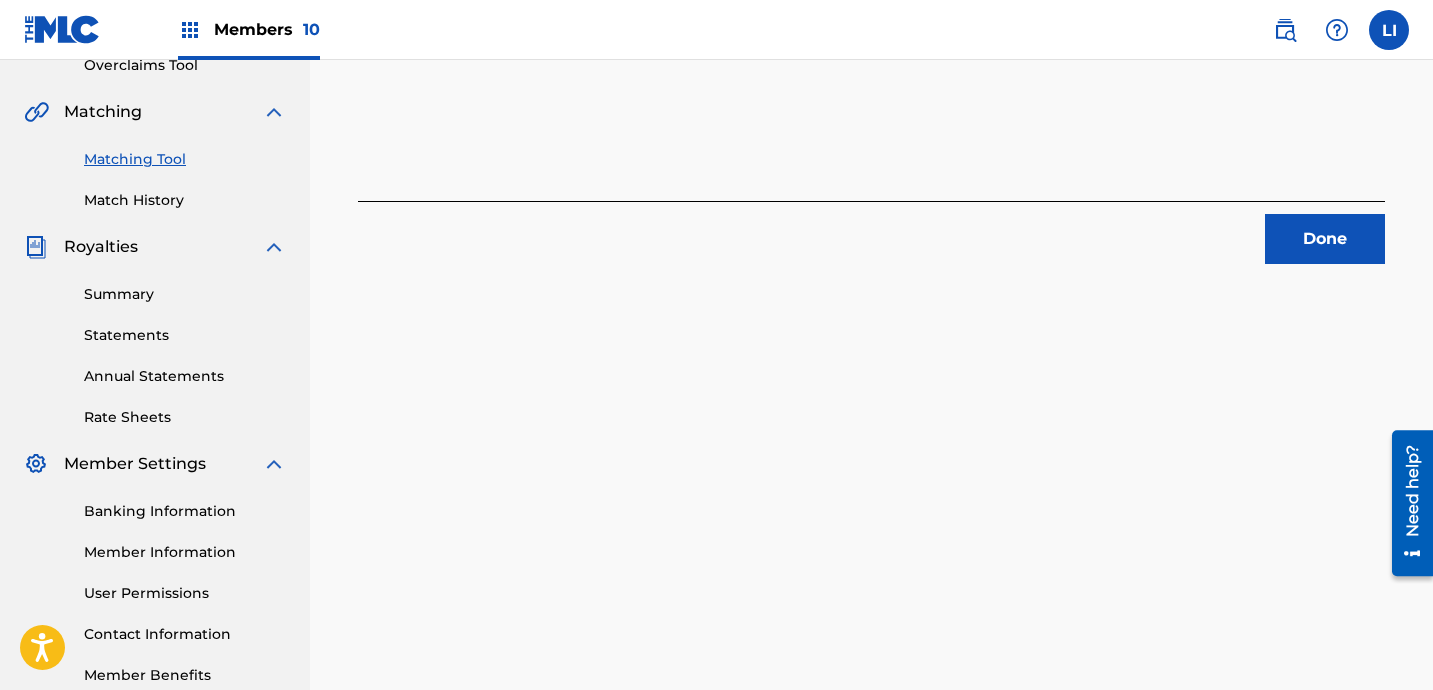 click on "Done" at bounding box center [1325, 239] 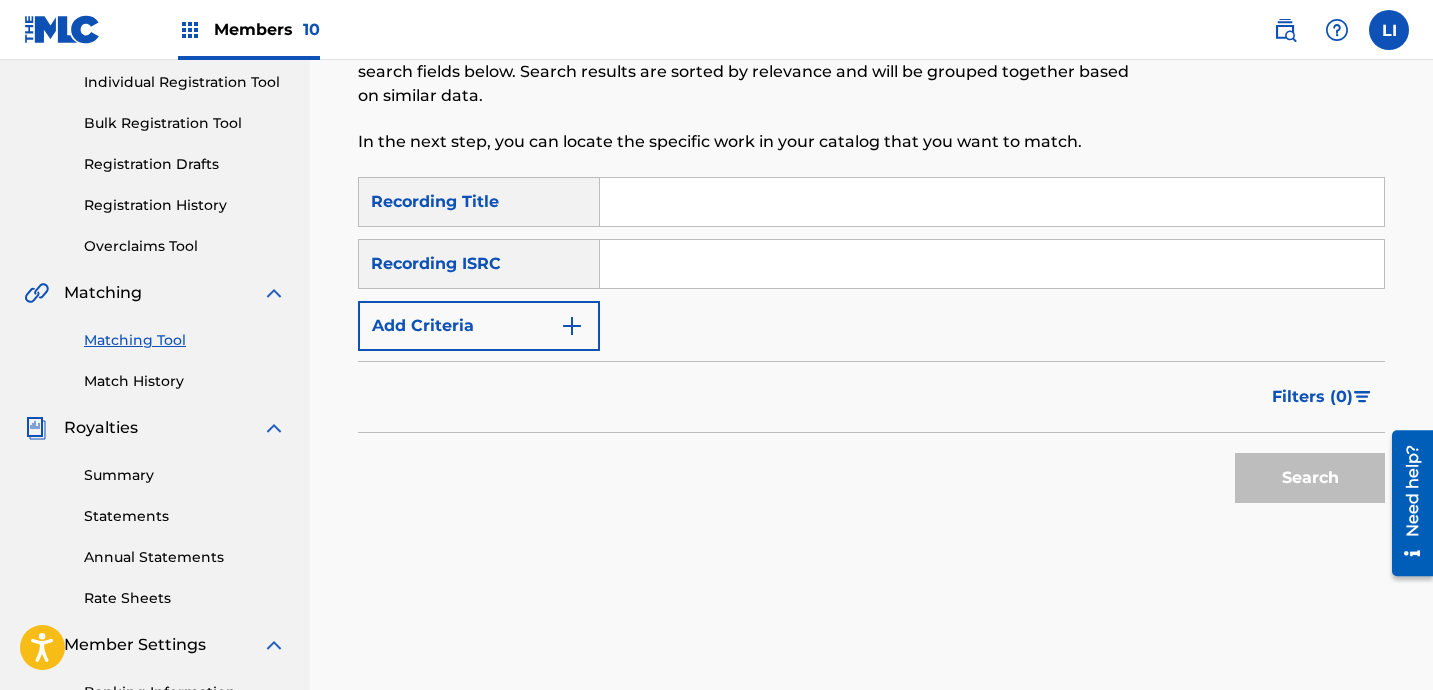 scroll, scrollTop: 239, scrollLeft: 0, axis: vertical 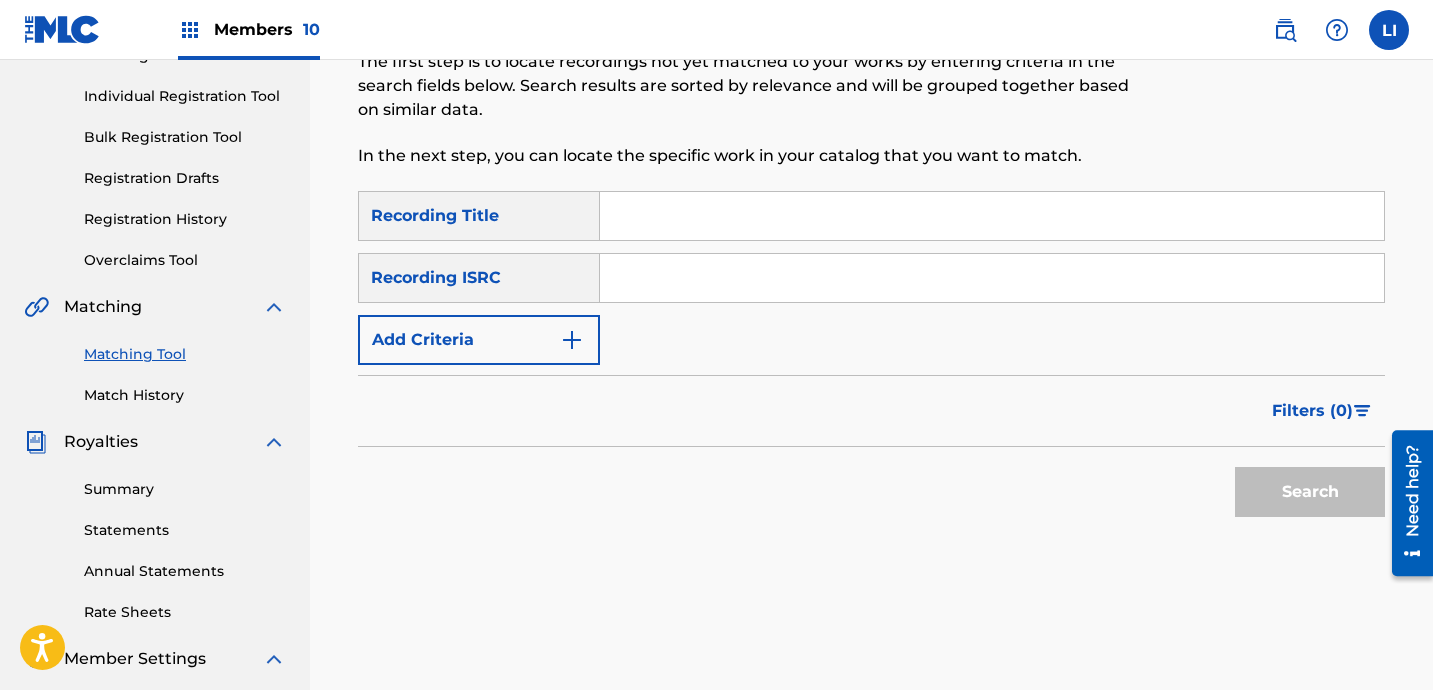 click at bounding box center (992, 216) 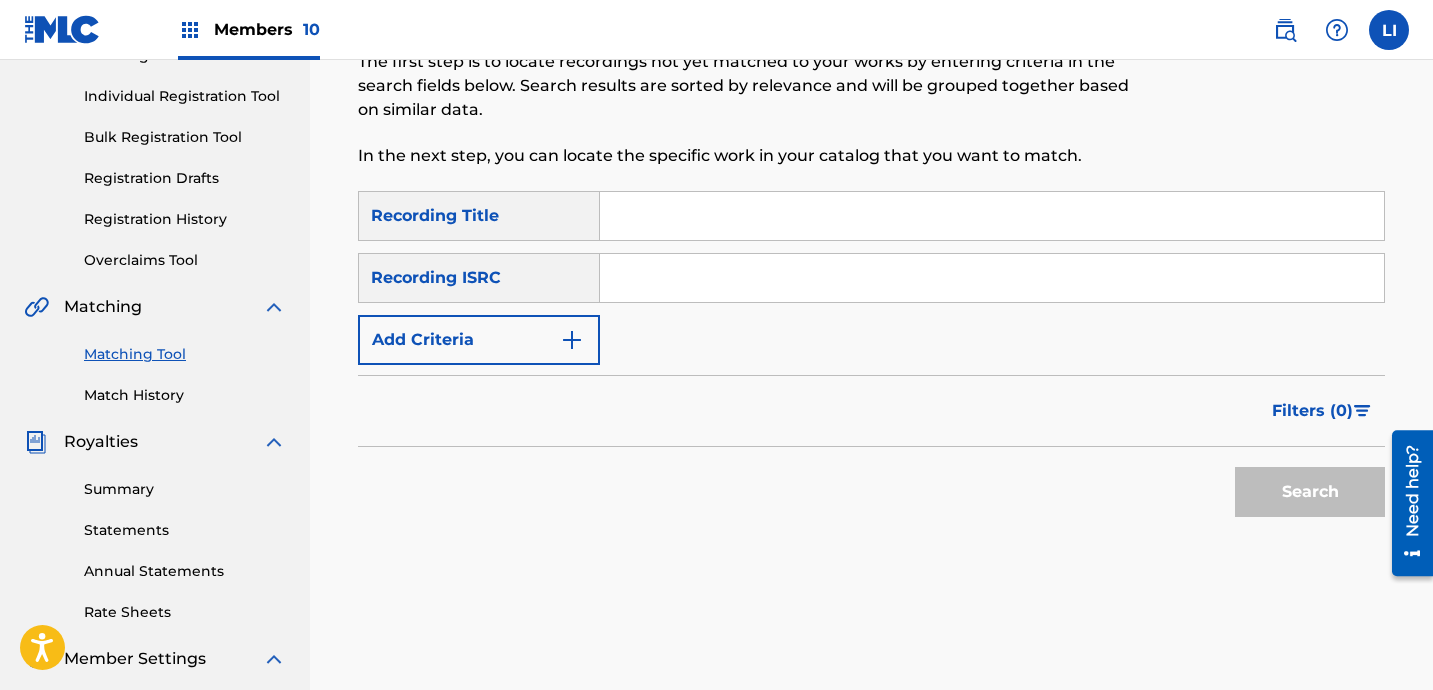 click at bounding box center (992, 216) 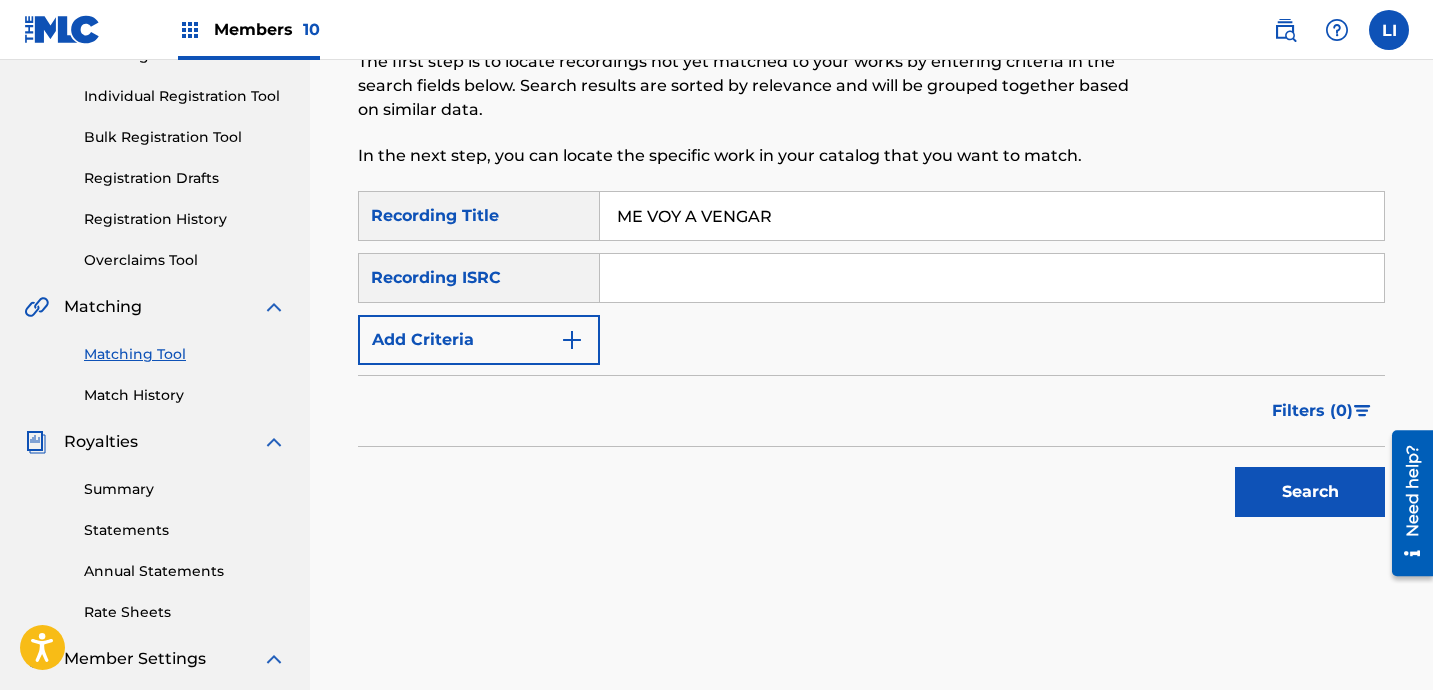 type on "ME VOY A VENGAR" 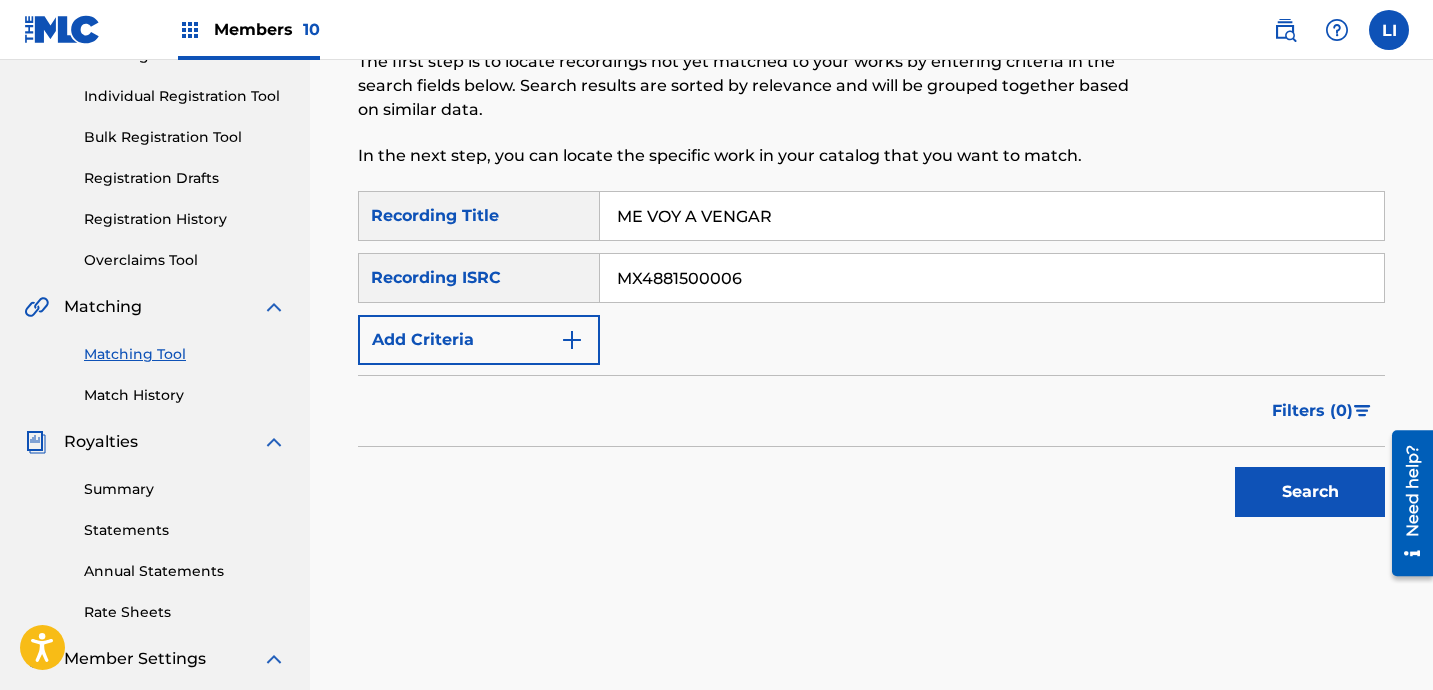 type on "MX4881500006" 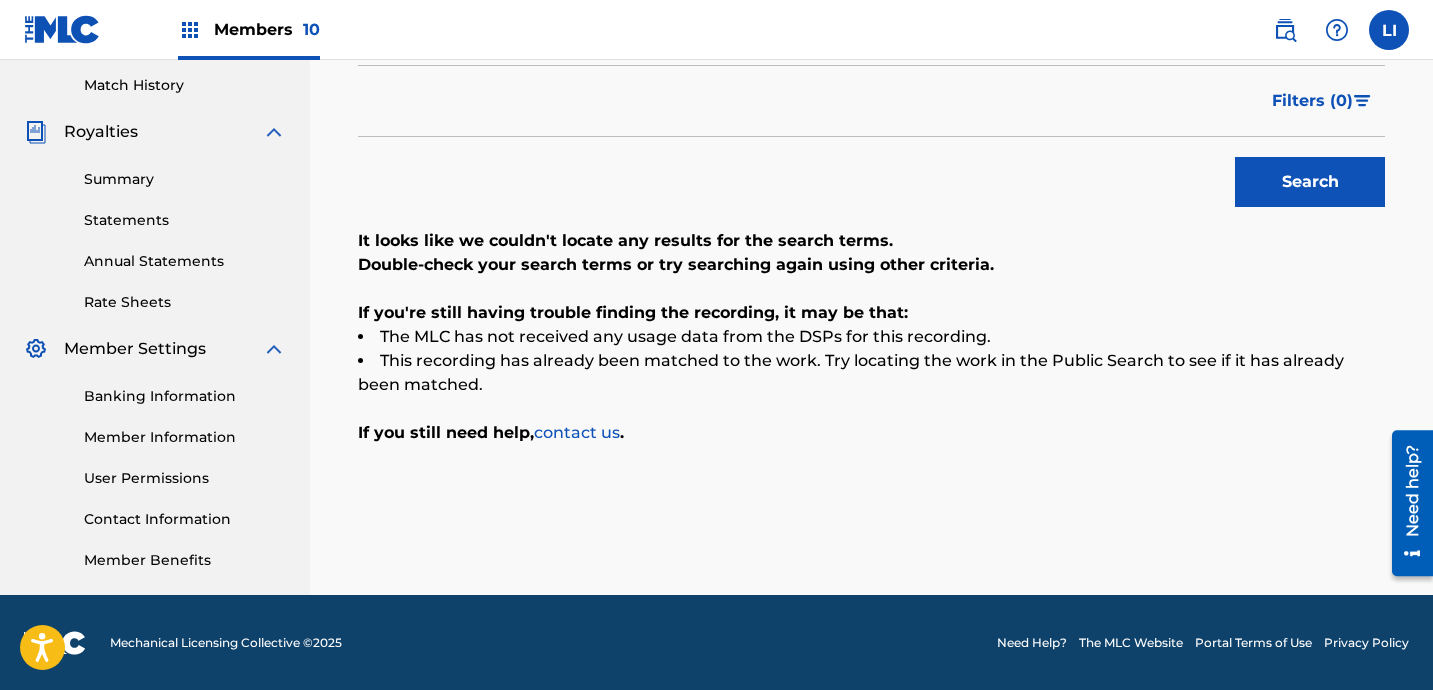 scroll, scrollTop: 225, scrollLeft: 0, axis: vertical 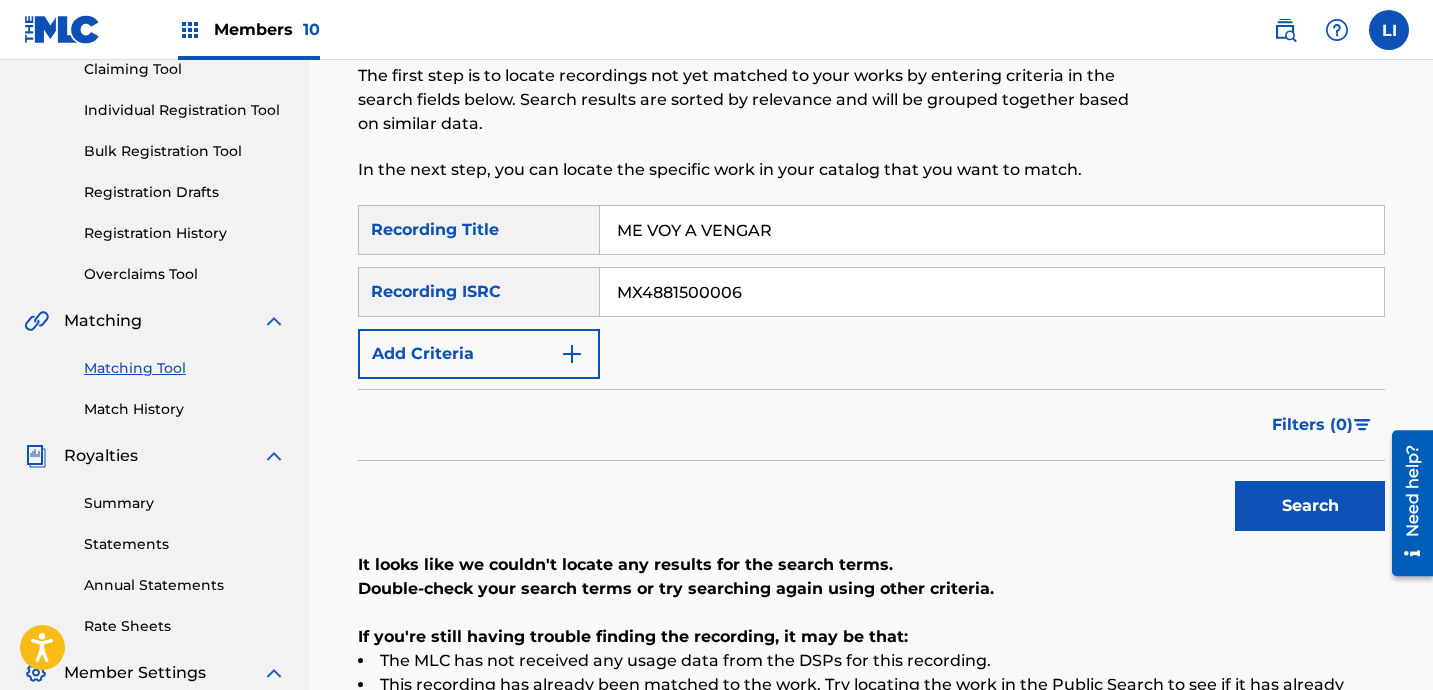 drag, startPoint x: 812, startPoint y: 237, endPoint x: 562, endPoint y: 197, distance: 253.17978 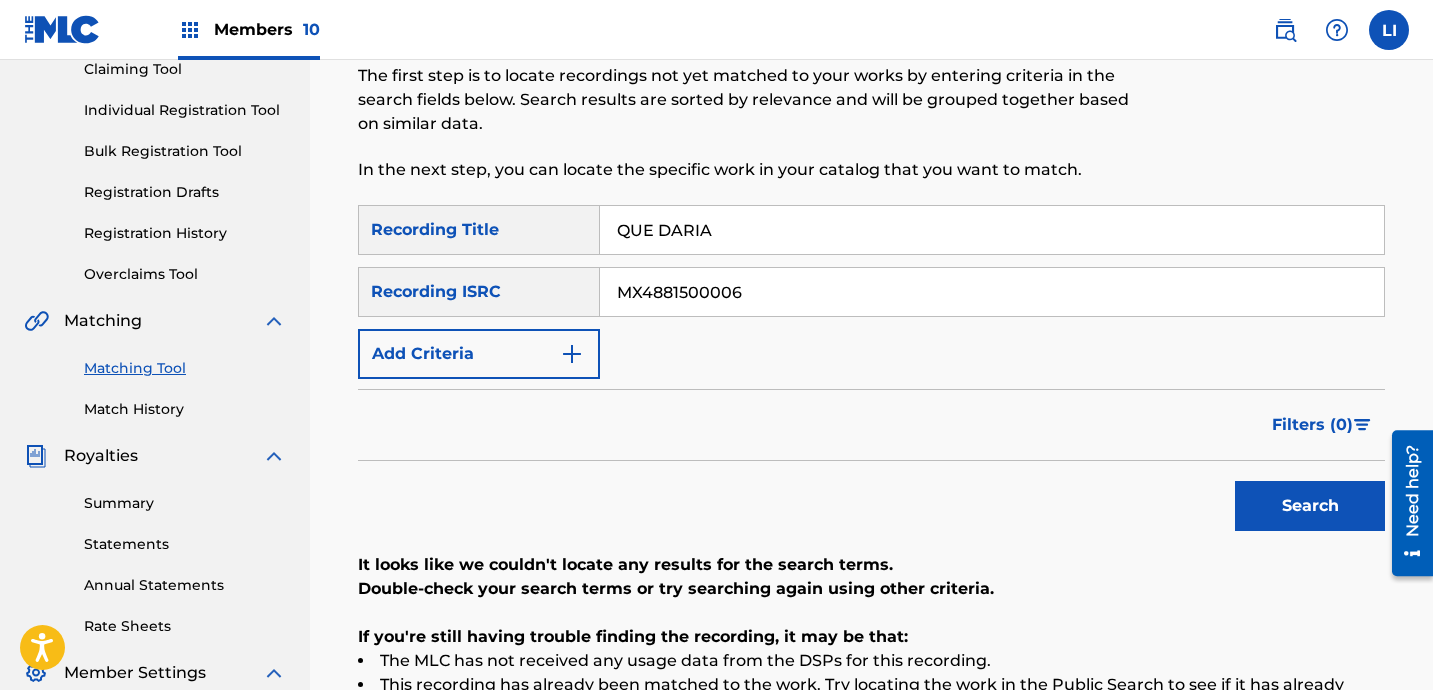 type on "QUE DARIA" 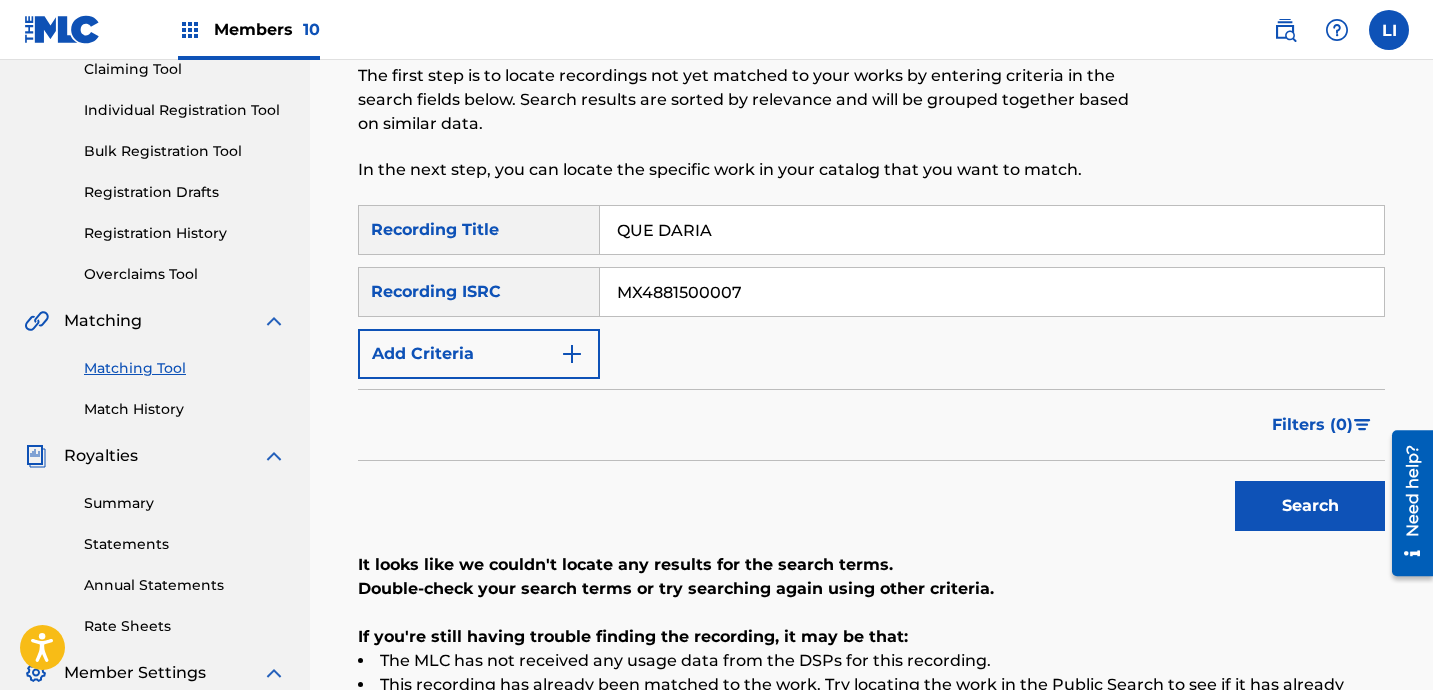 type on "MX4881500007" 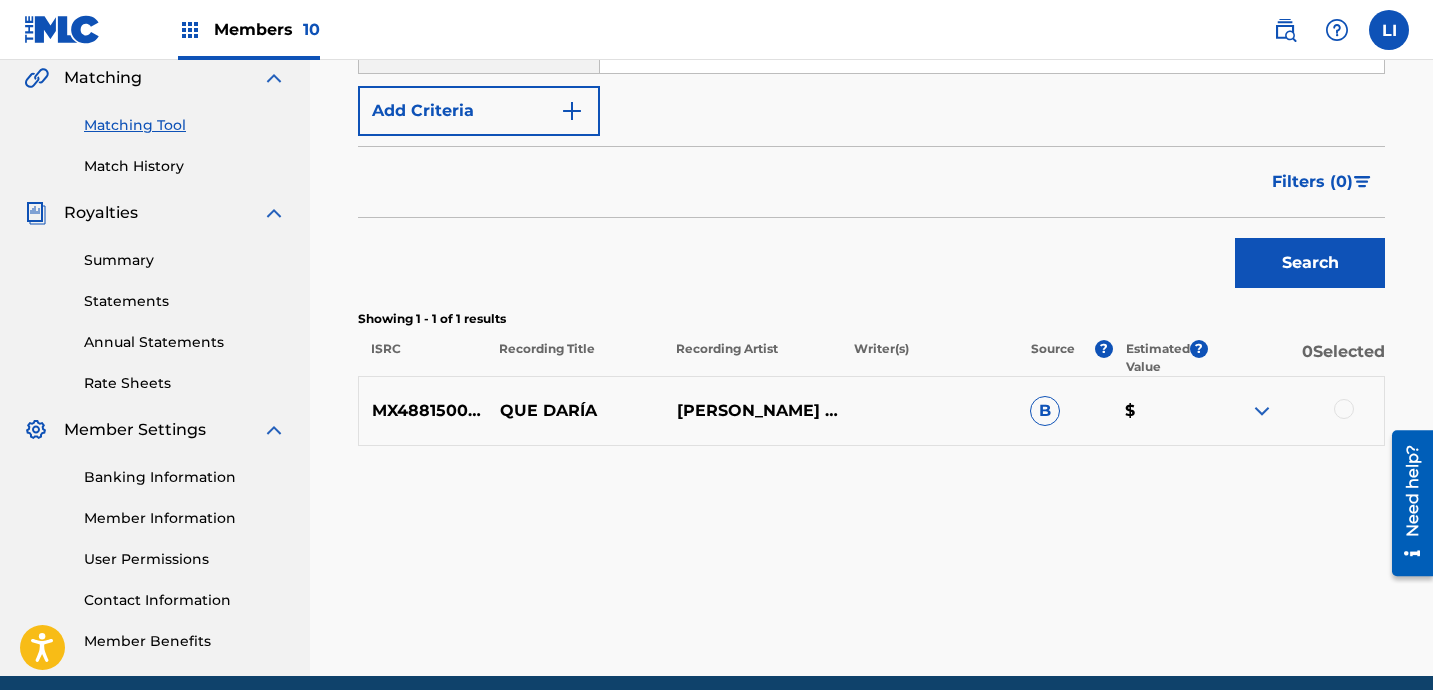 scroll, scrollTop: 550, scrollLeft: 0, axis: vertical 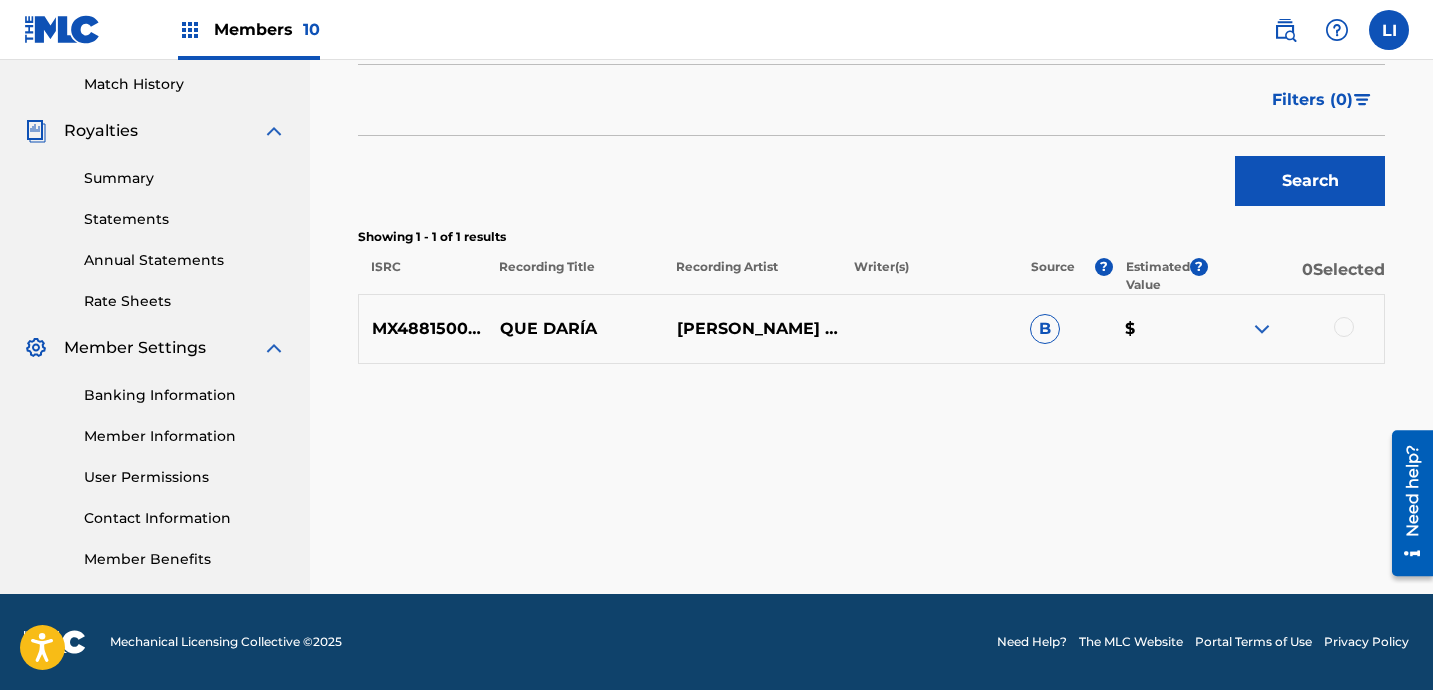 click at bounding box center (1344, 327) 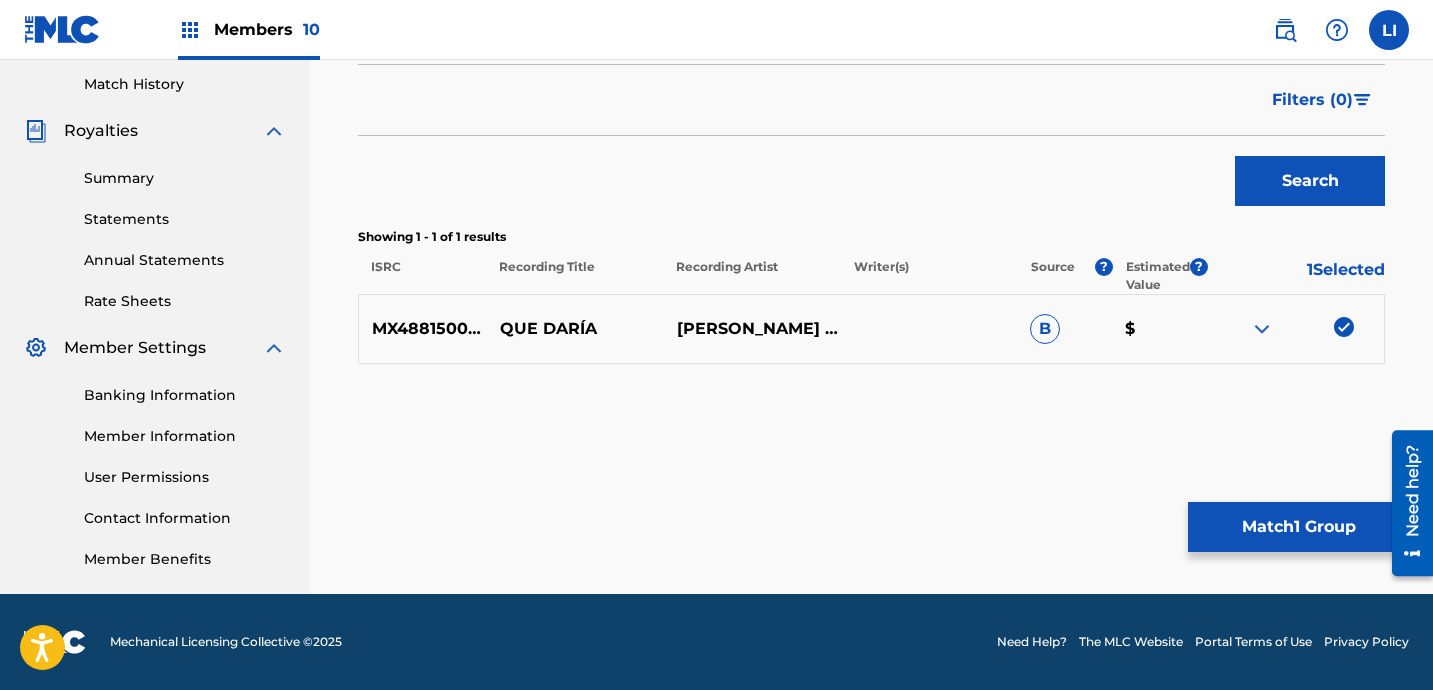 click on "Match  1 Group" at bounding box center (1298, 527) 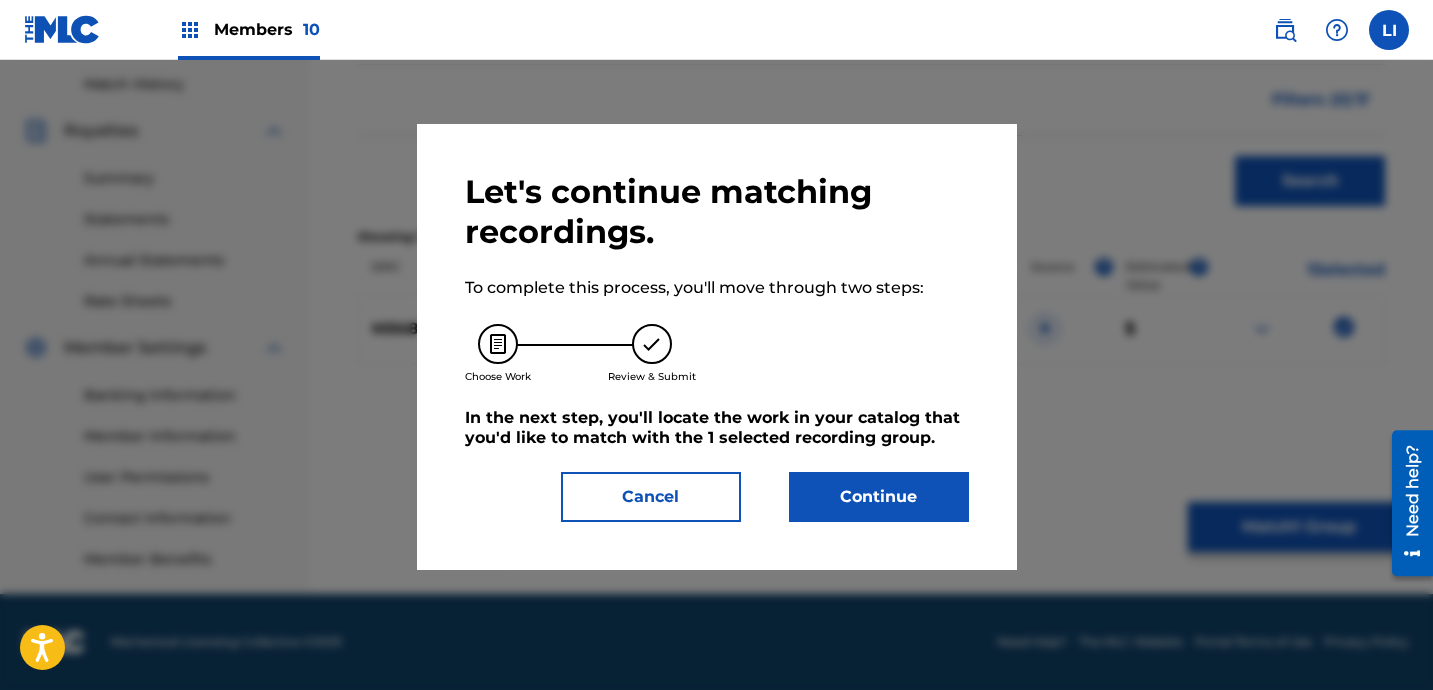 click on "Continue" at bounding box center [879, 497] 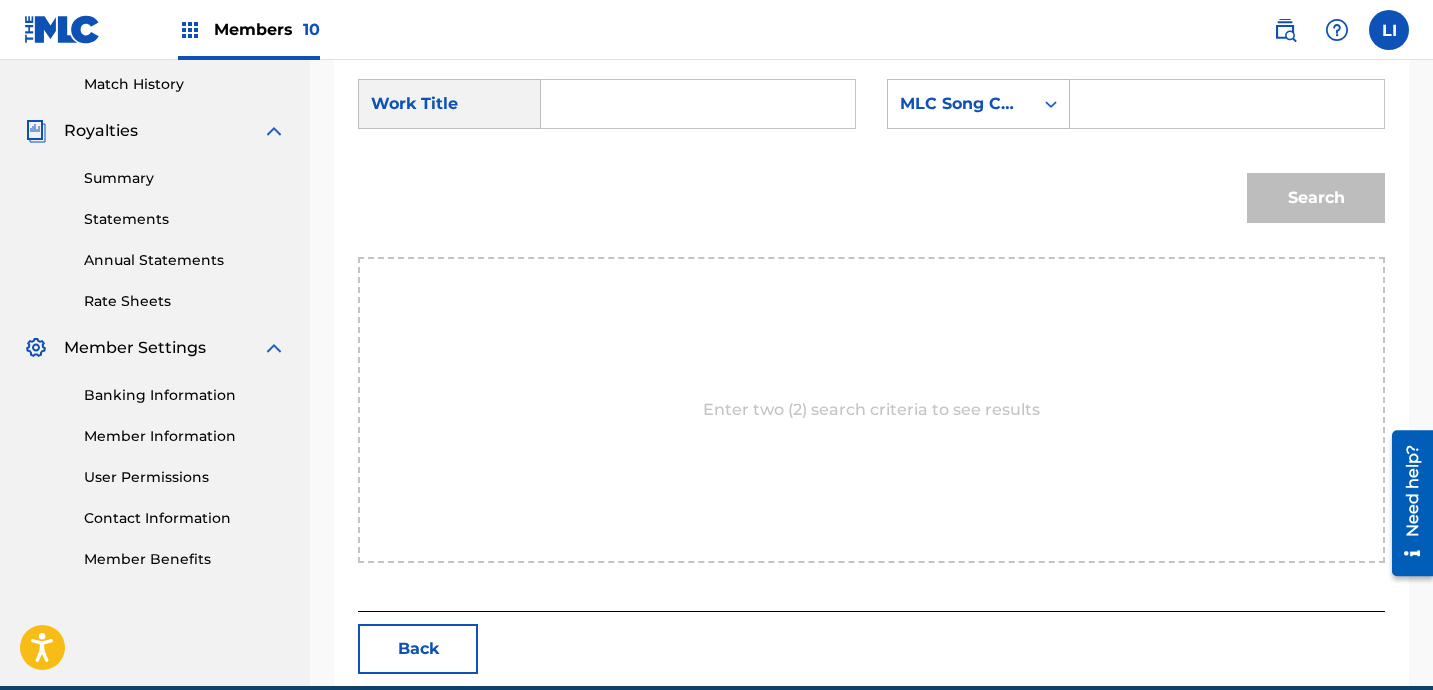click at bounding box center (698, 104) 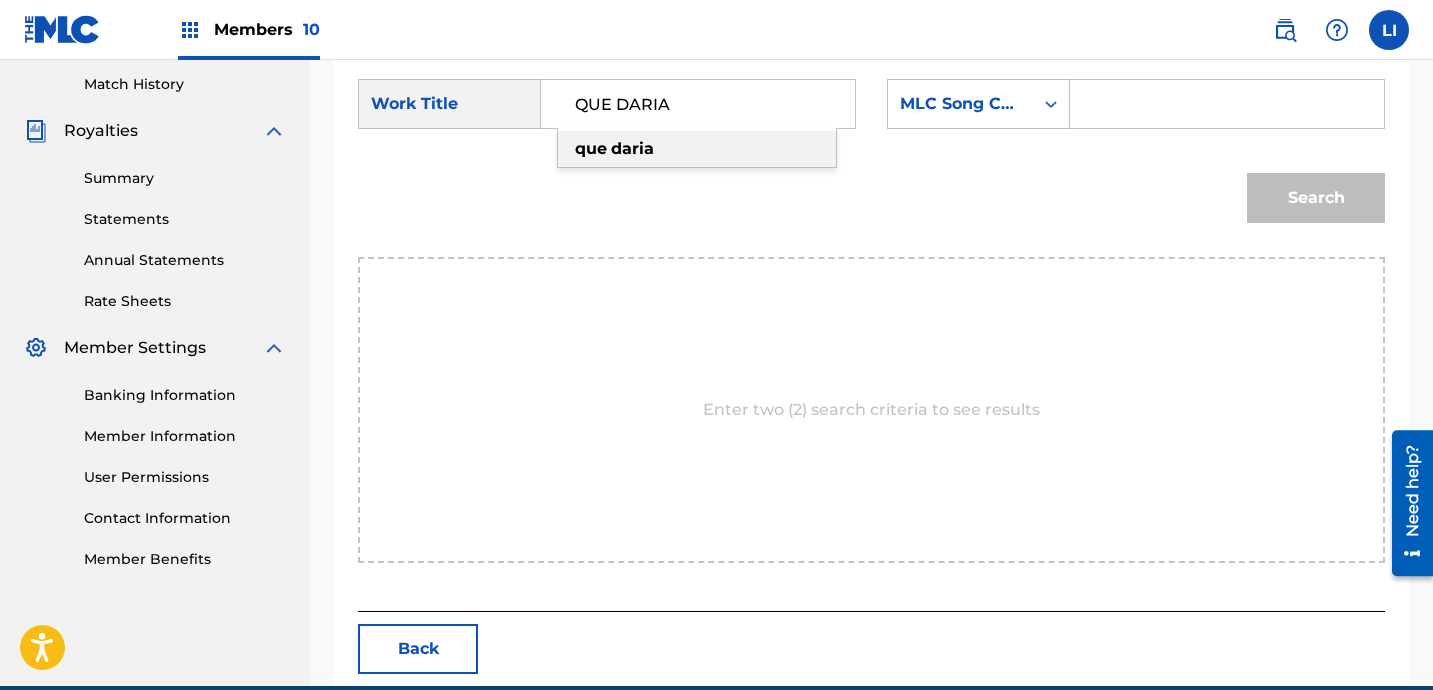 type on "QUE DARIA" 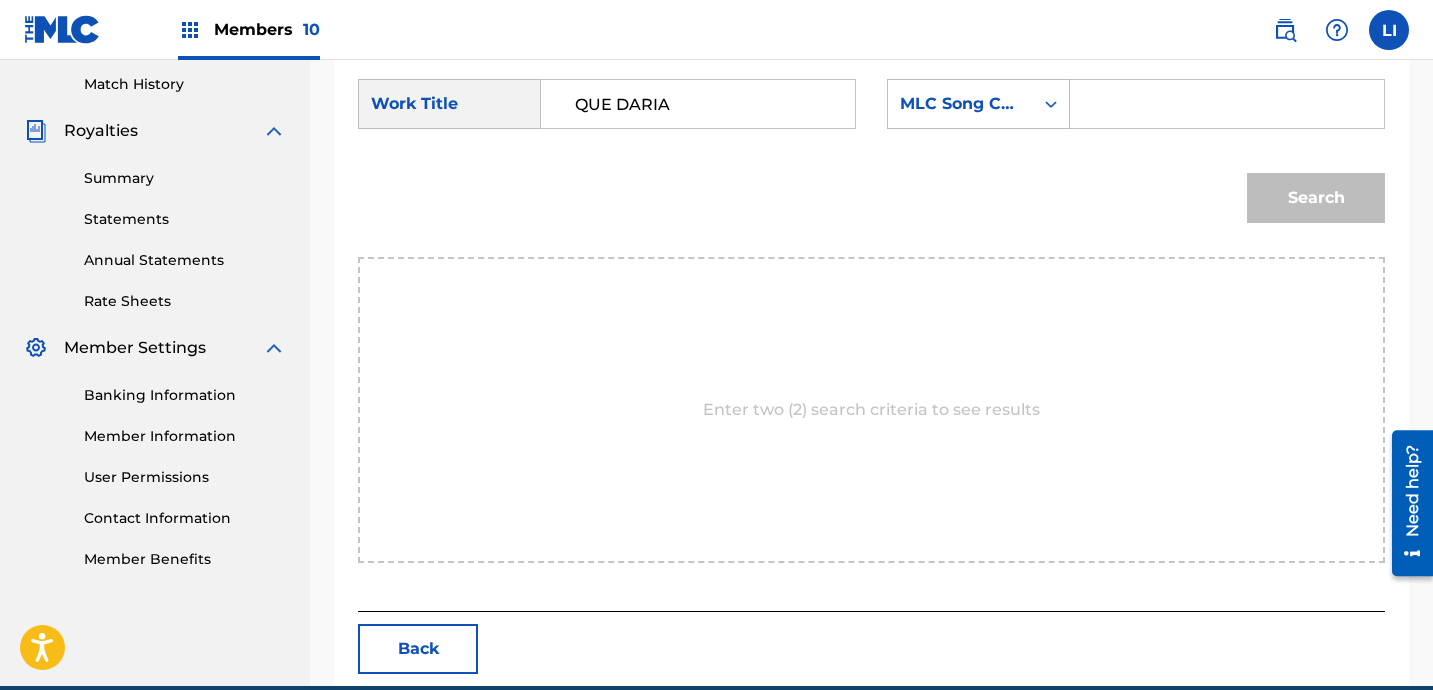 paste on "QV7GCI" 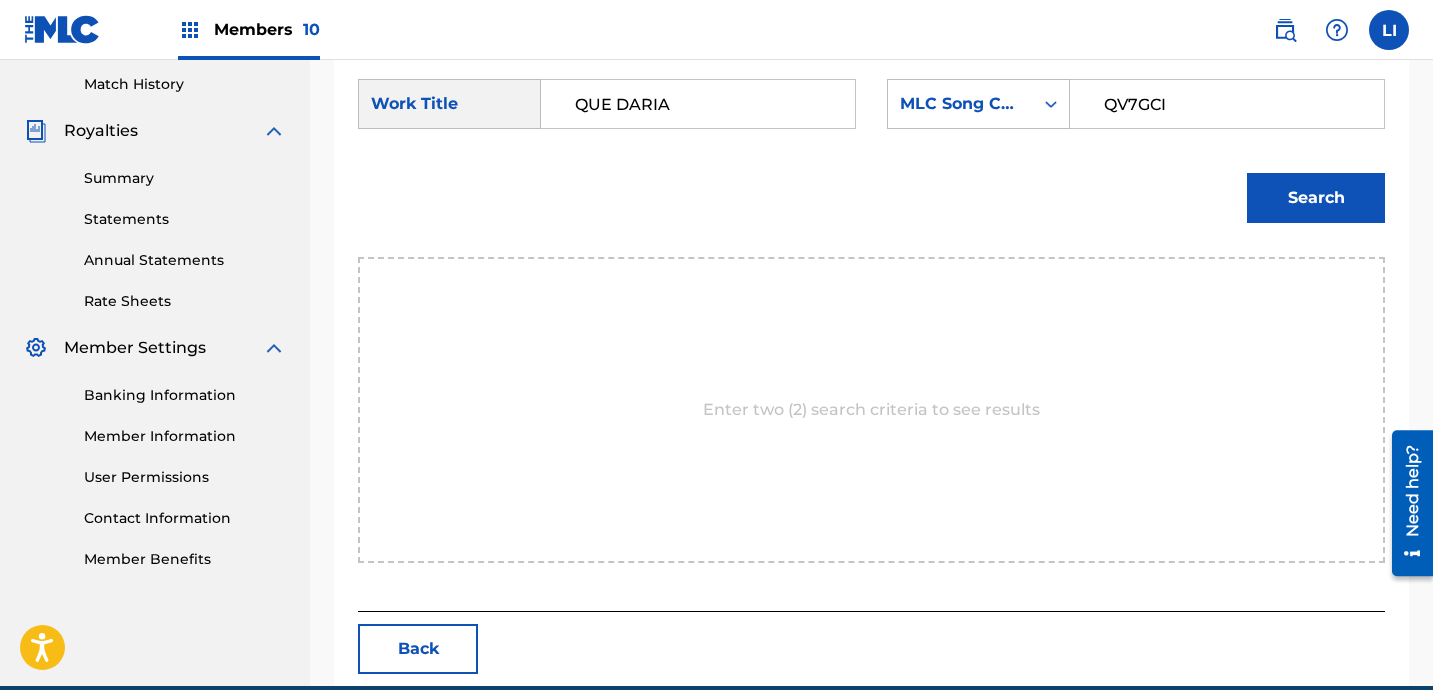 type on "QV7GCI" 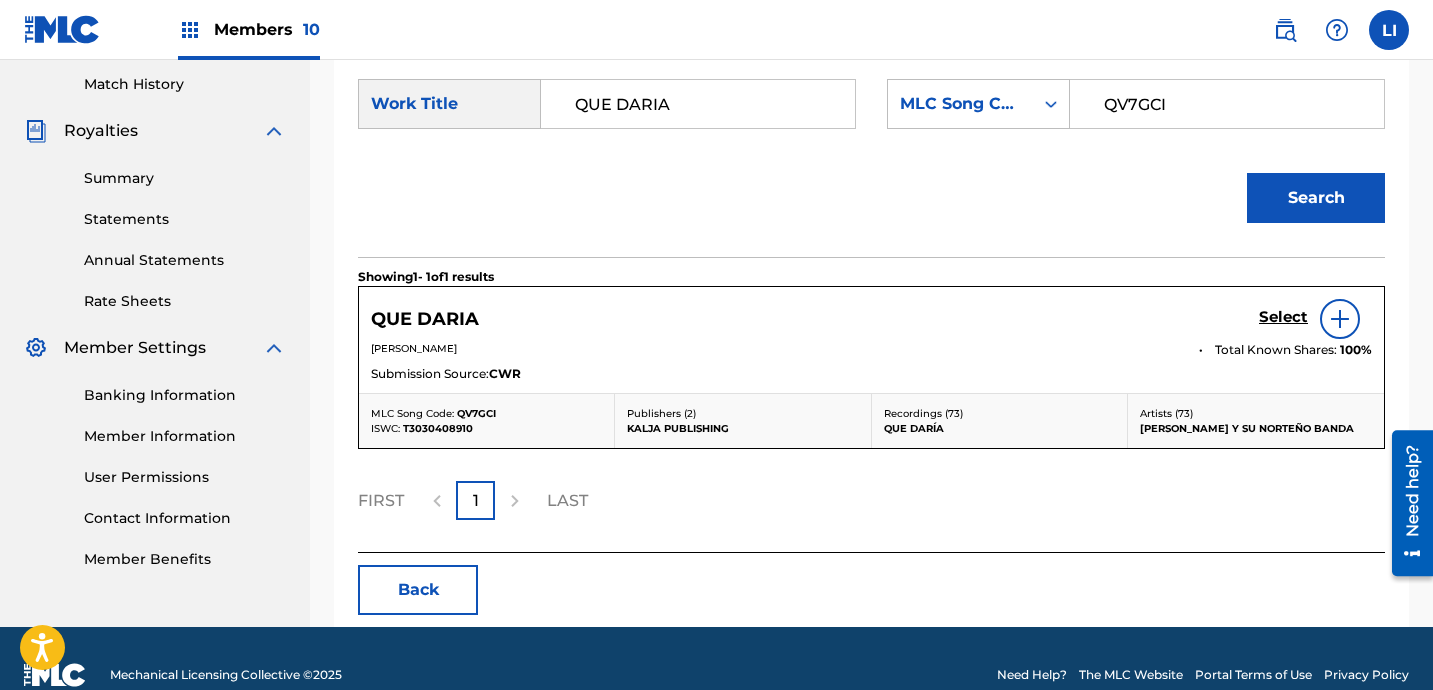 click on "Select" at bounding box center (1283, 317) 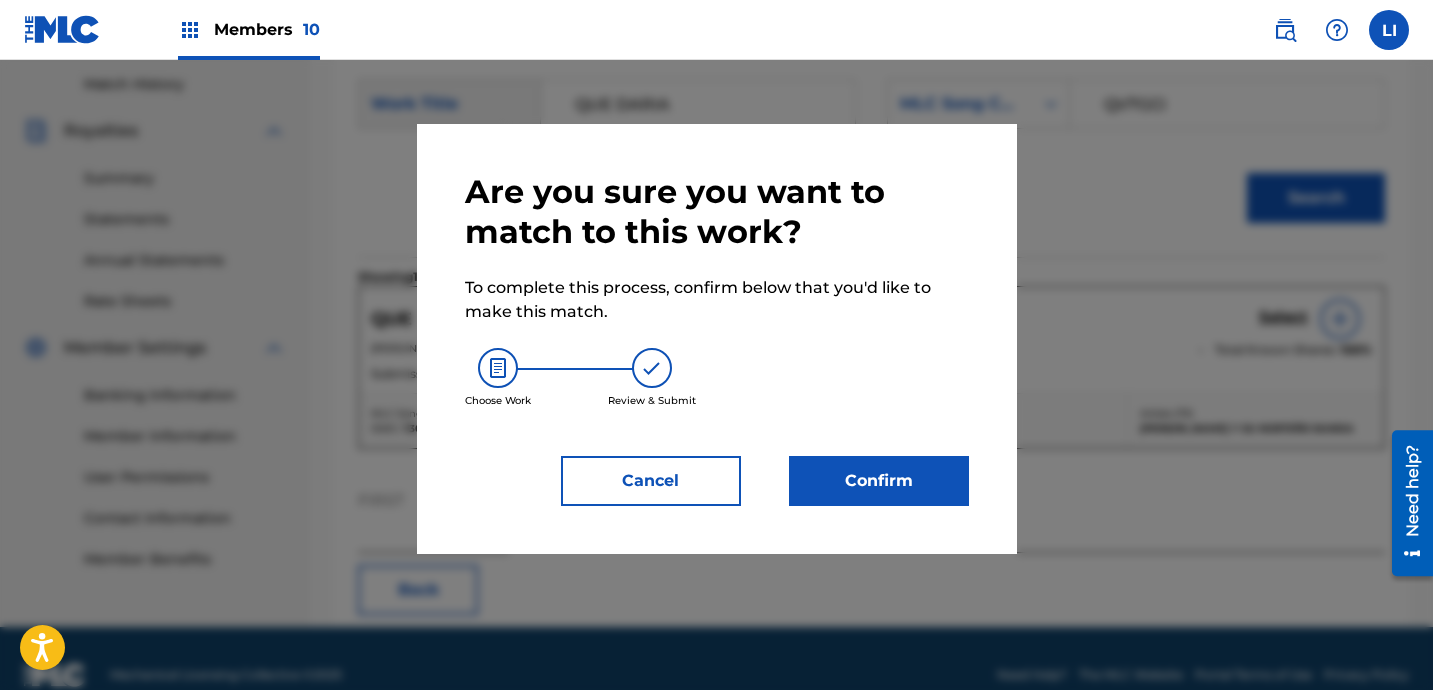 click on "Confirm" at bounding box center [879, 481] 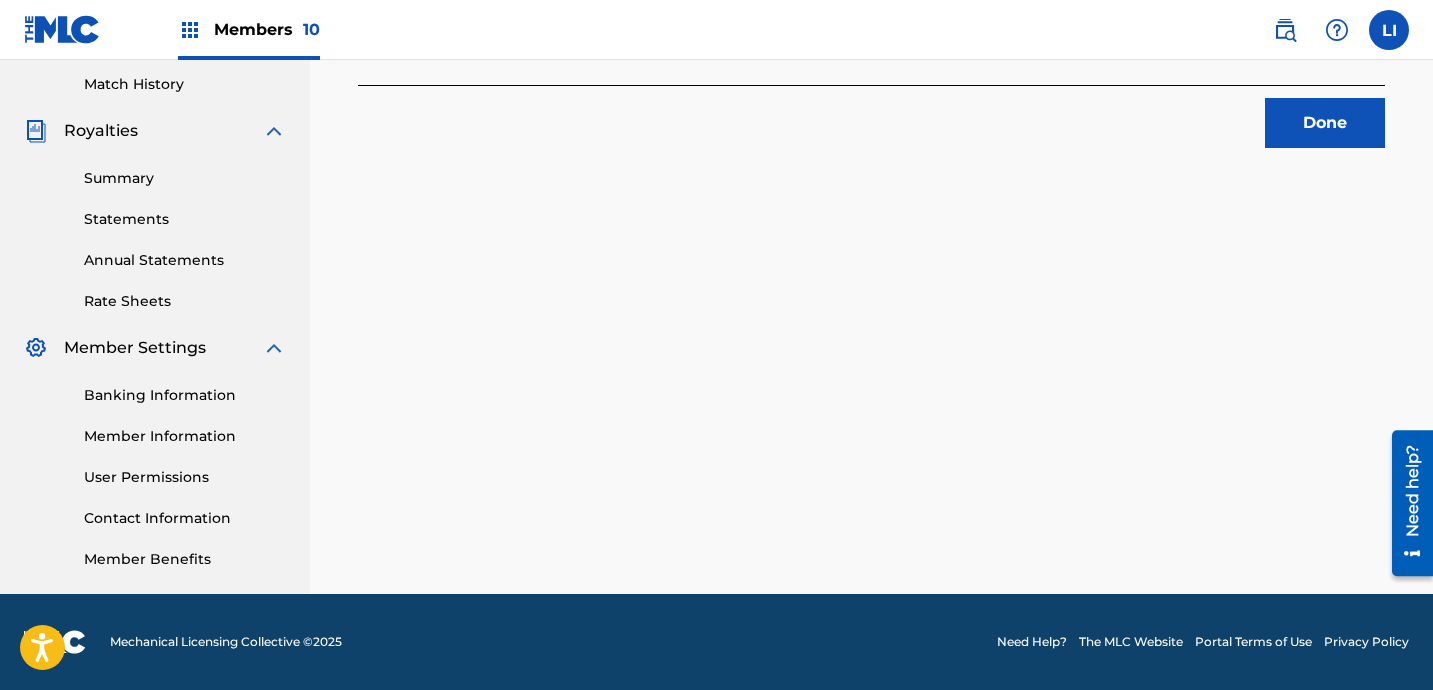 click on "Done" at bounding box center (1325, 123) 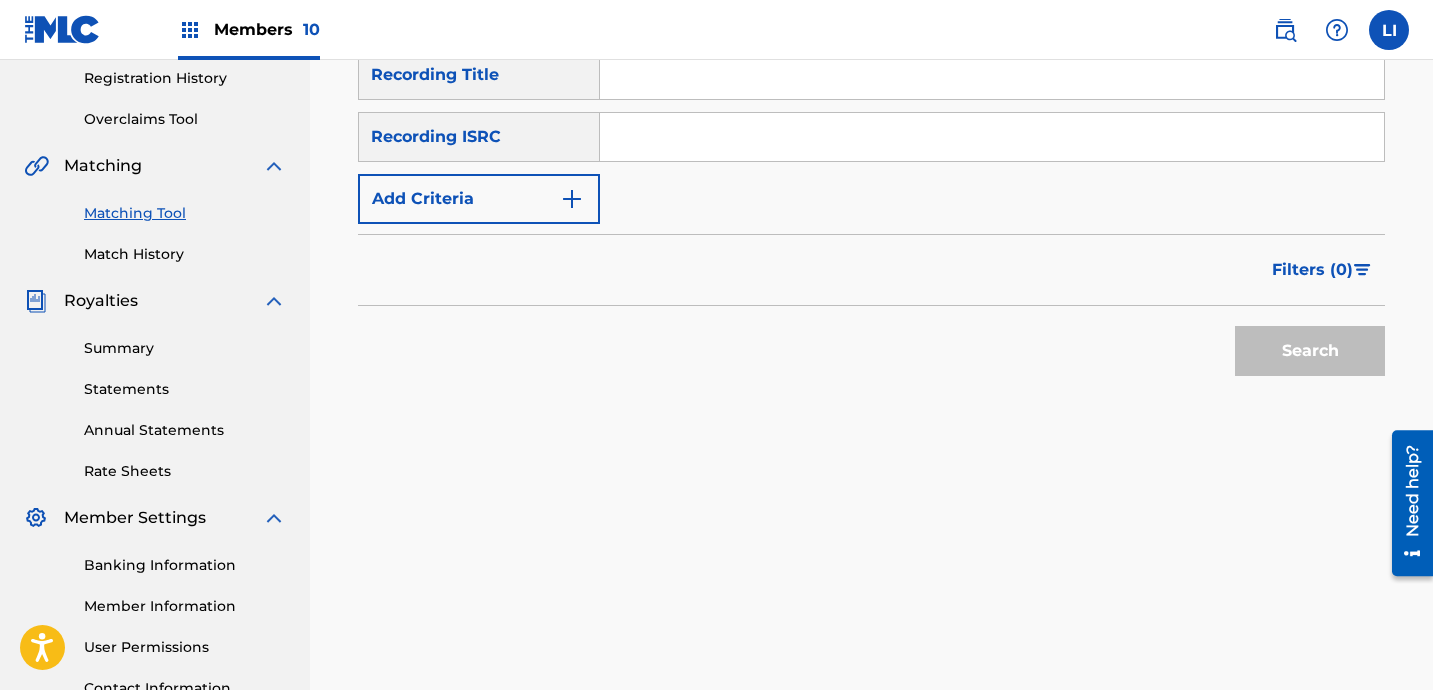 scroll, scrollTop: 340, scrollLeft: 0, axis: vertical 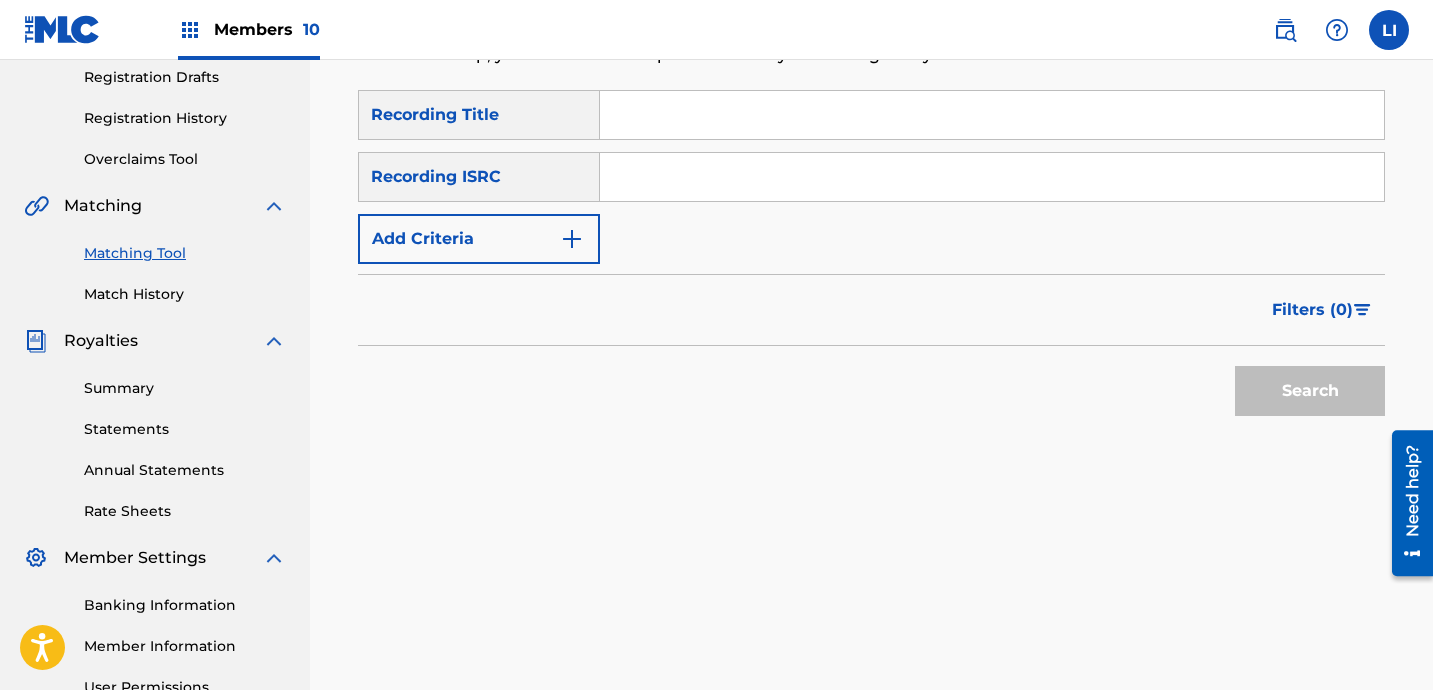 click at bounding box center (992, 115) 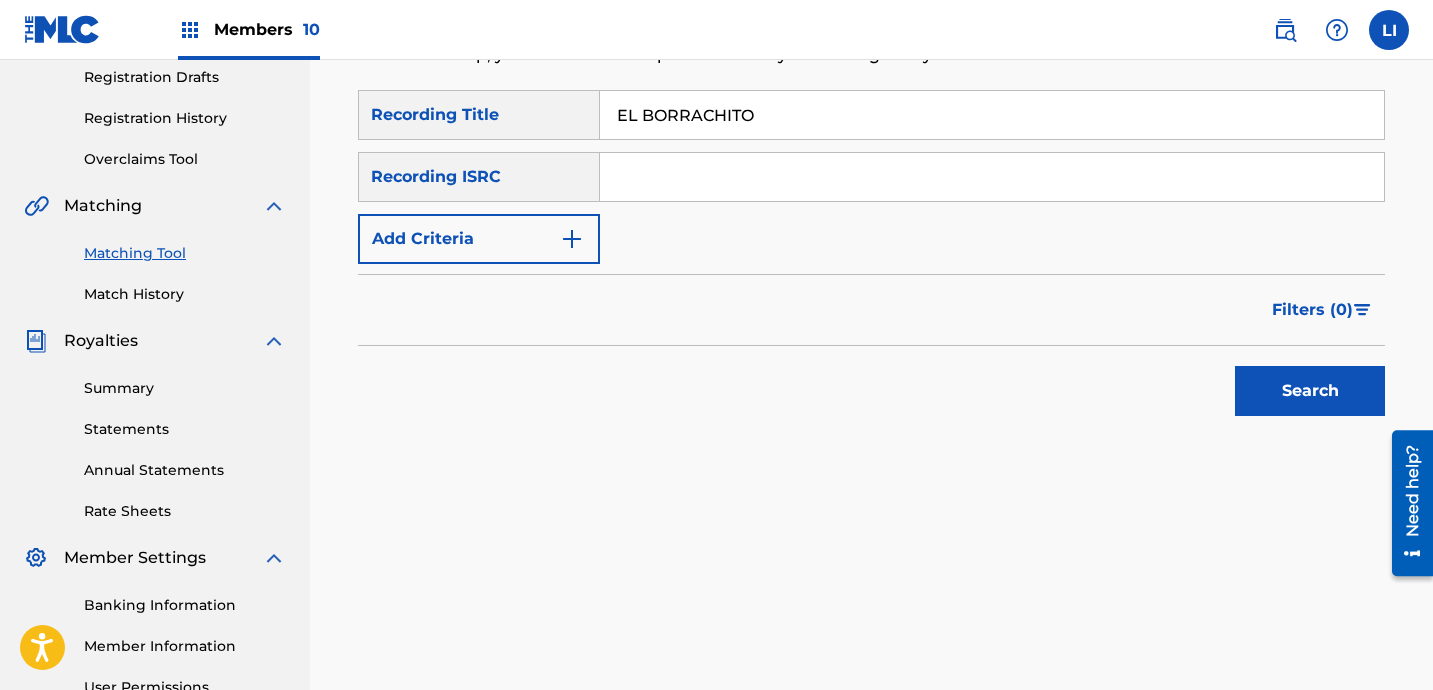 type on "EL BORRACHITO" 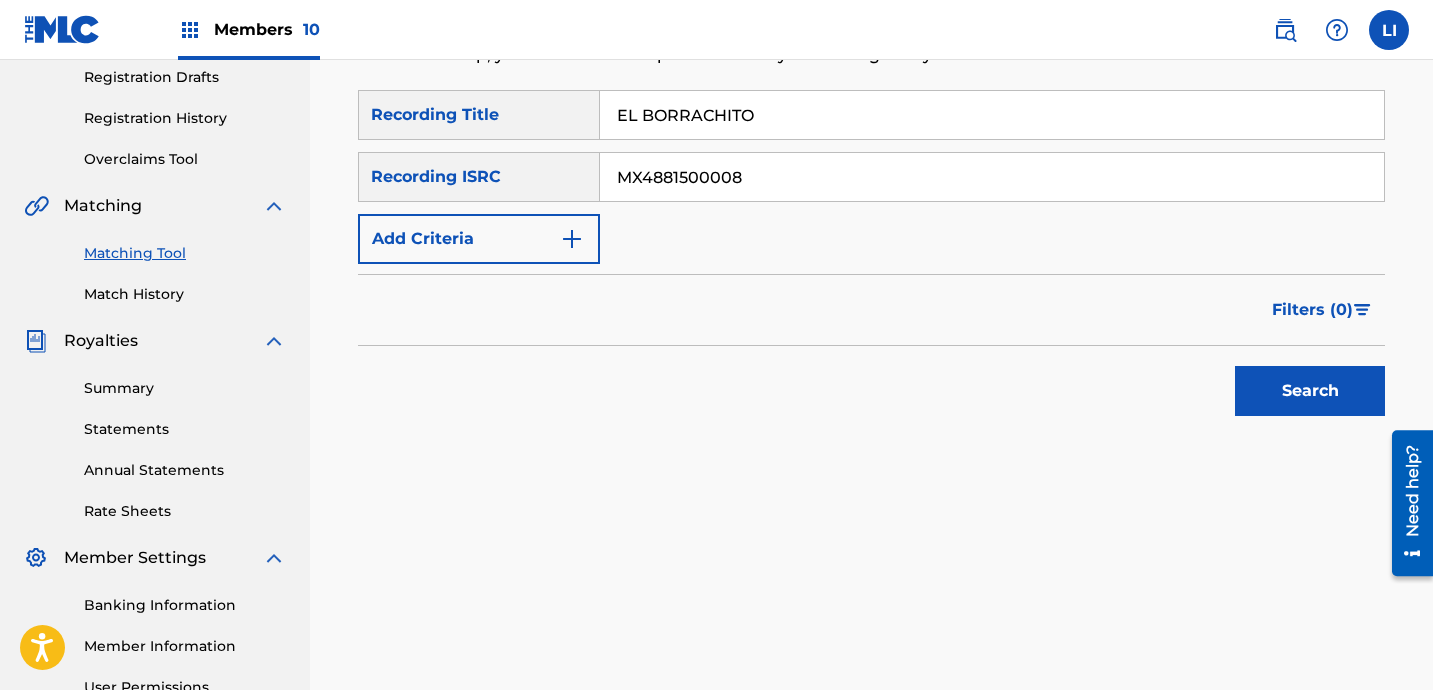type on "MX4881500008" 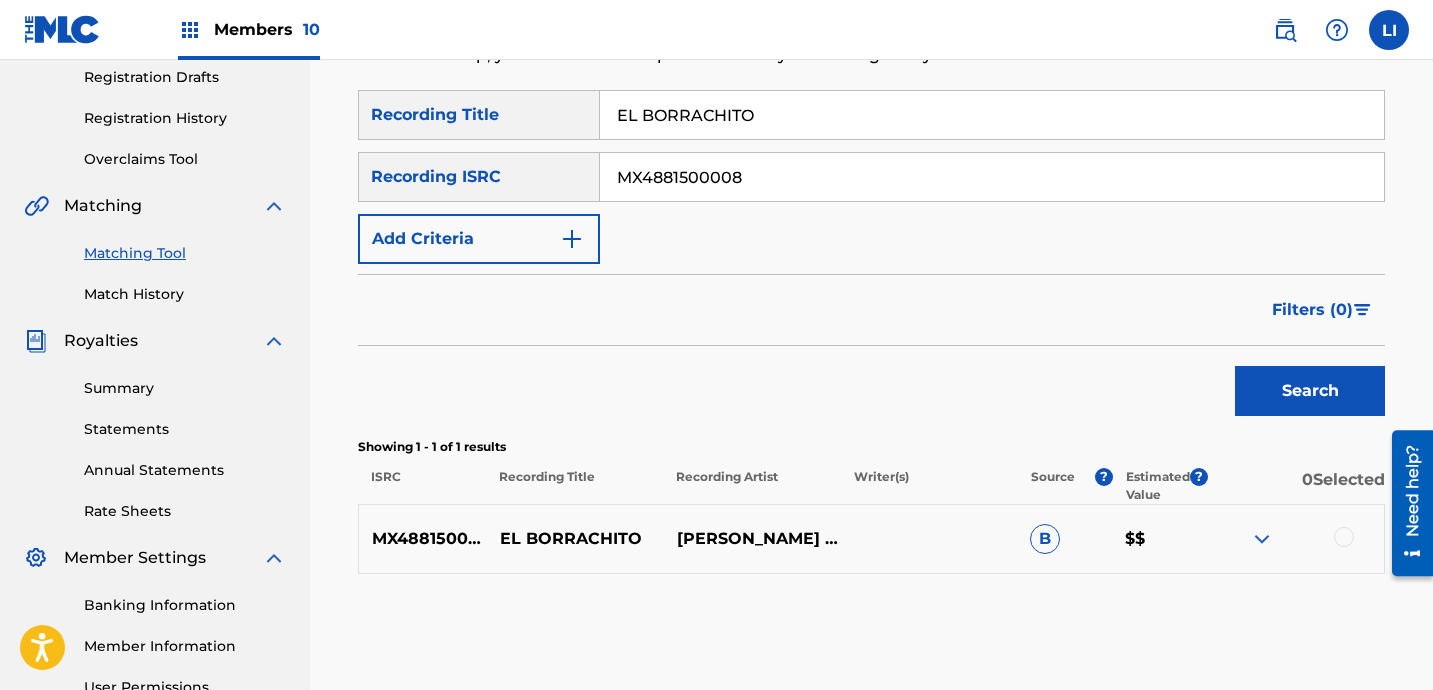 click at bounding box center [1295, 539] 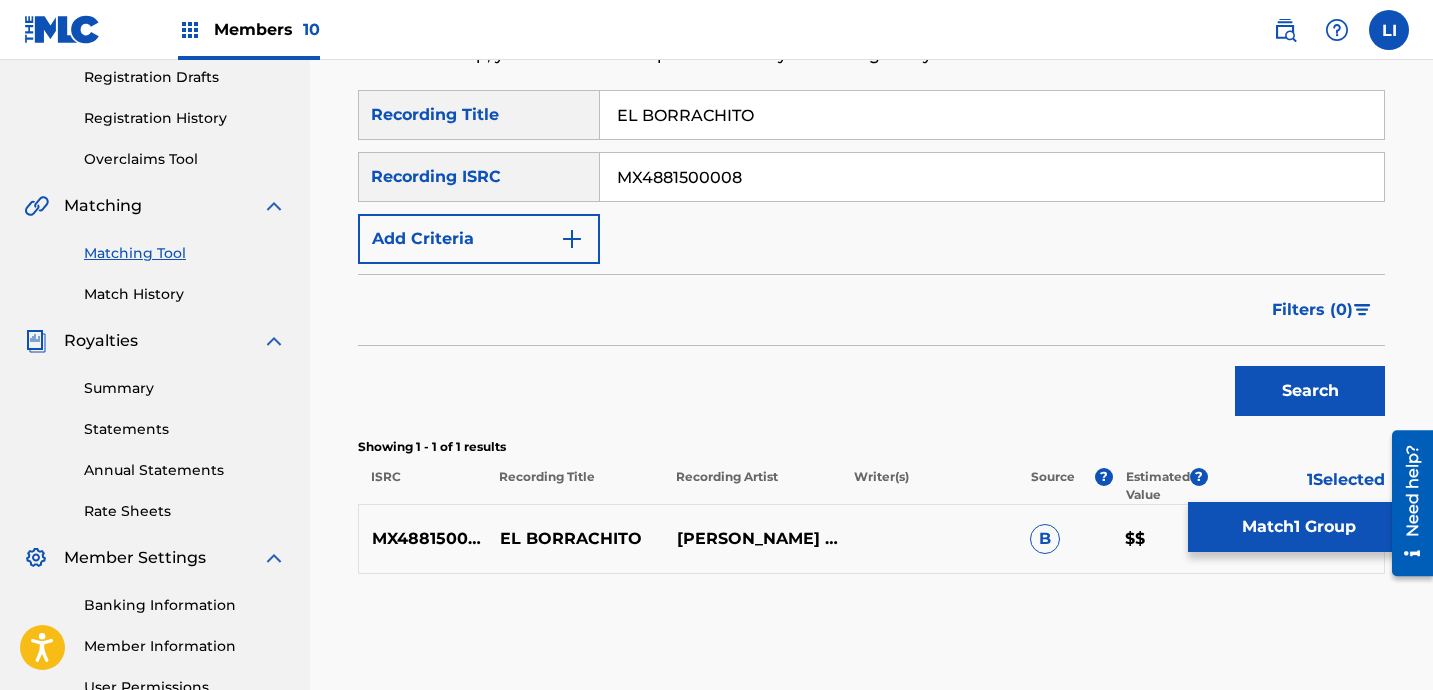 click on "Match  1 Group" at bounding box center (1298, 527) 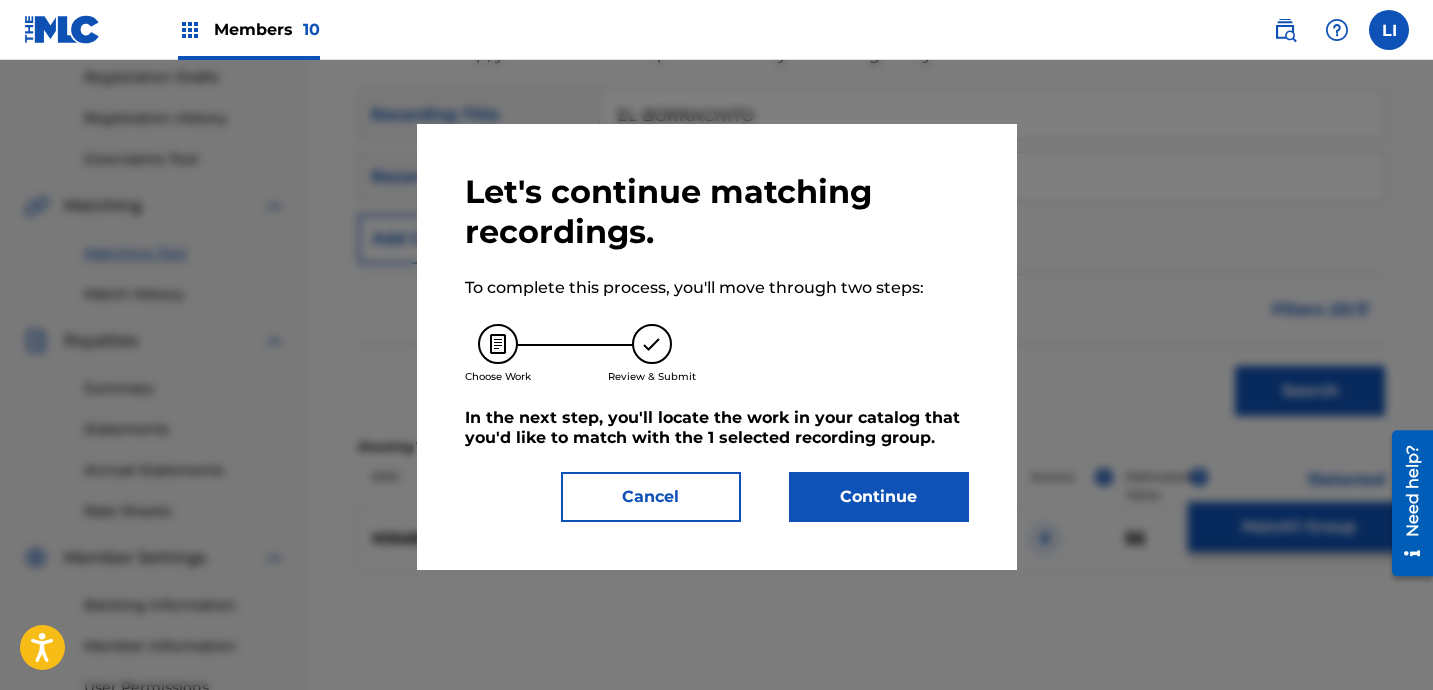 click on "Continue" at bounding box center [879, 497] 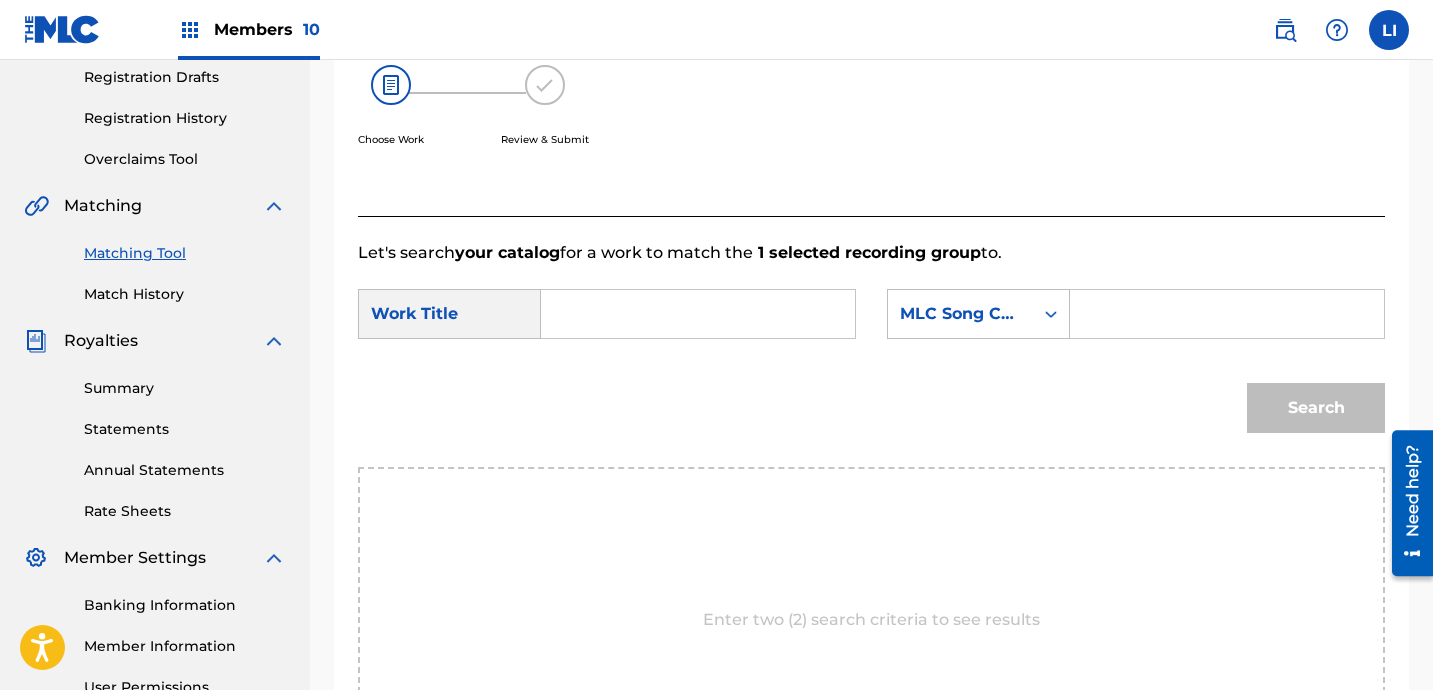 click at bounding box center (698, 314) 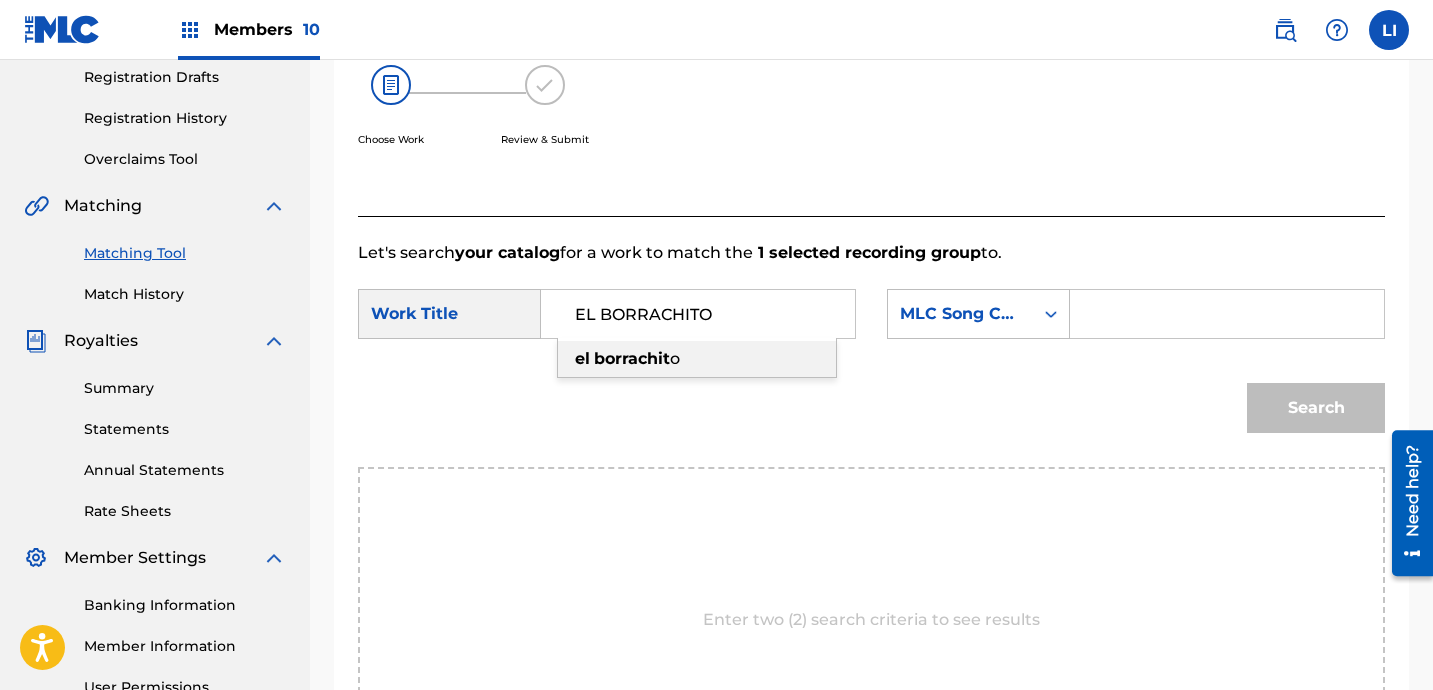 type on "EL BORRACHITO" 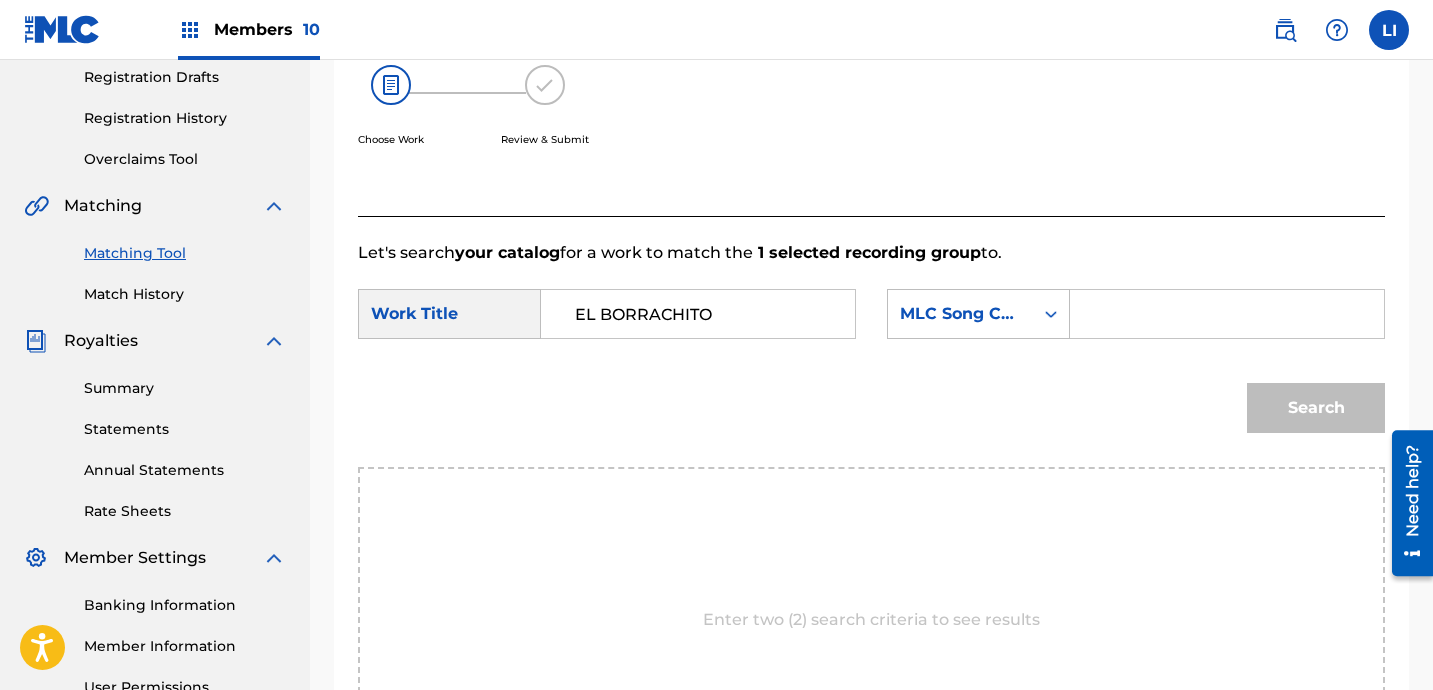 paste on "EV7UST" 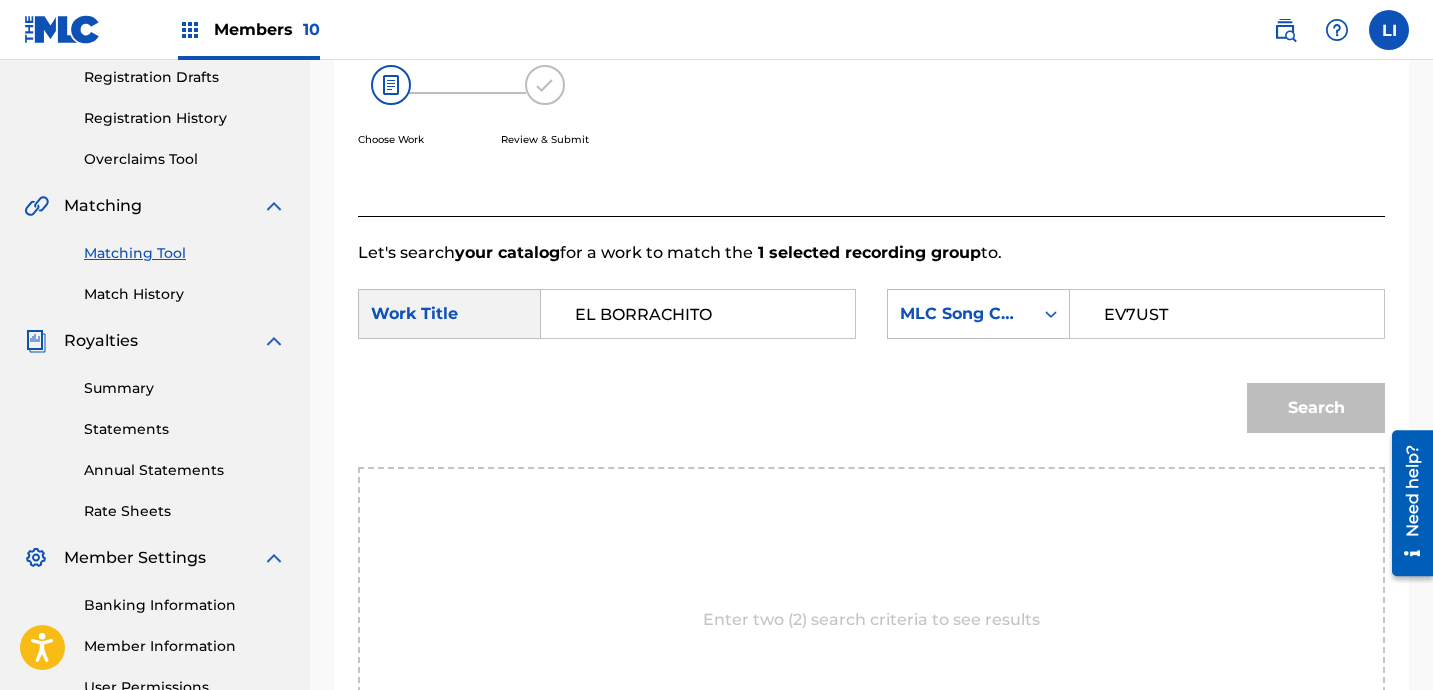 type on "EV7UST" 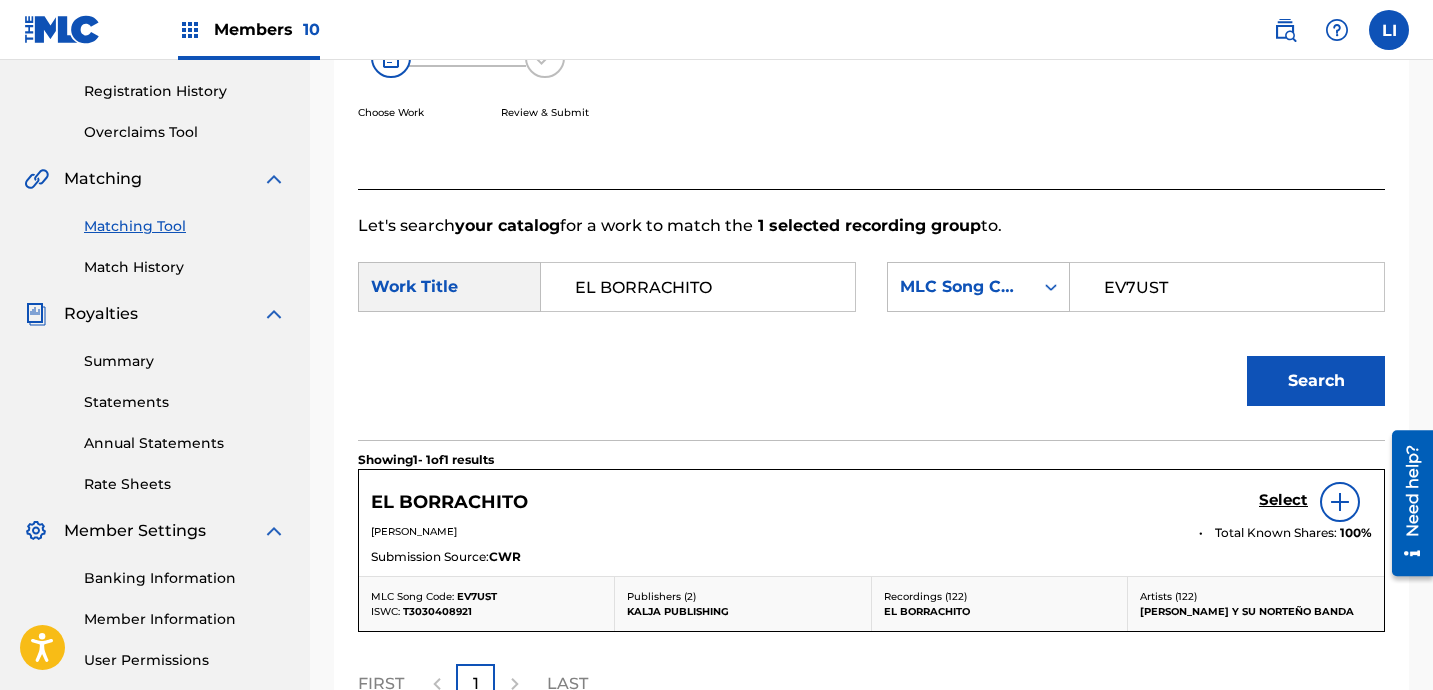 scroll, scrollTop: 490, scrollLeft: 0, axis: vertical 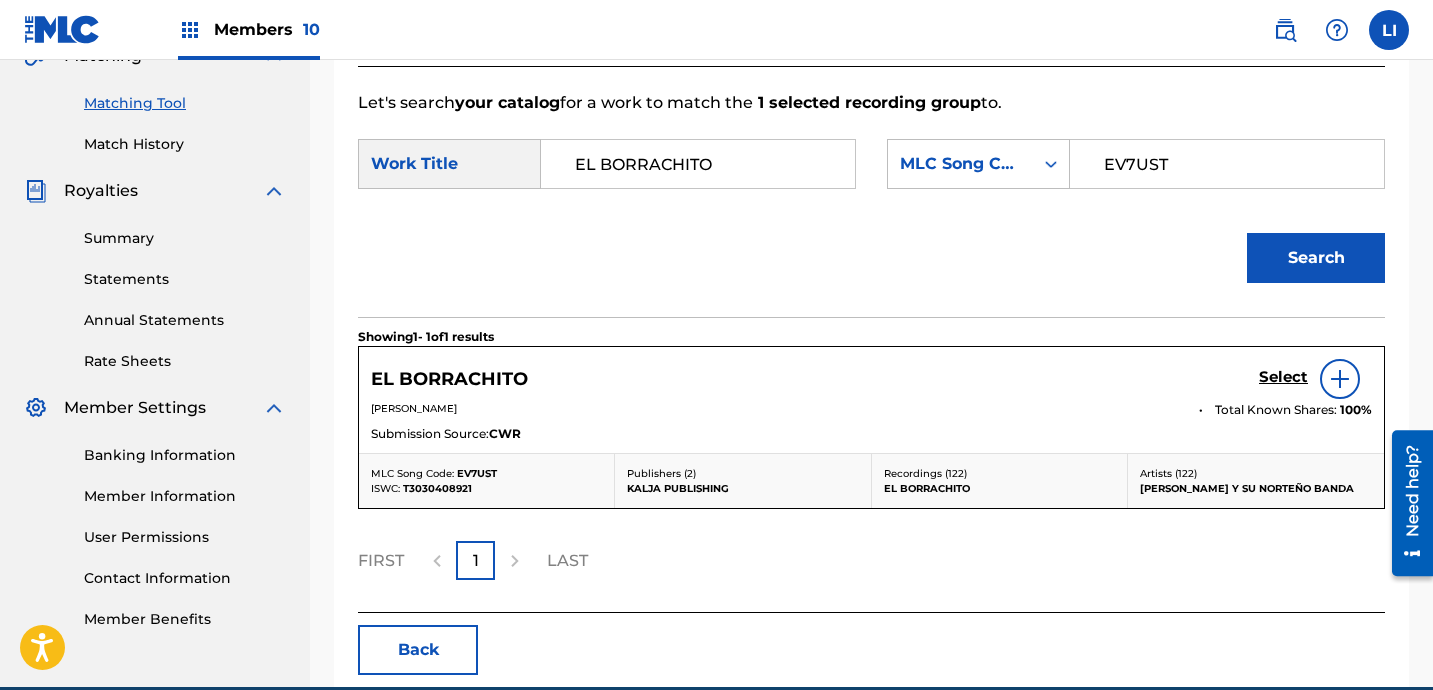 click on "Select" at bounding box center (1283, 377) 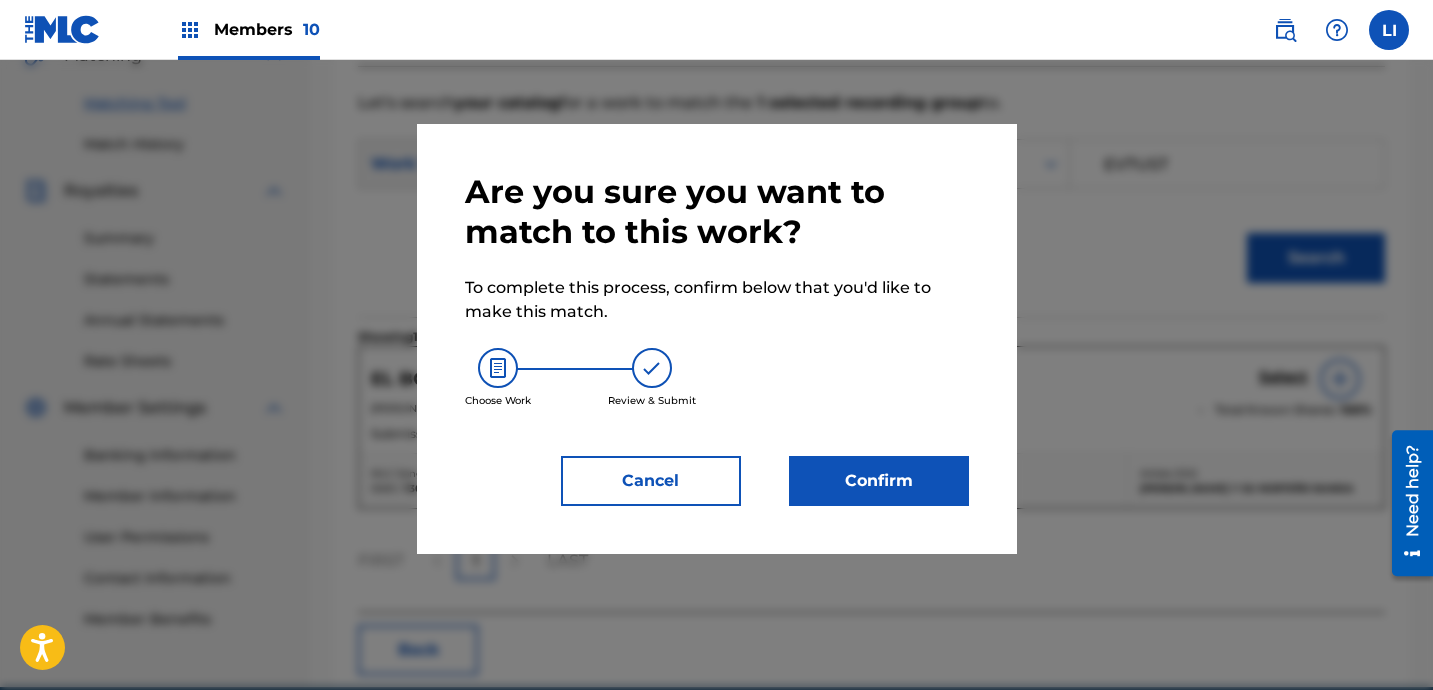 click on "Confirm" at bounding box center (879, 481) 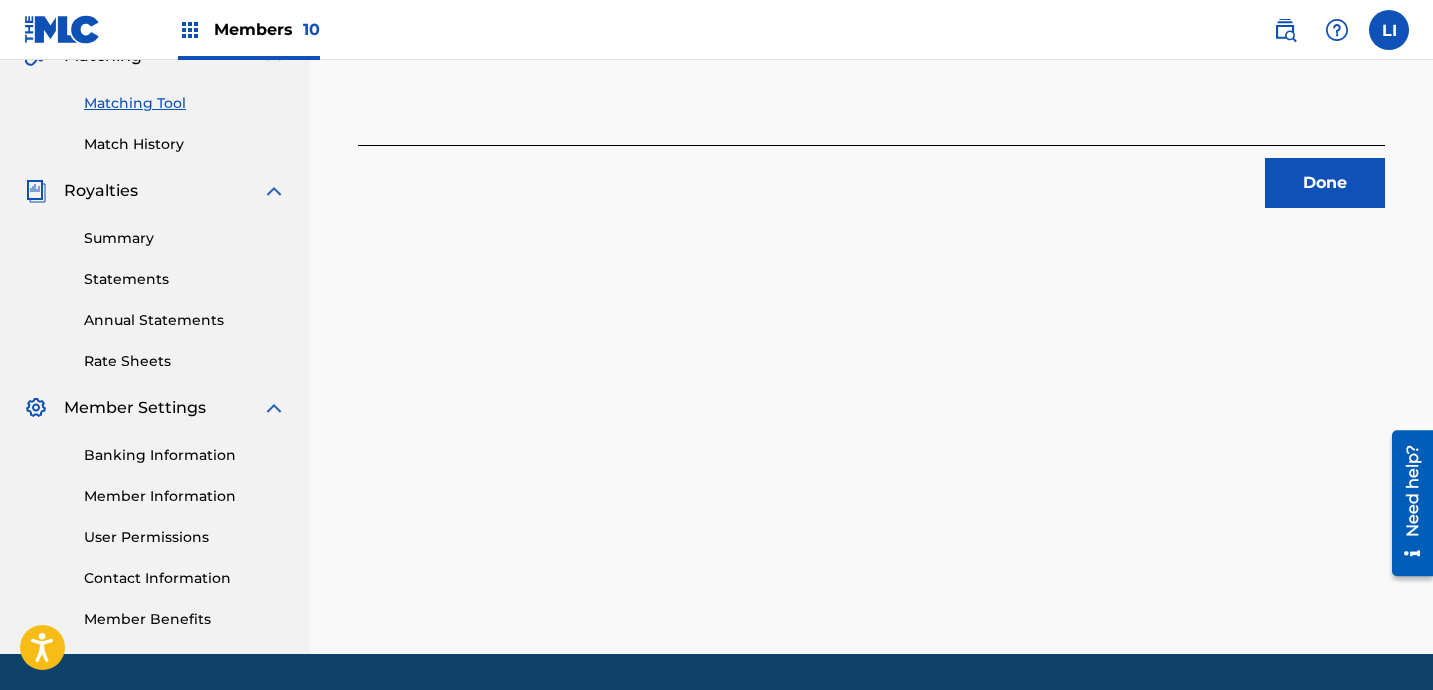 click on "Done" at bounding box center (1325, 183) 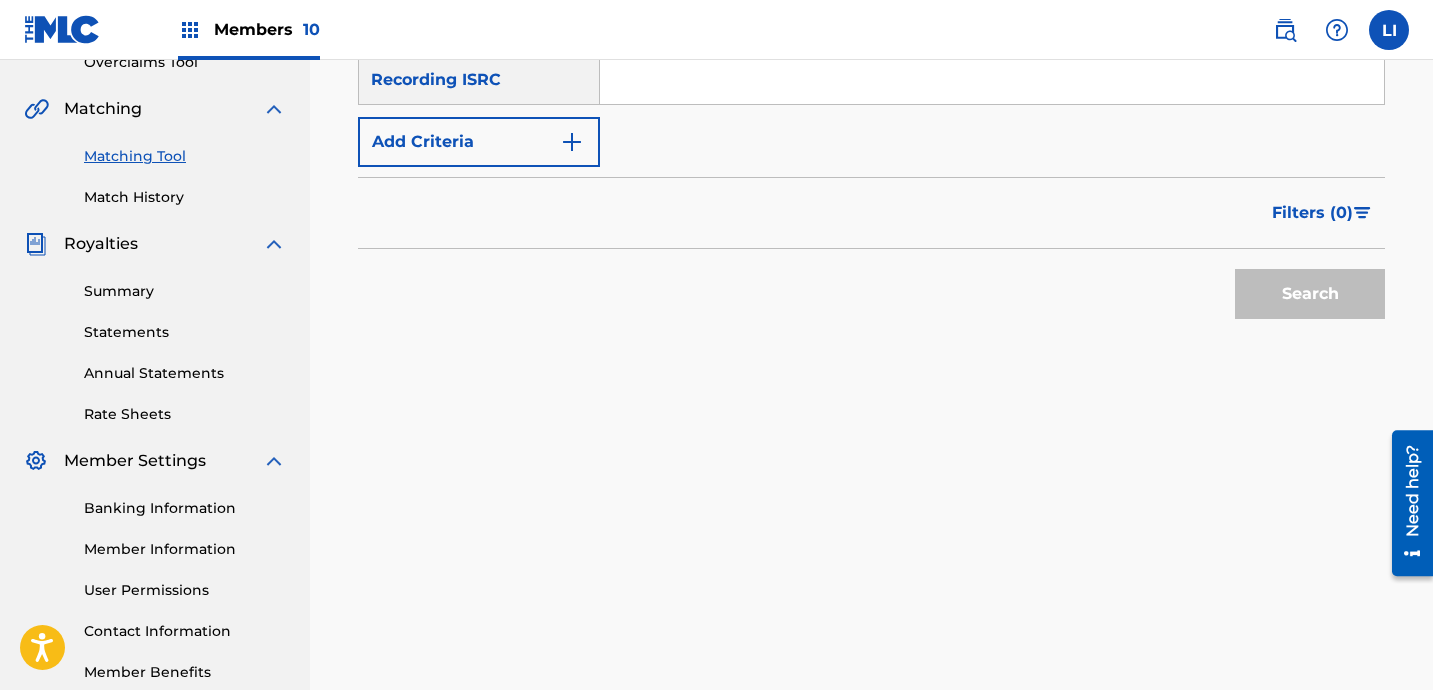scroll, scrollTop: 319, scrollLeft: 0, axis: vertical 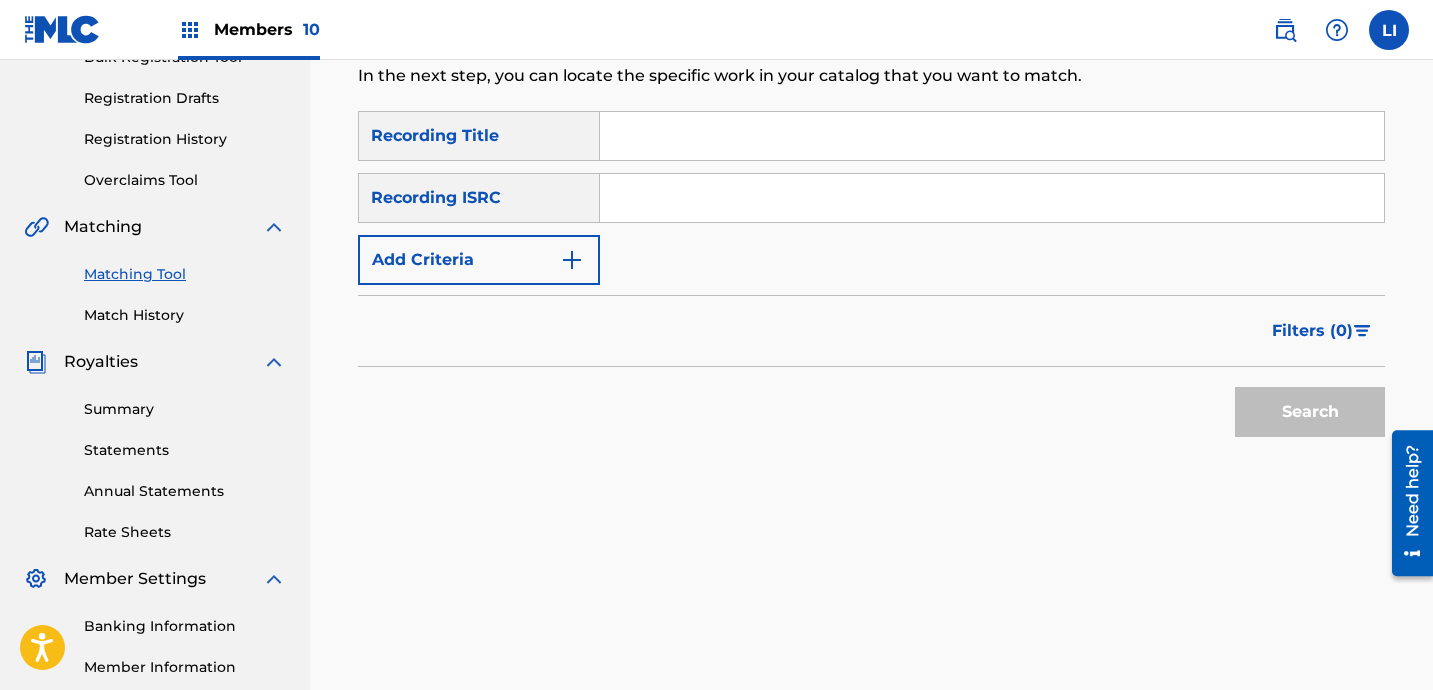 click at bounding box center (992, 136) 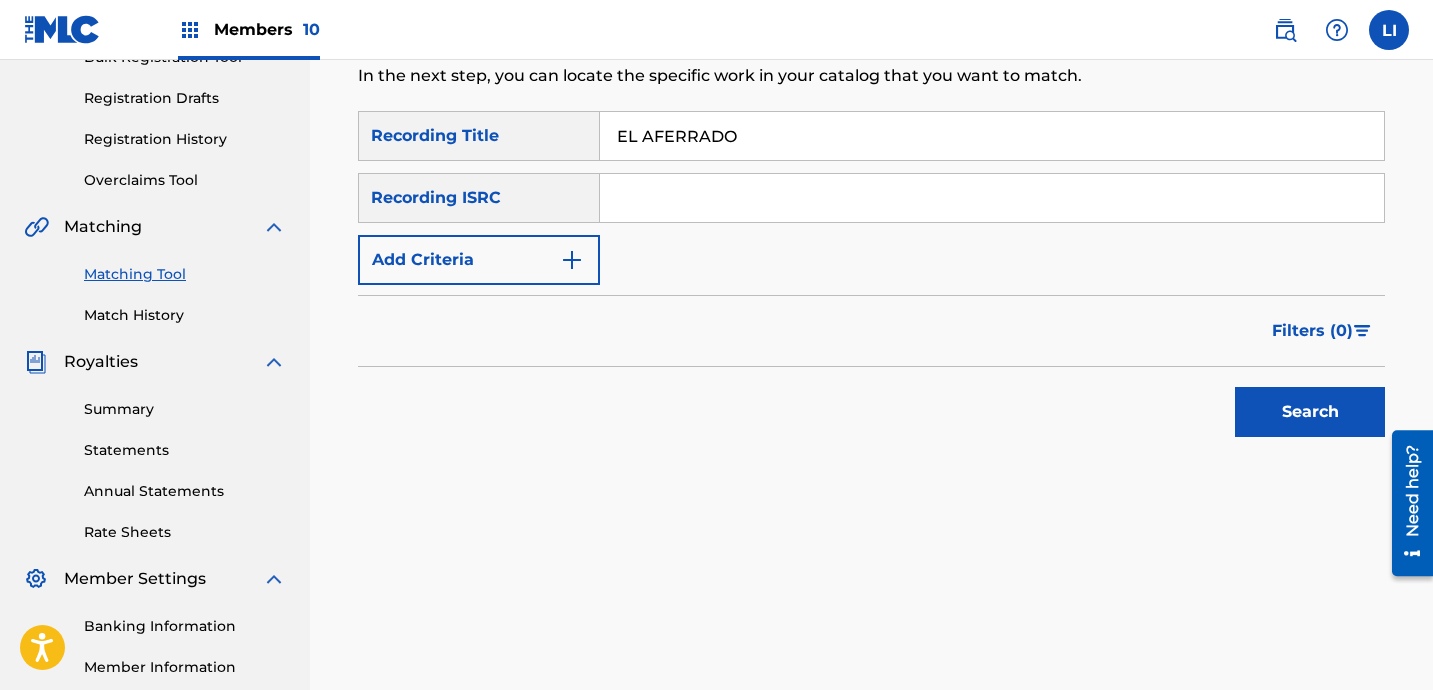 type on "EL AFERRADO" 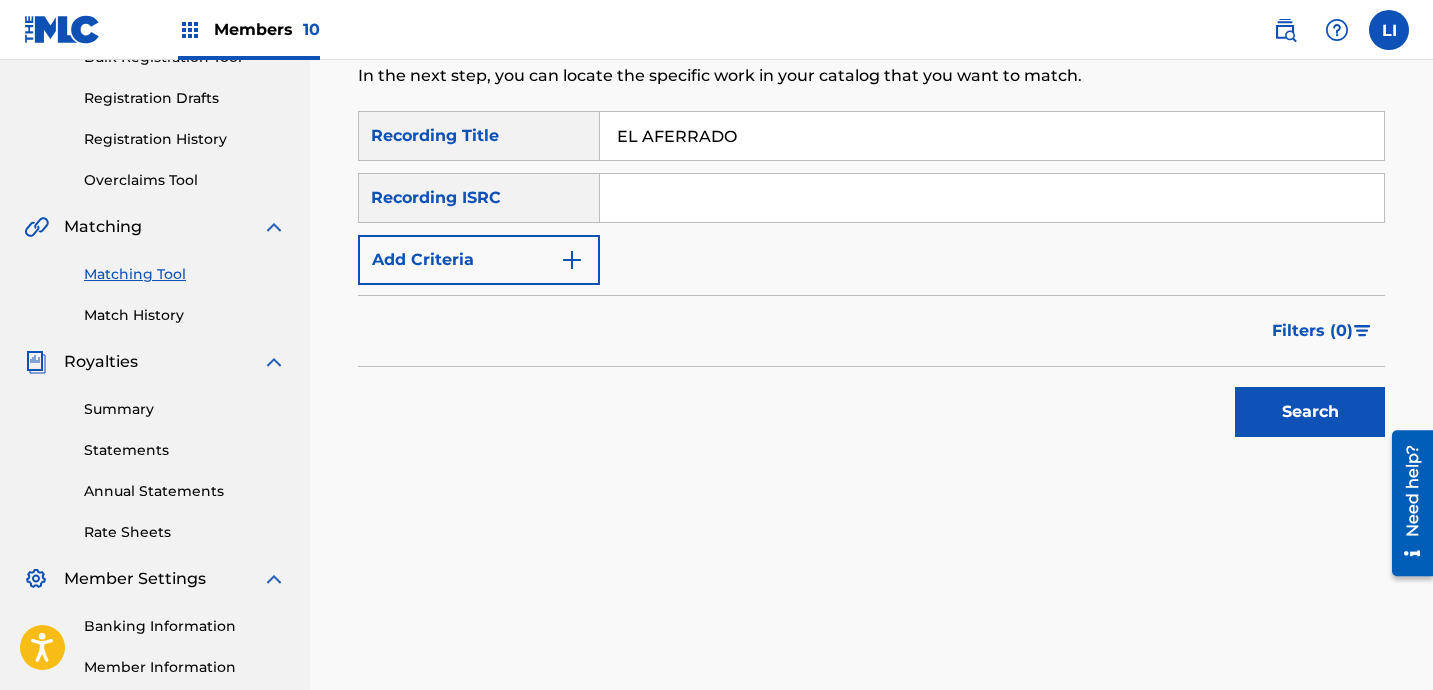 paste on "MX4881500009" 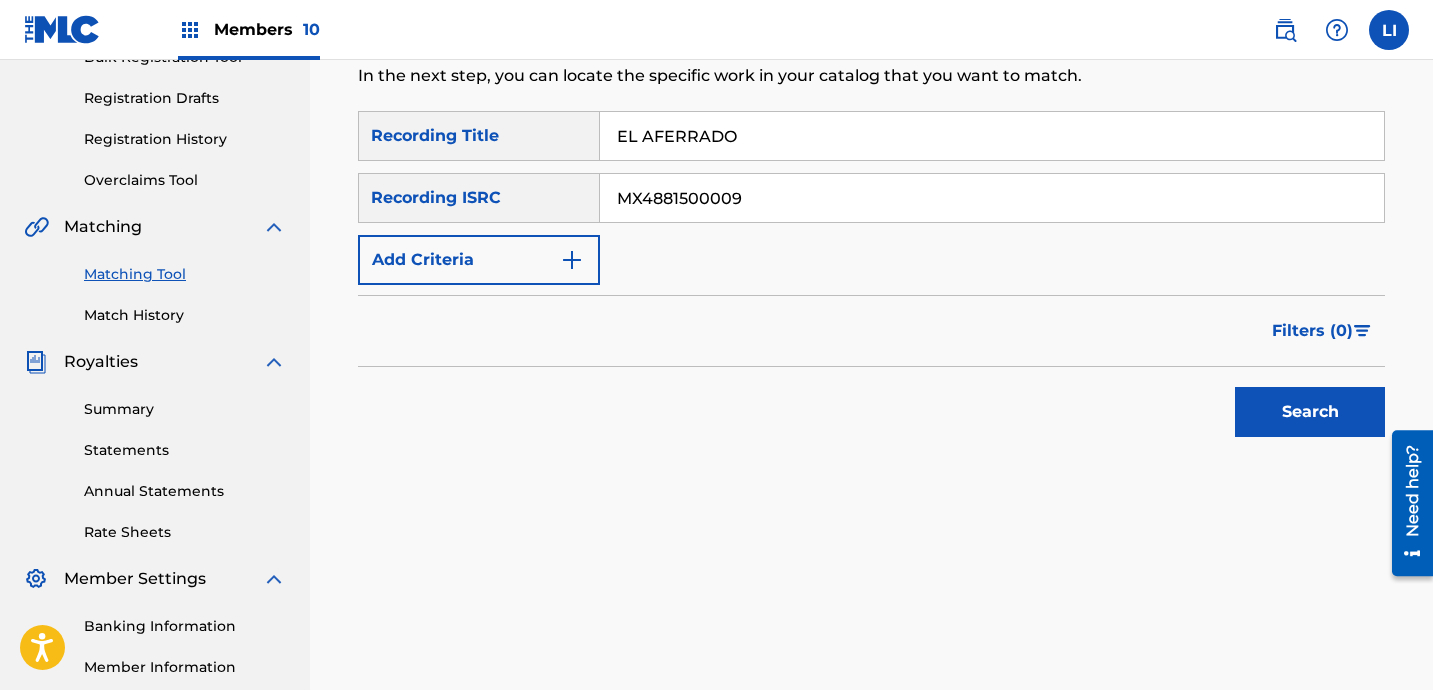 type on "MX4881500009" 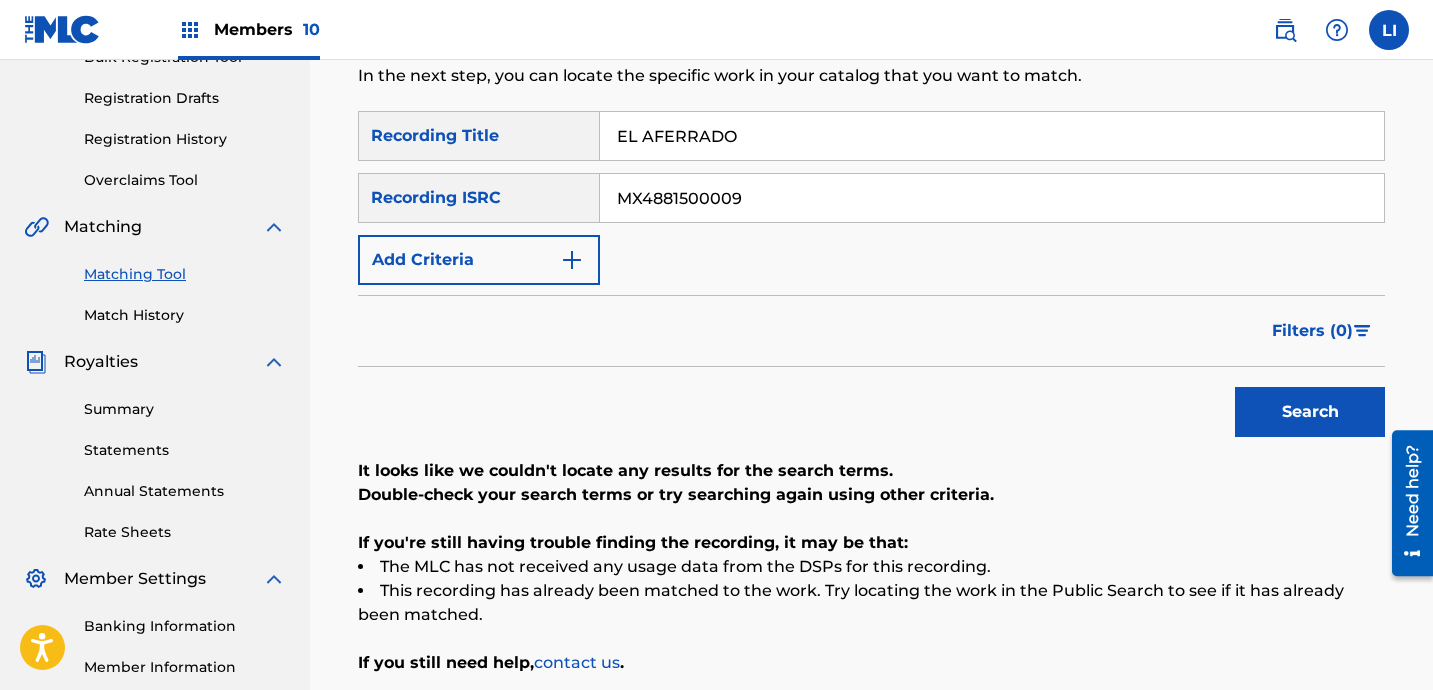 drag, startPoint x: 798, startPoint y: 158, endPoint x: 524, endPoint y: 125, distance: 275.98007 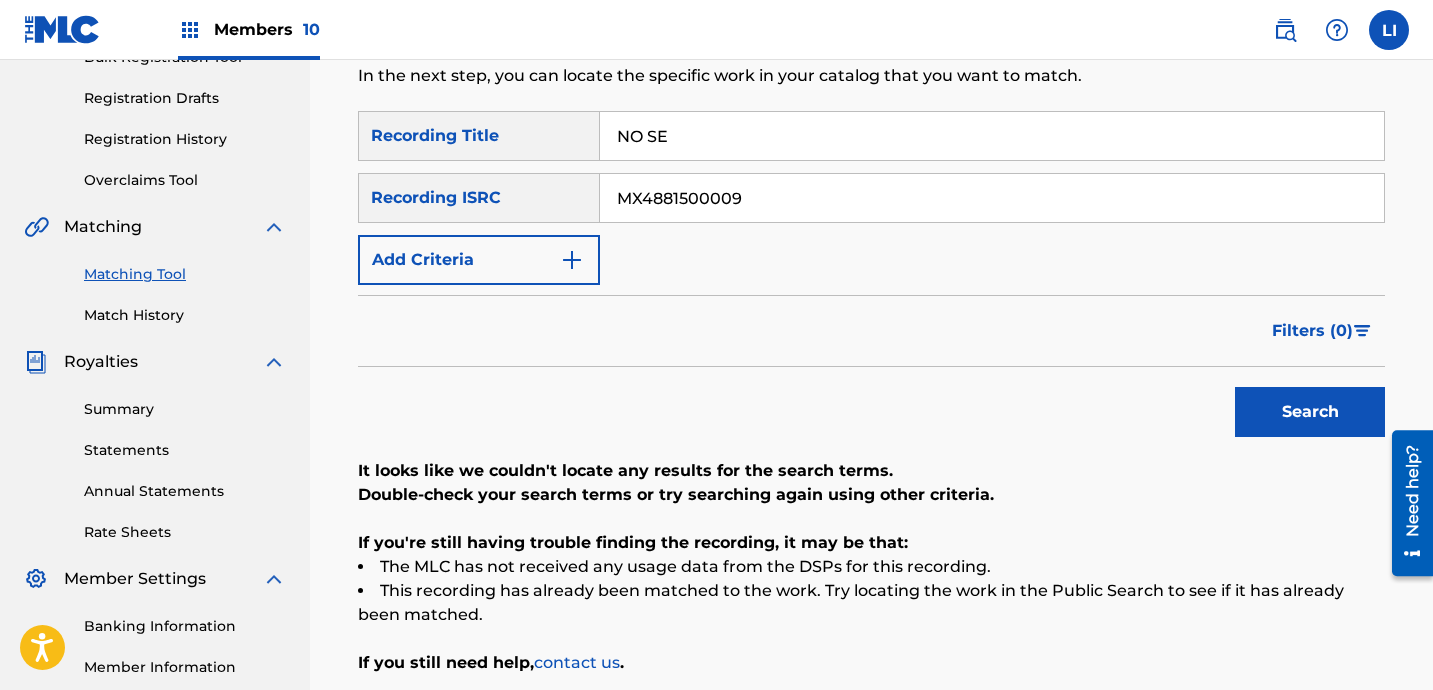 type on "NO SE" 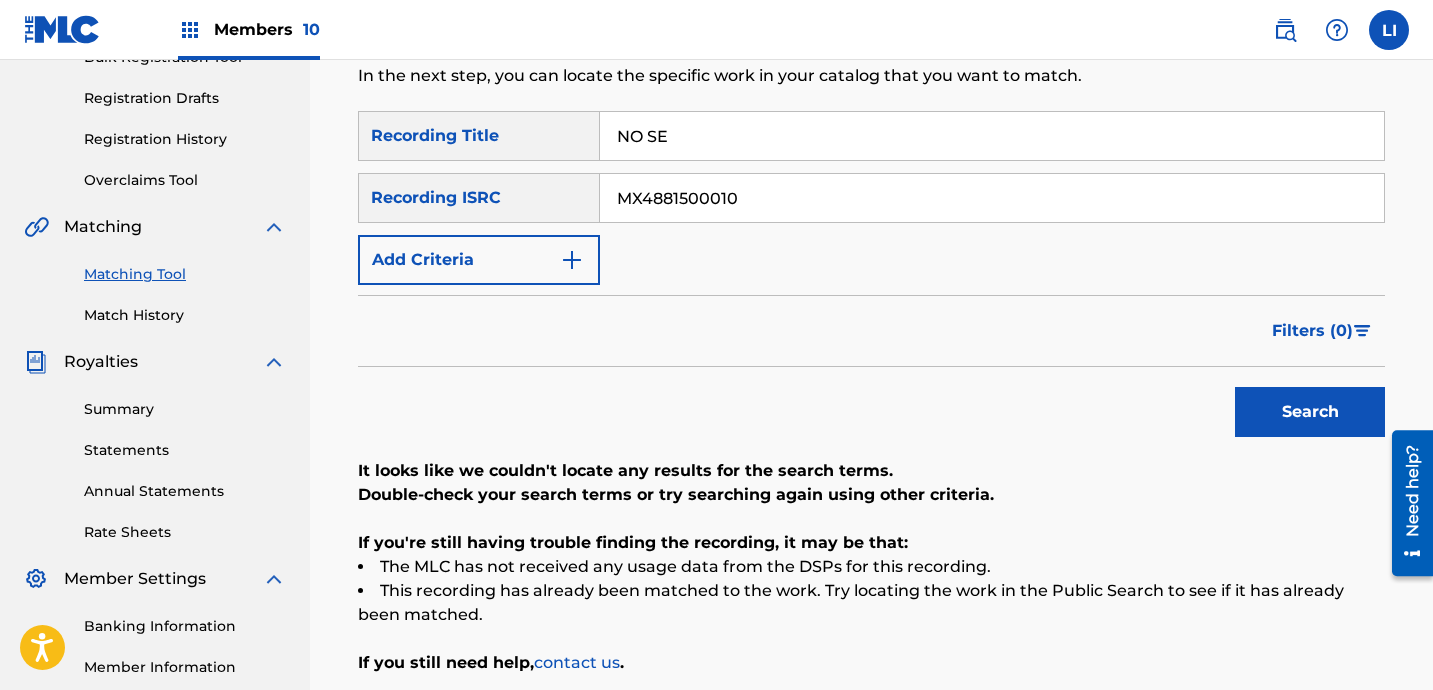 type on "MX4881500010" 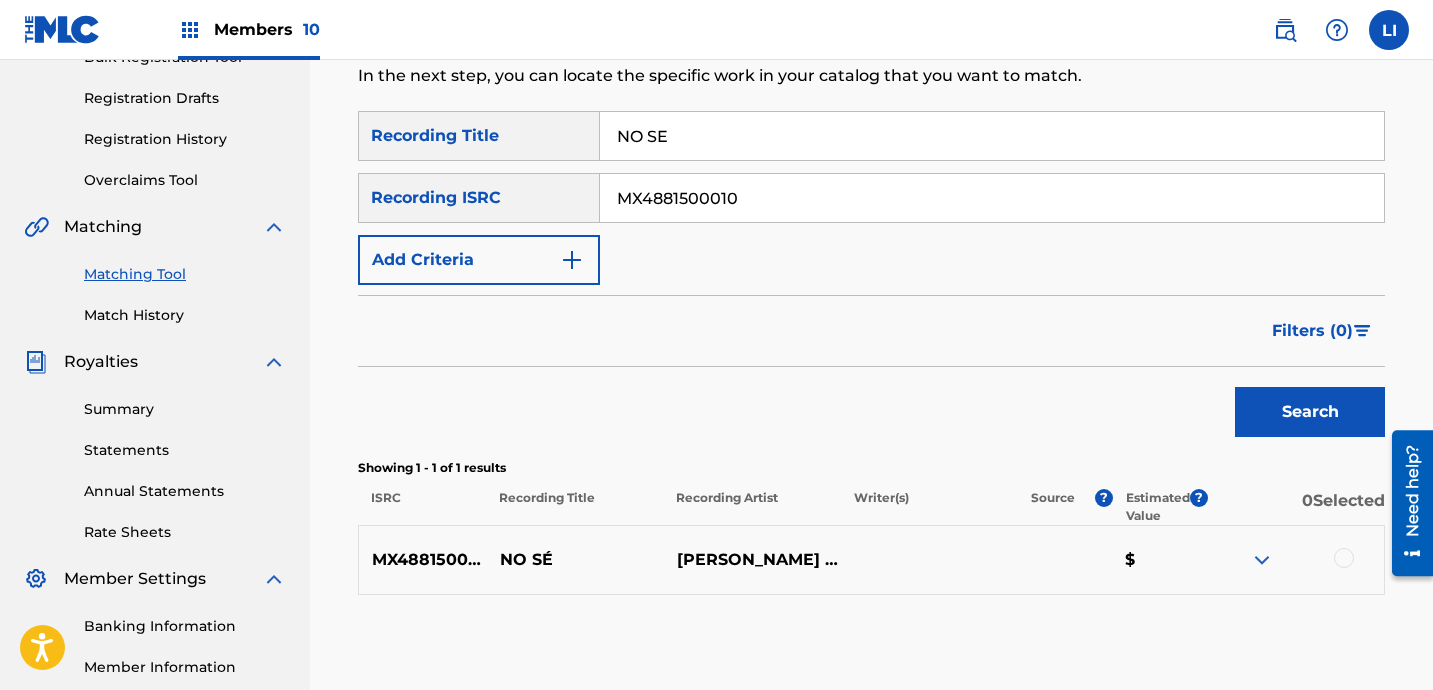 click at bounding box center [1344, 558] 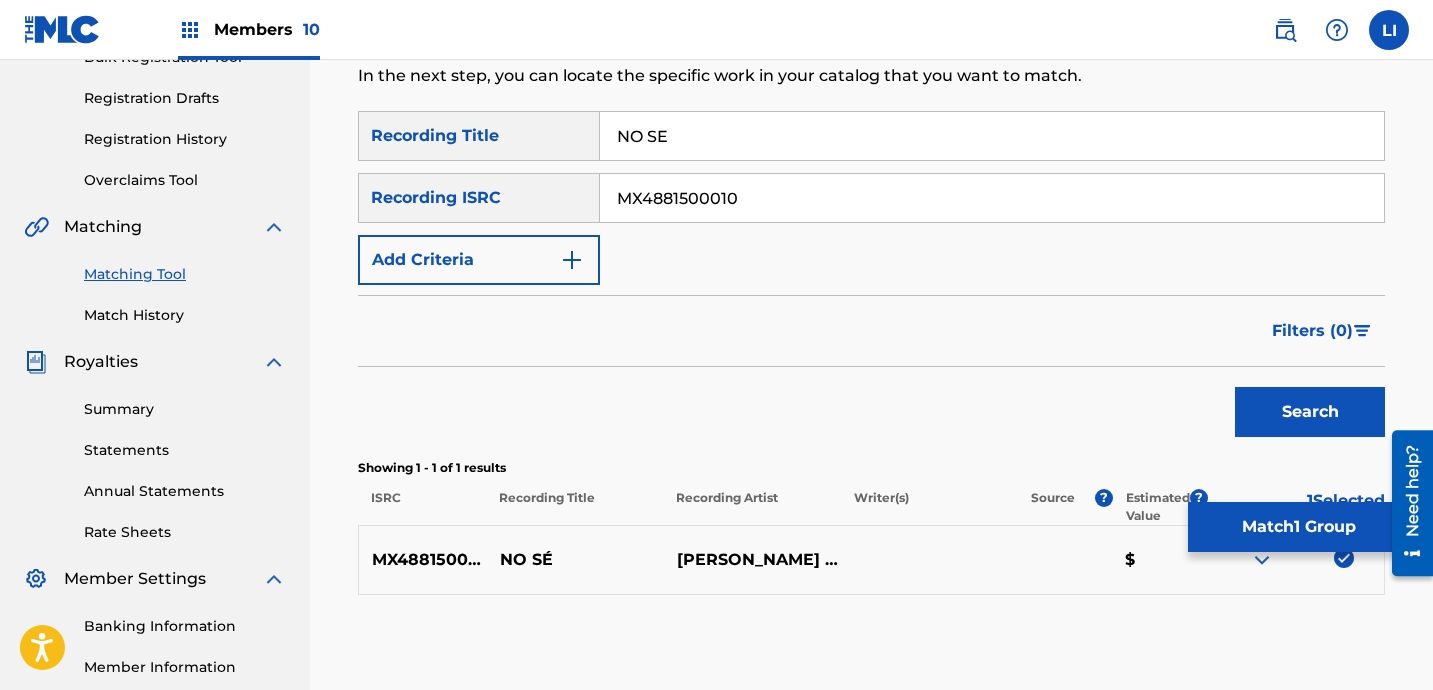 click on "Match  1 Group" at bounding box center [1298, 527] 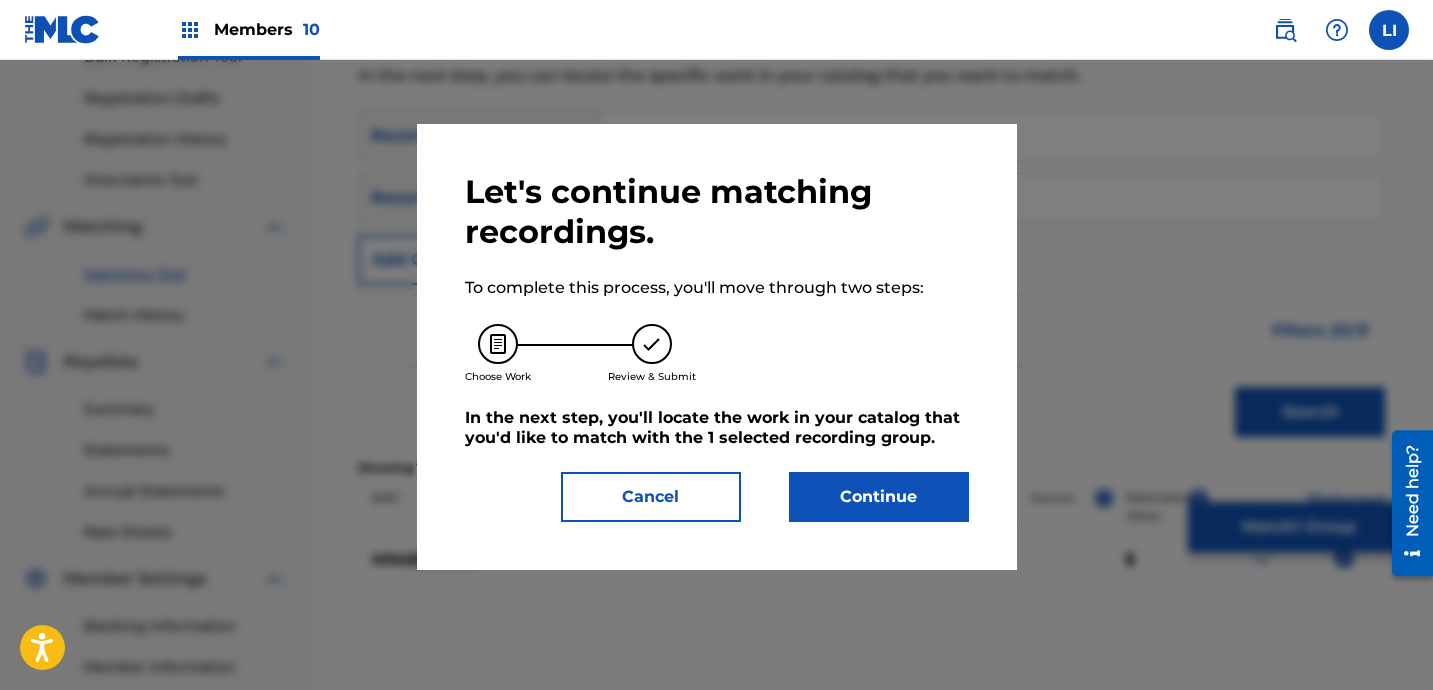 drag, startPoint x: 890, startPoint y: 492, endPoint x: 1438, endPoint y: 527, distance: 549.1166 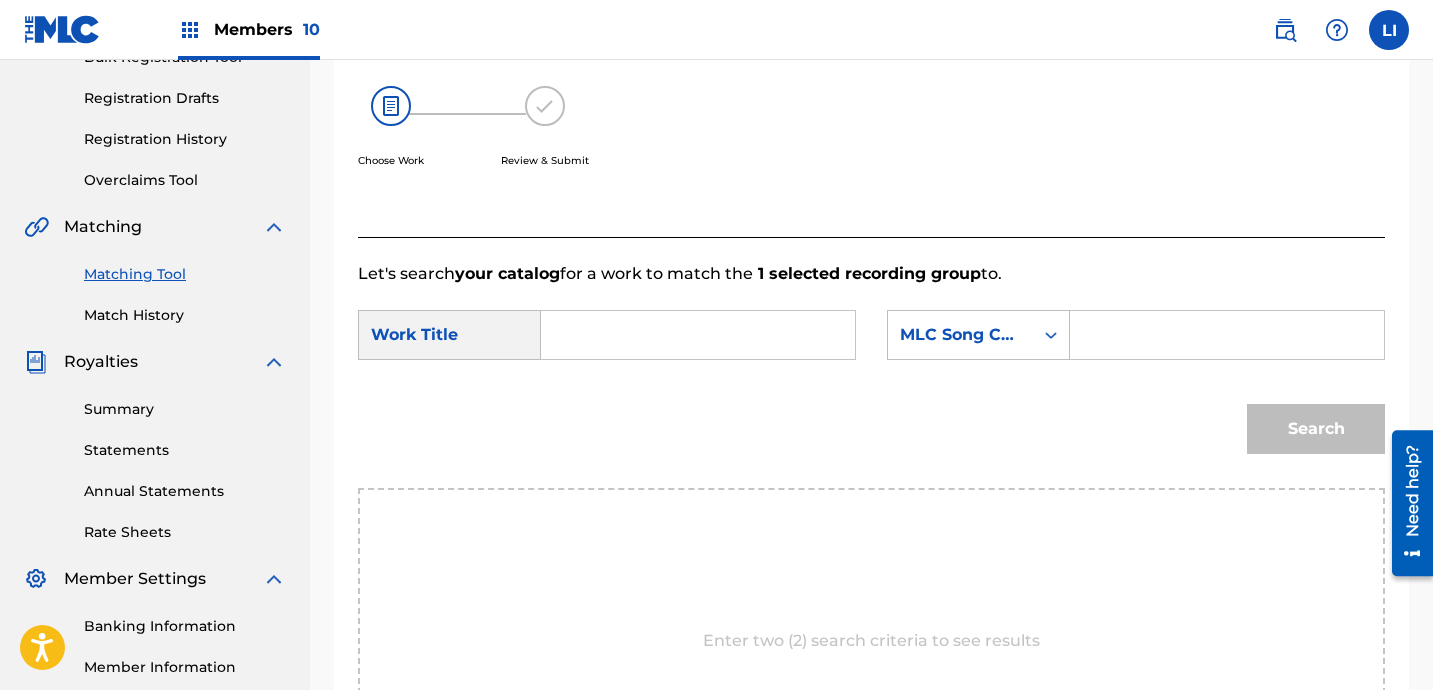 click at bounding box center (698, 335) 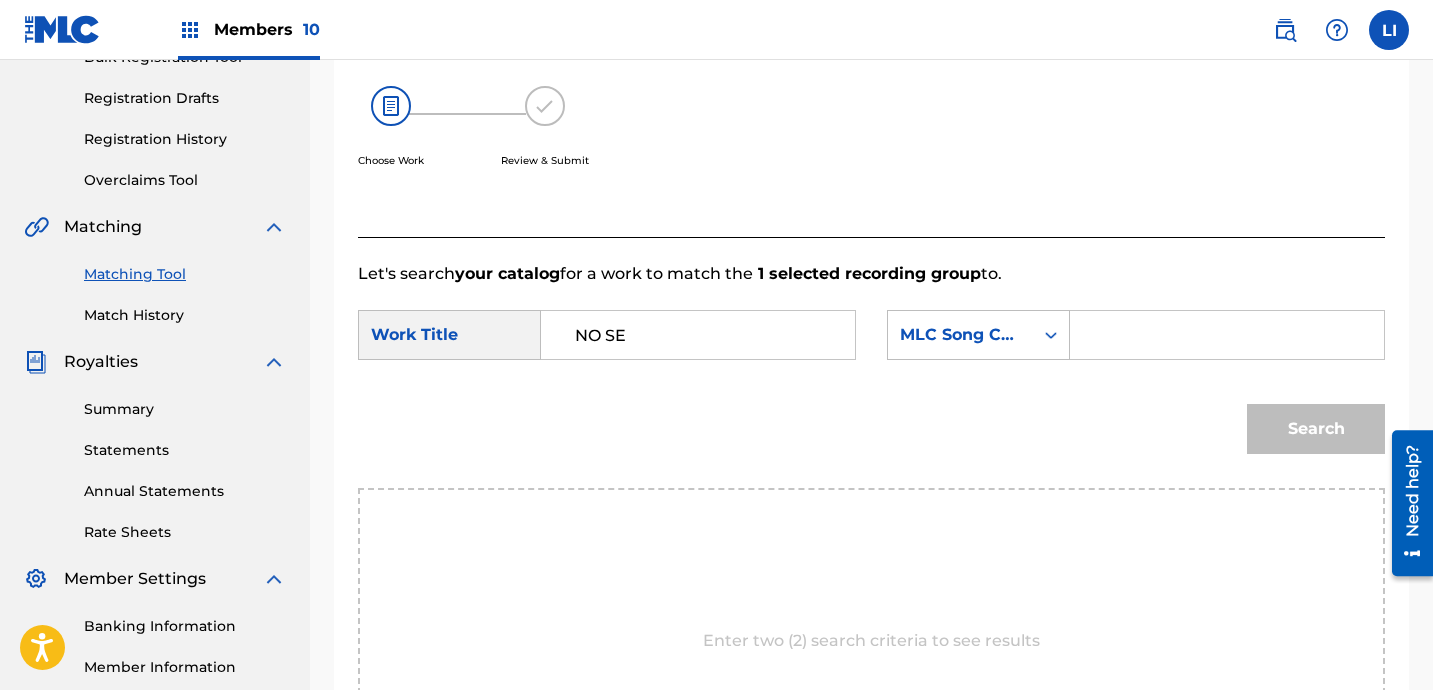 type on "NO SE" 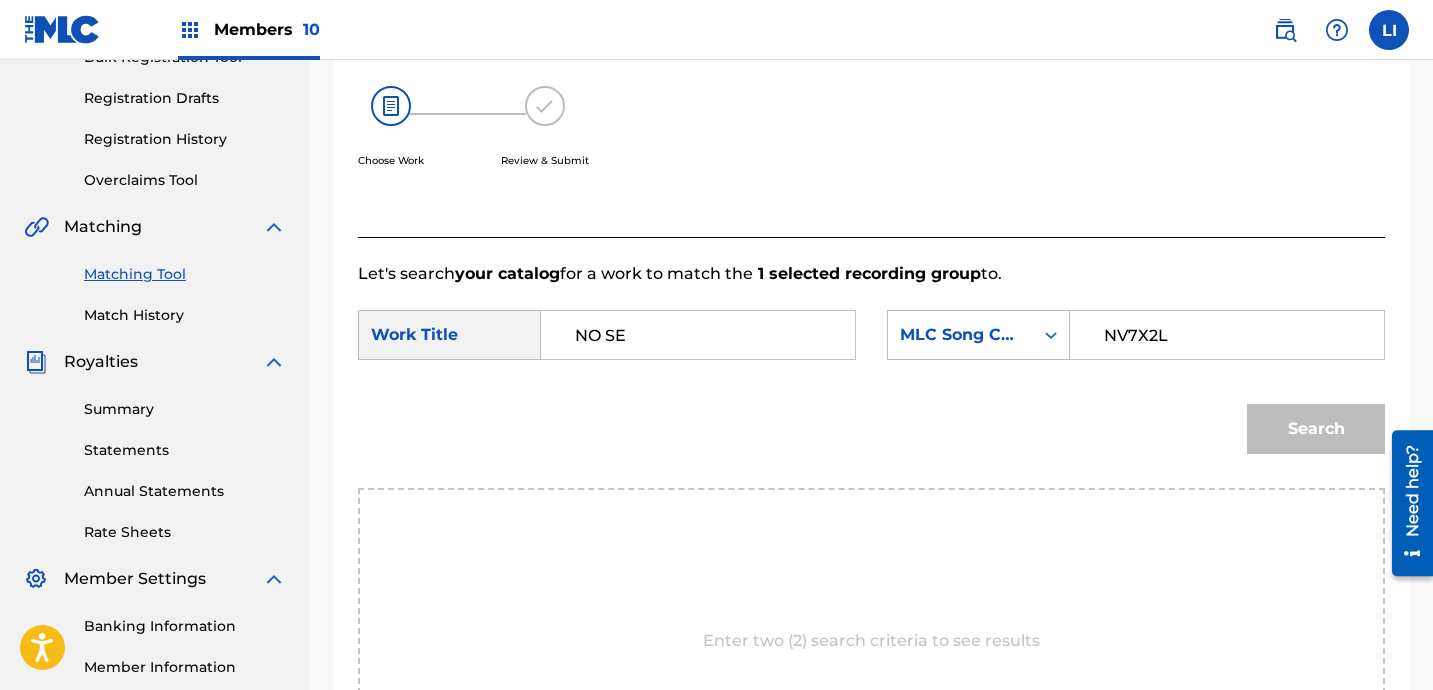 type on "NV7X2L" 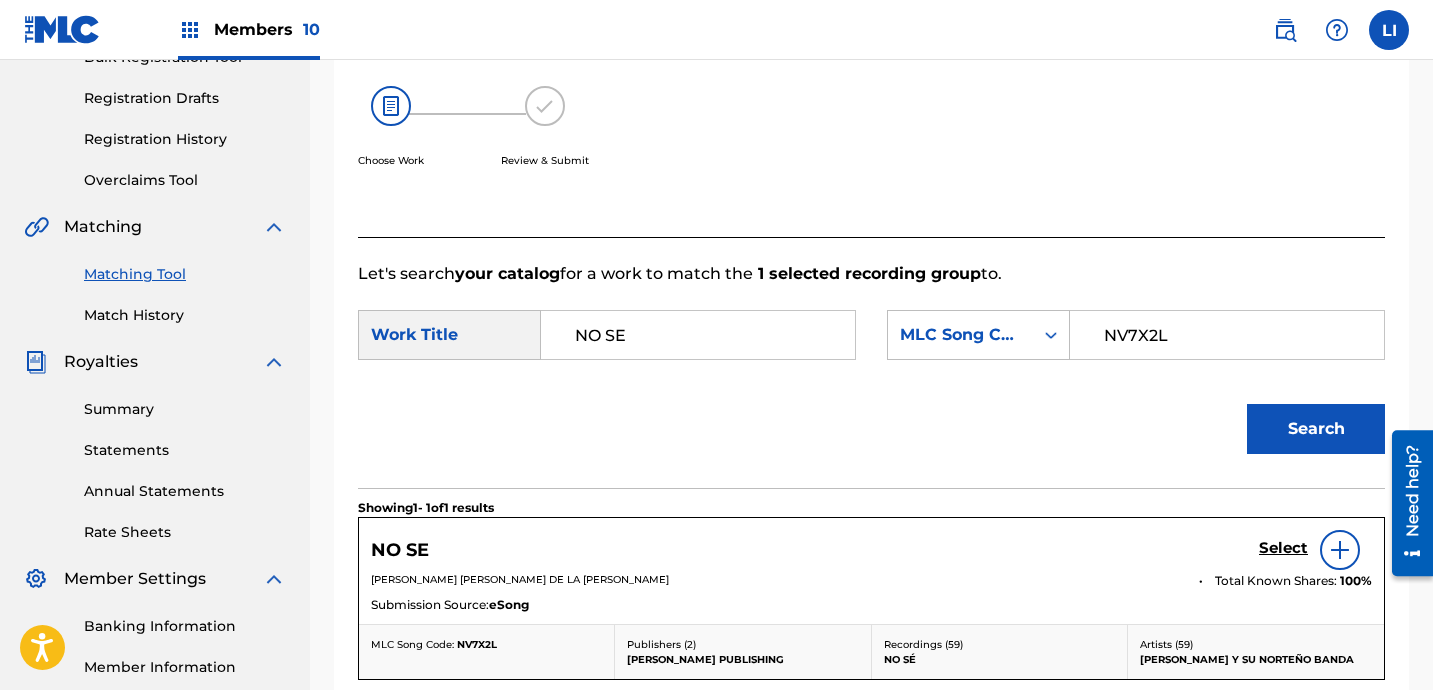 click on "Select" at bounding box center (1283, 548) 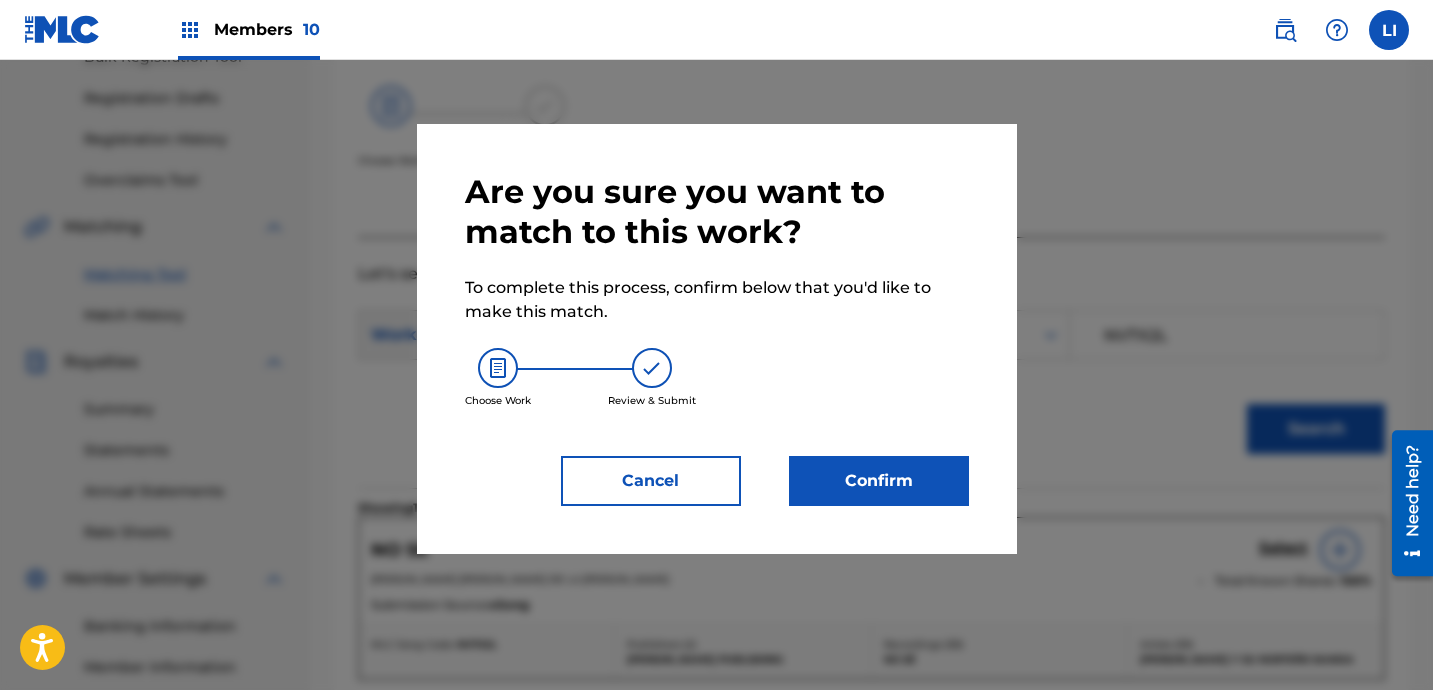 click on "Confirm" at bounding box center (879, 481) 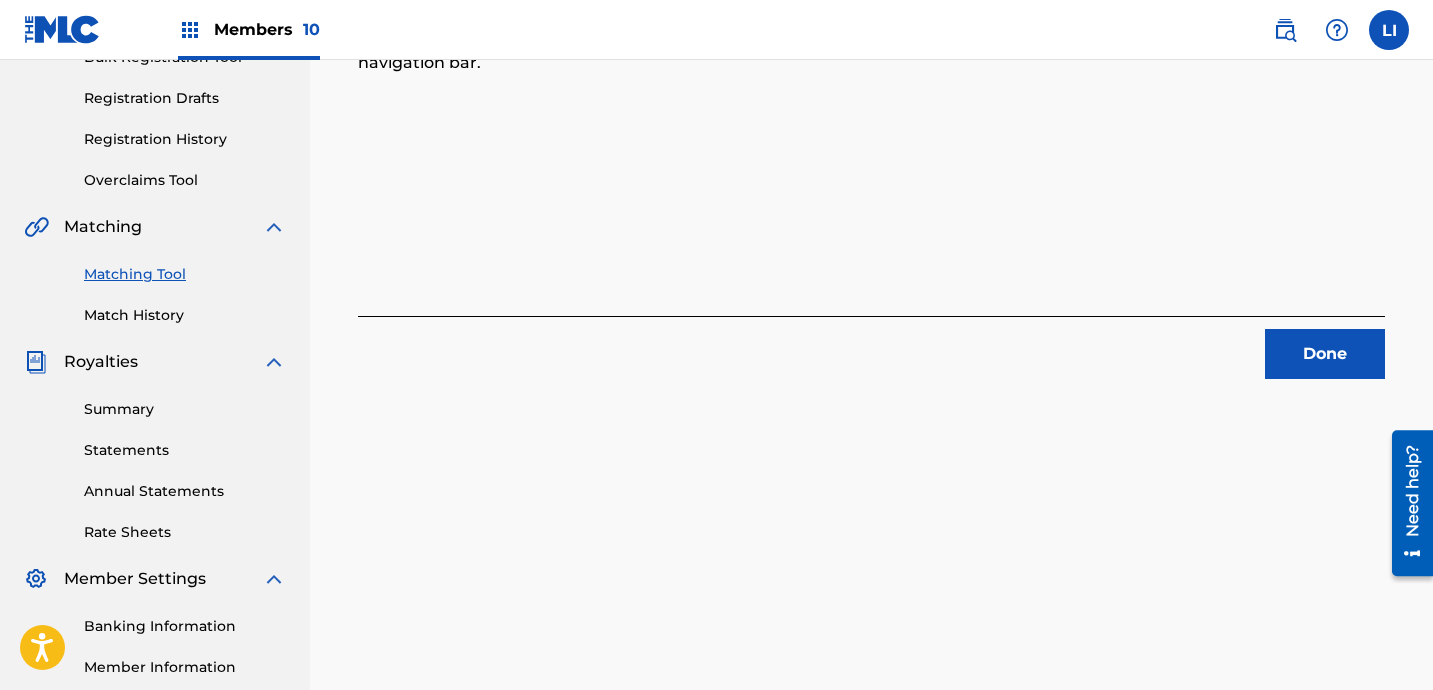 click on "Done" at bounding box center [1325, 354] 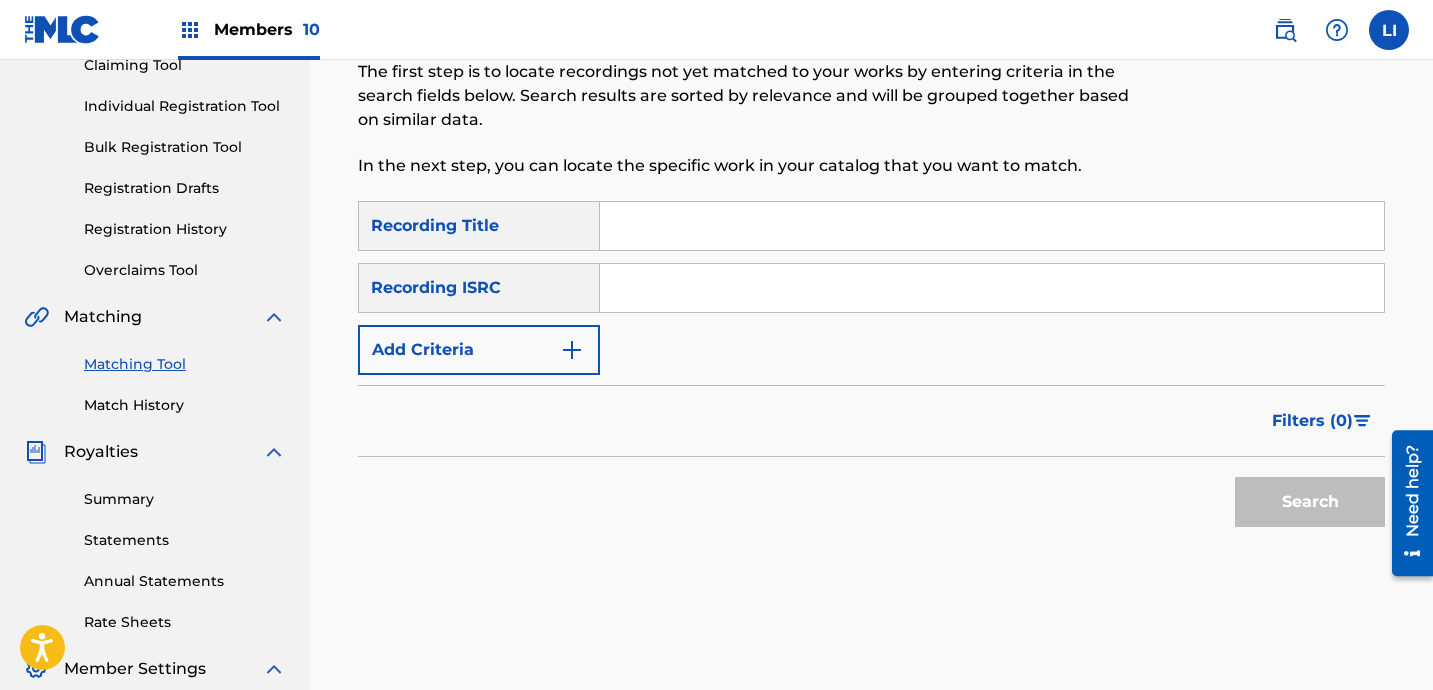 scroll, scrollTop: 156, scrollLeft: 0, axis: vertical 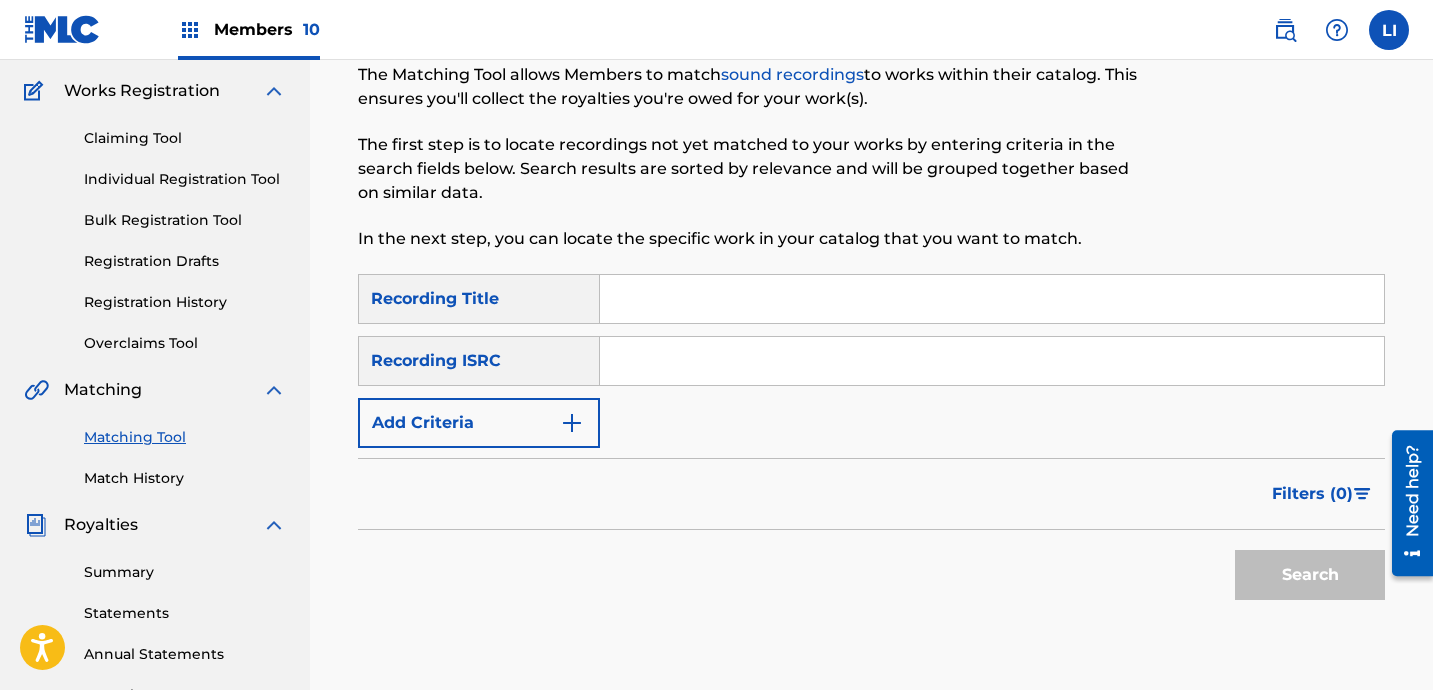 click at bounding box center [992, 299] 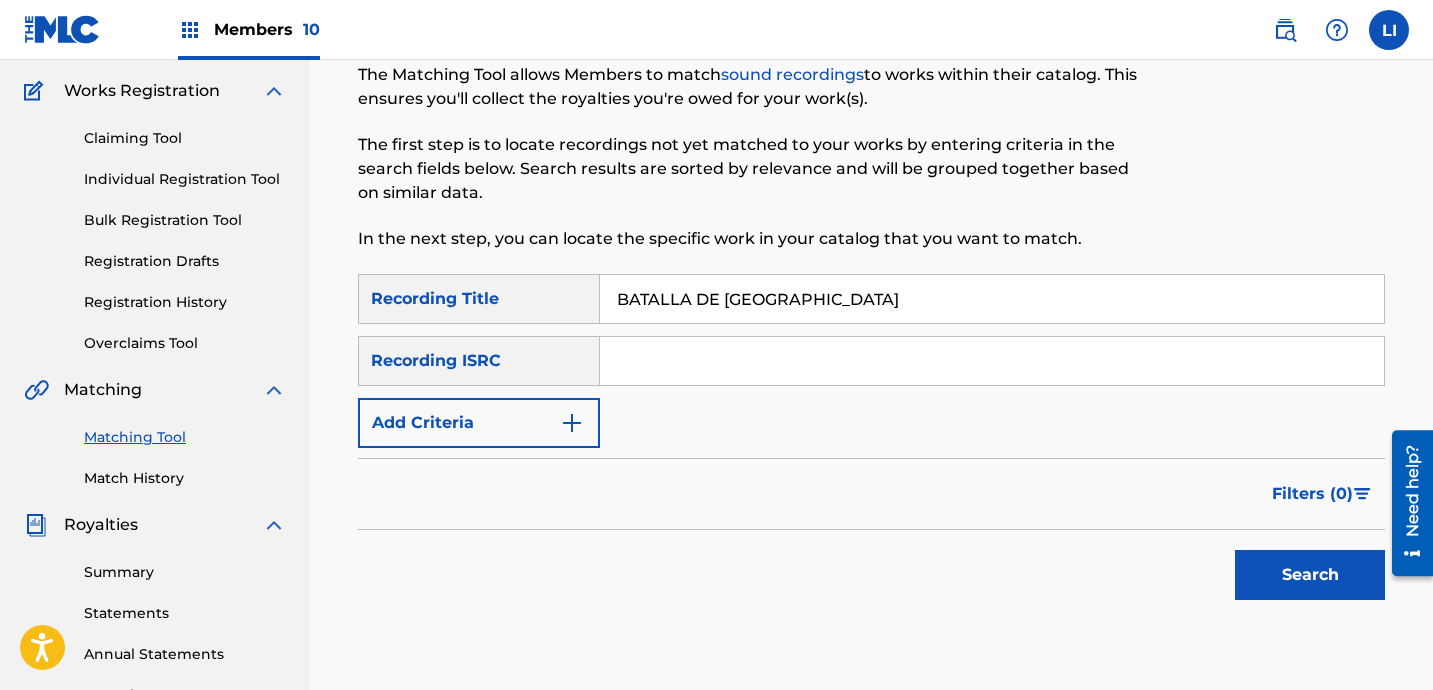 type on "BATALLA DE RUTINA" 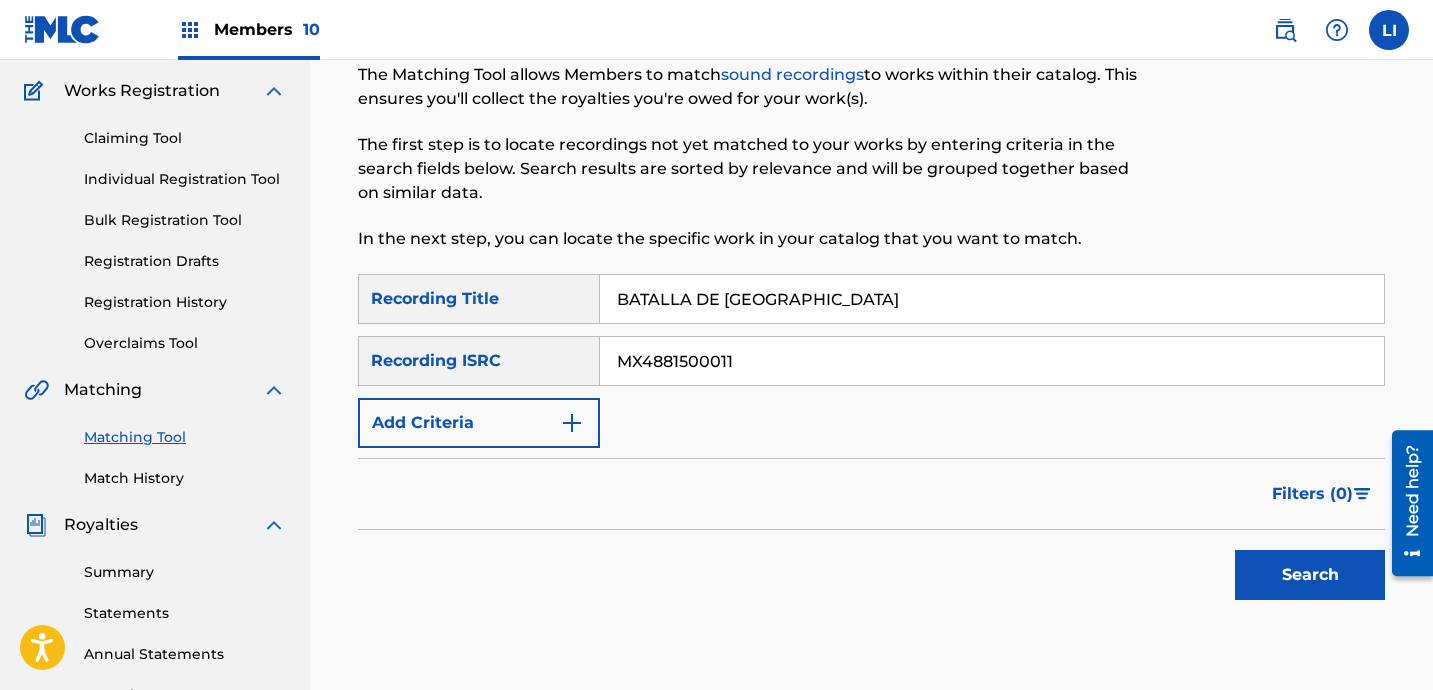 type on "MX4881500011" 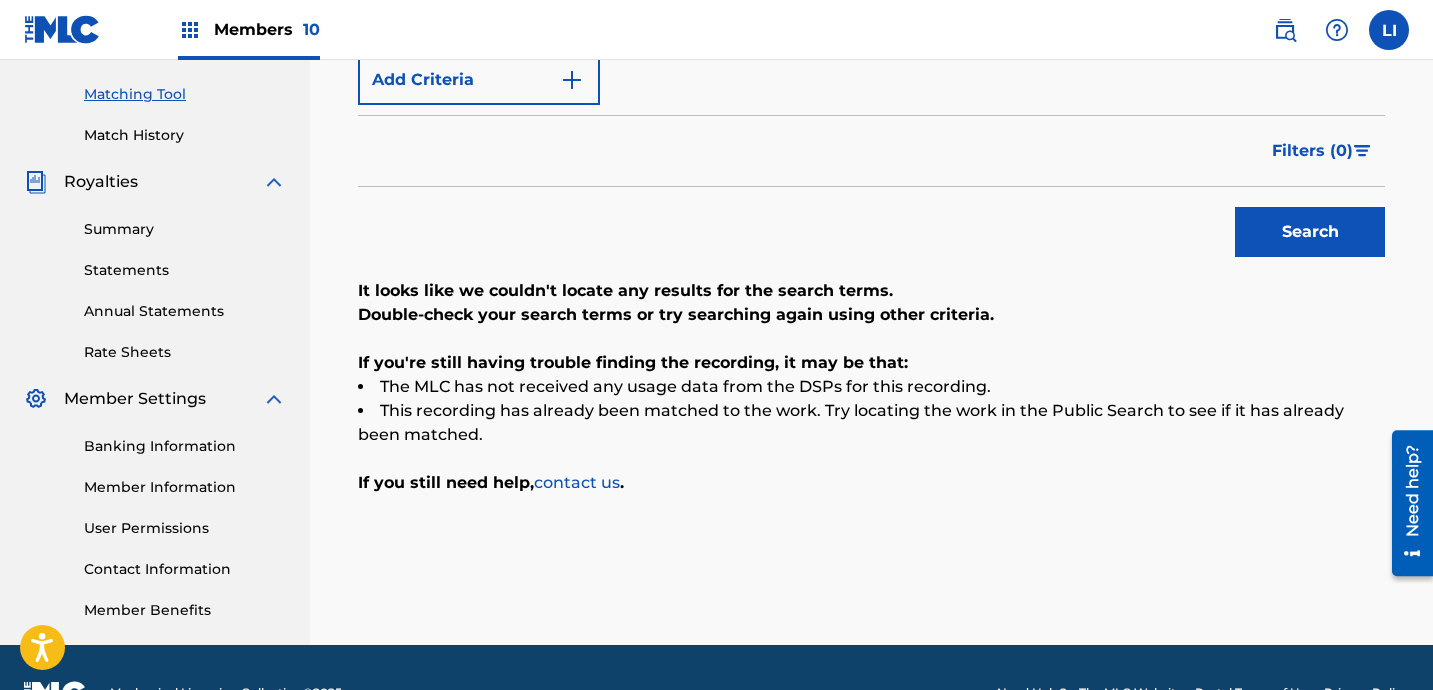 scroll, scrollTop: 122, scrollLeft: 0, axis: vertical 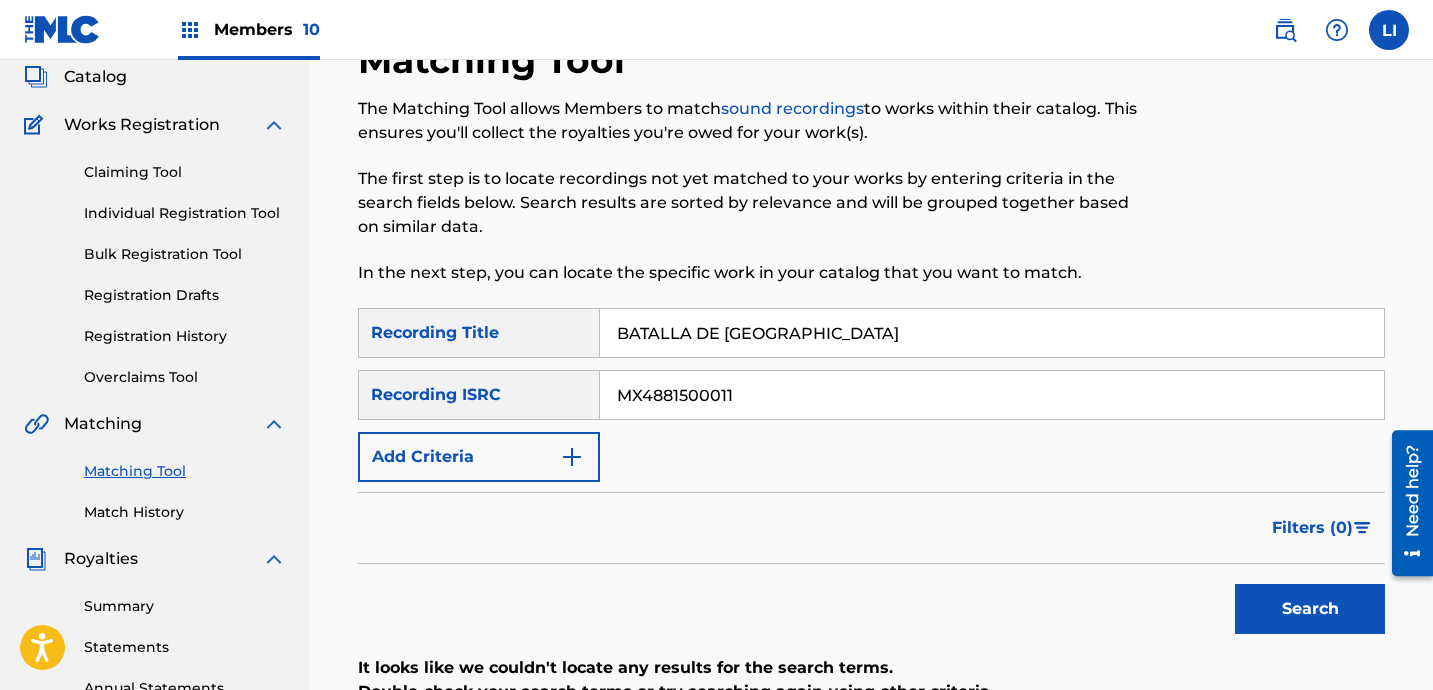 drag, startPoint x: 824, startPoint y: 329, endPoint x: 538, endPoint y: 315, distance: 286.34244 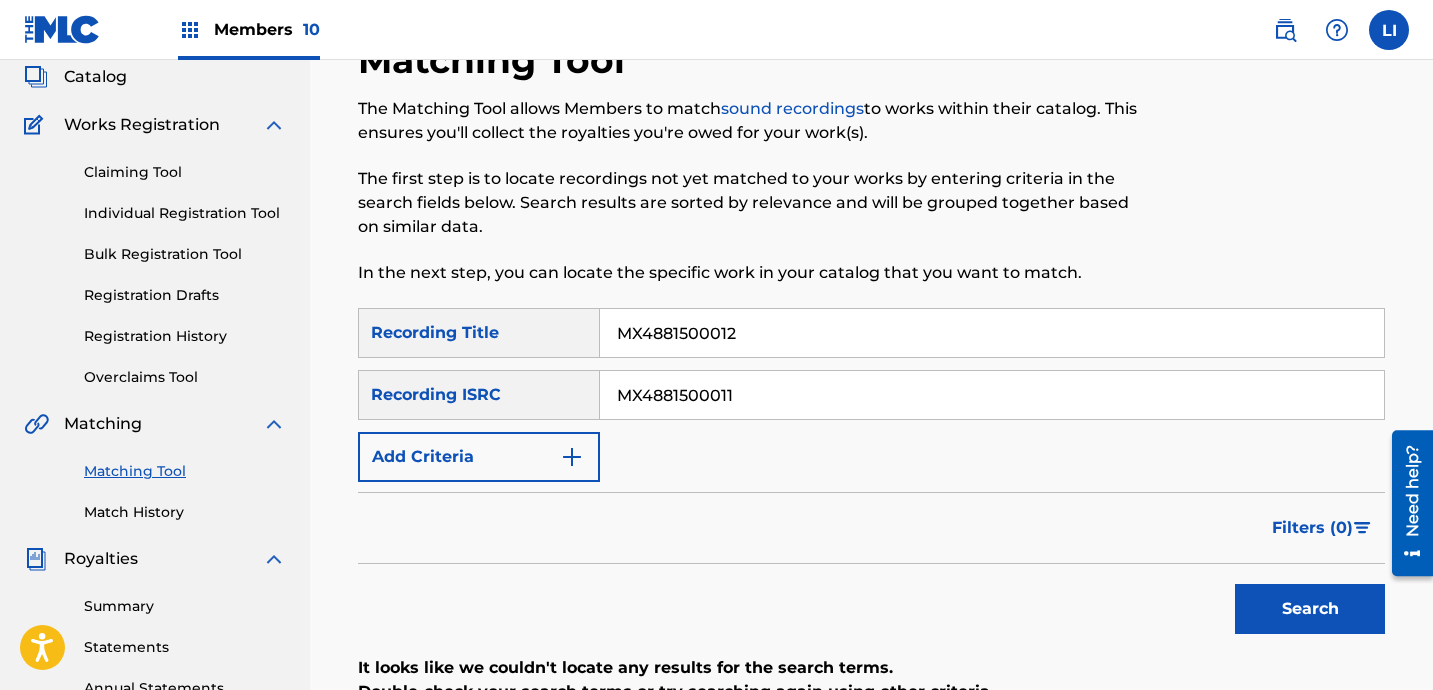 drag, startPoint x: 769, startPoint y: 342, endPoint x: 508, endPoint y: 311, distance: 262.83453 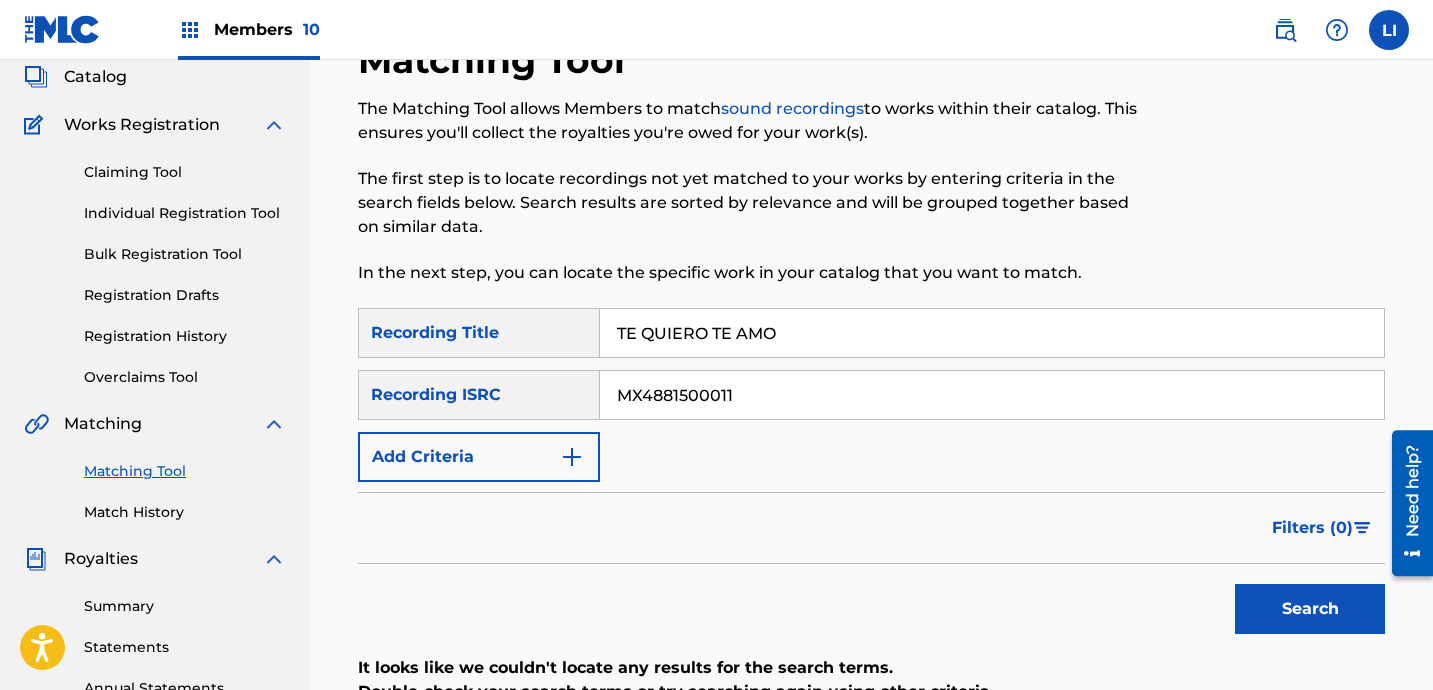 type on "TE QUIERO TE AMO" 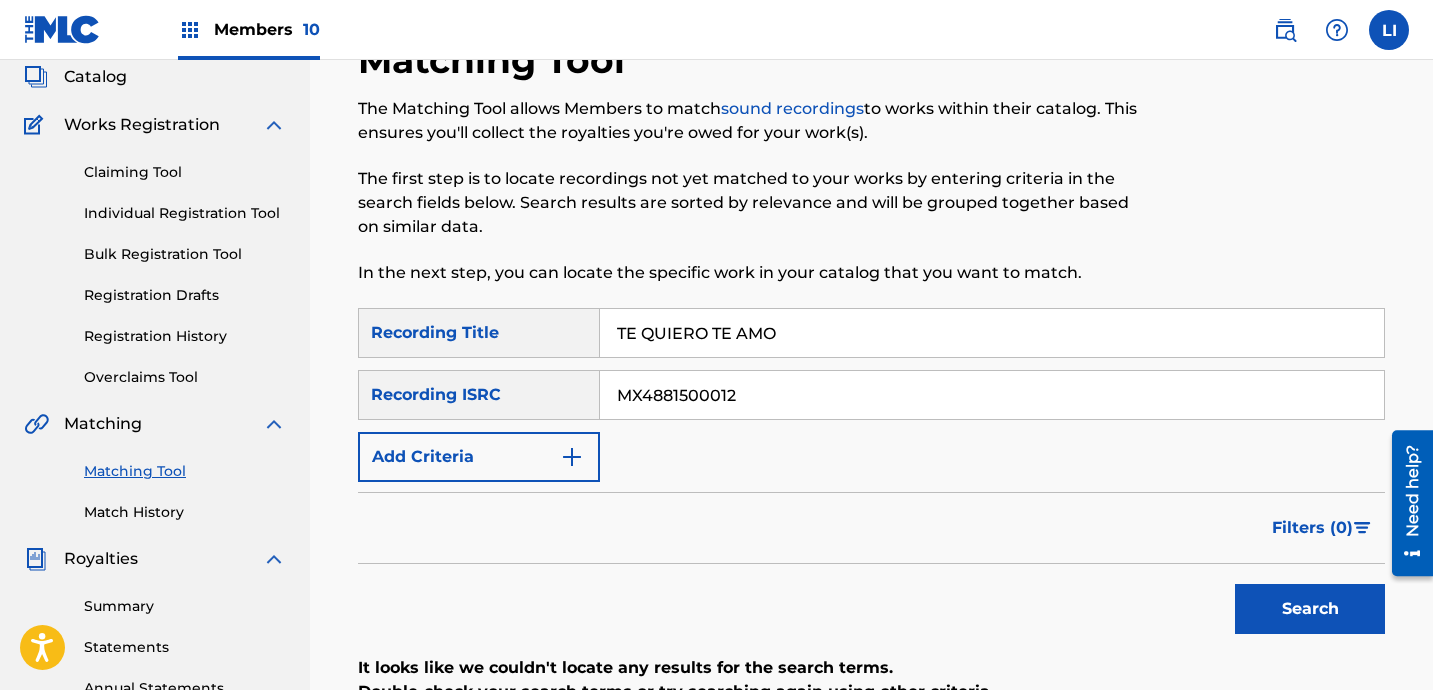 type on "MX4881500012" 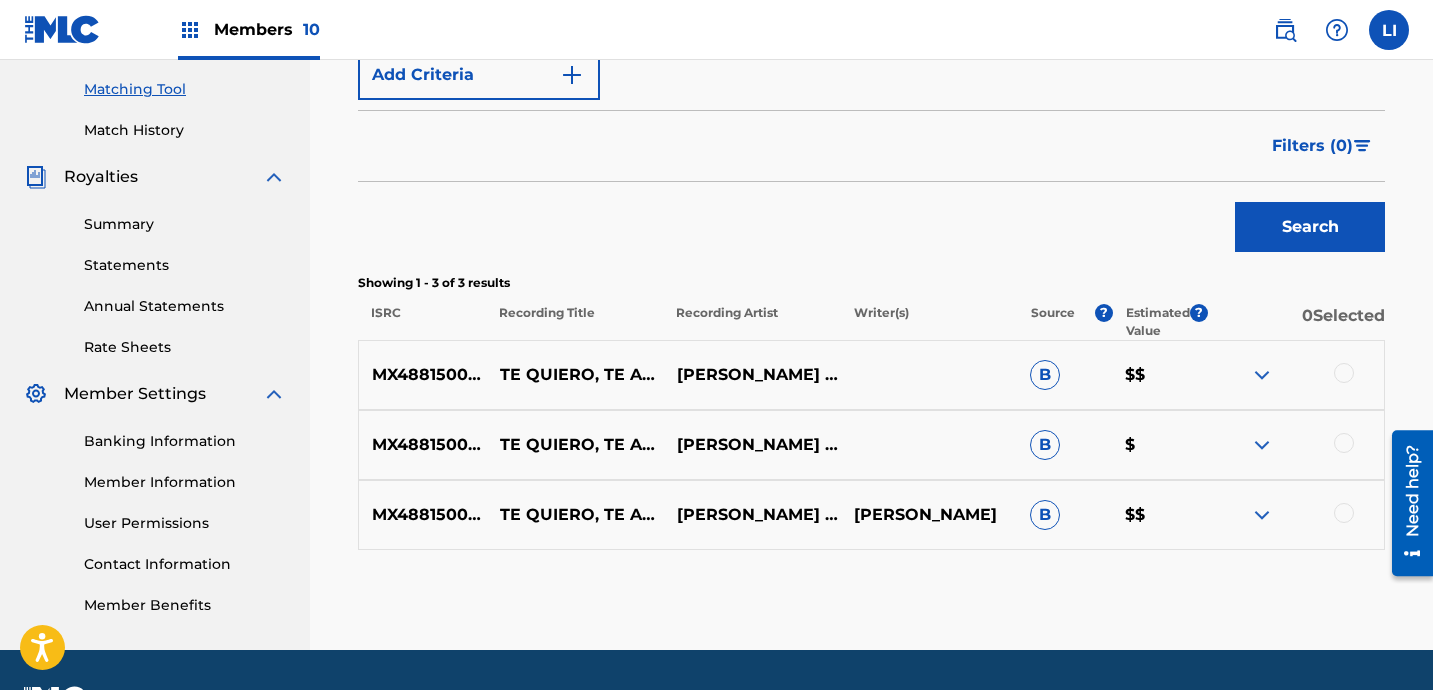 scroll, scrollTop: 560, scrollLeft: 0, axis: vertical 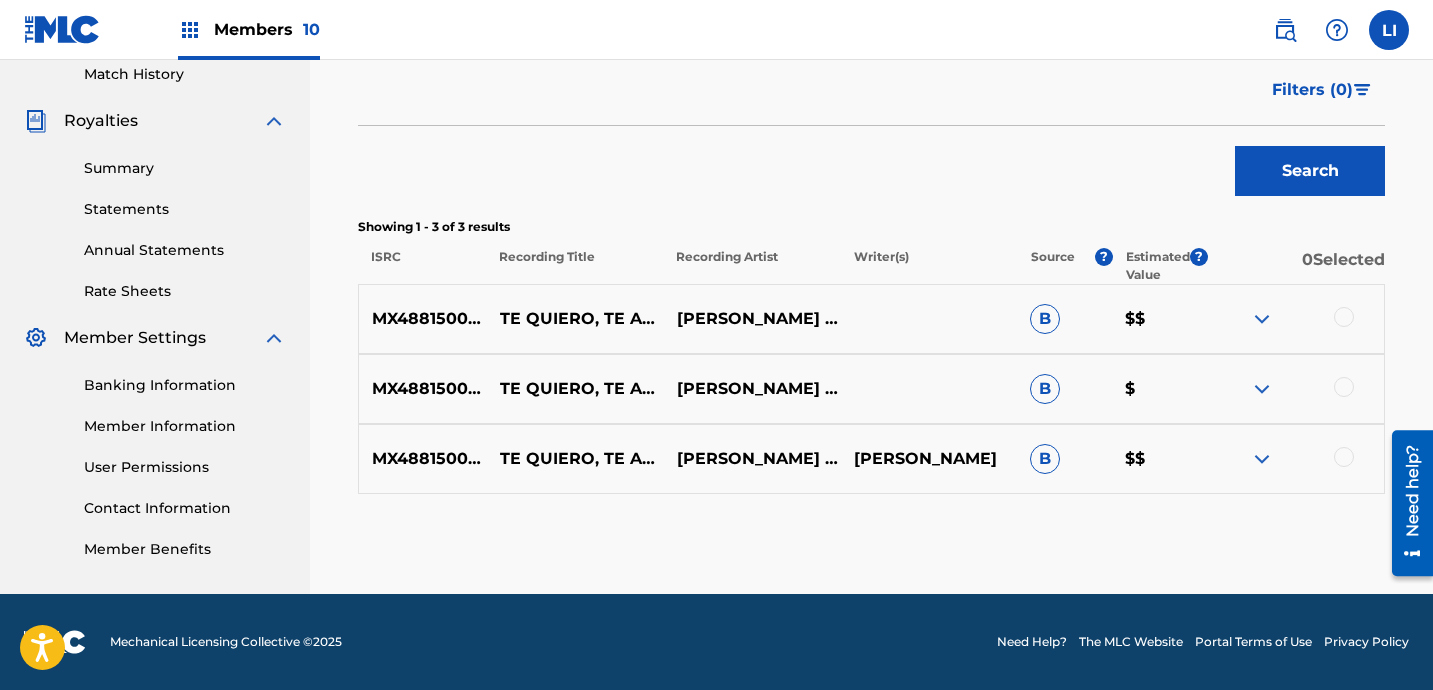 drag, startPoint x: 1339, startPoint y: 317, endPoint x: 1340, endPoint y: 378, distance: 61.008198 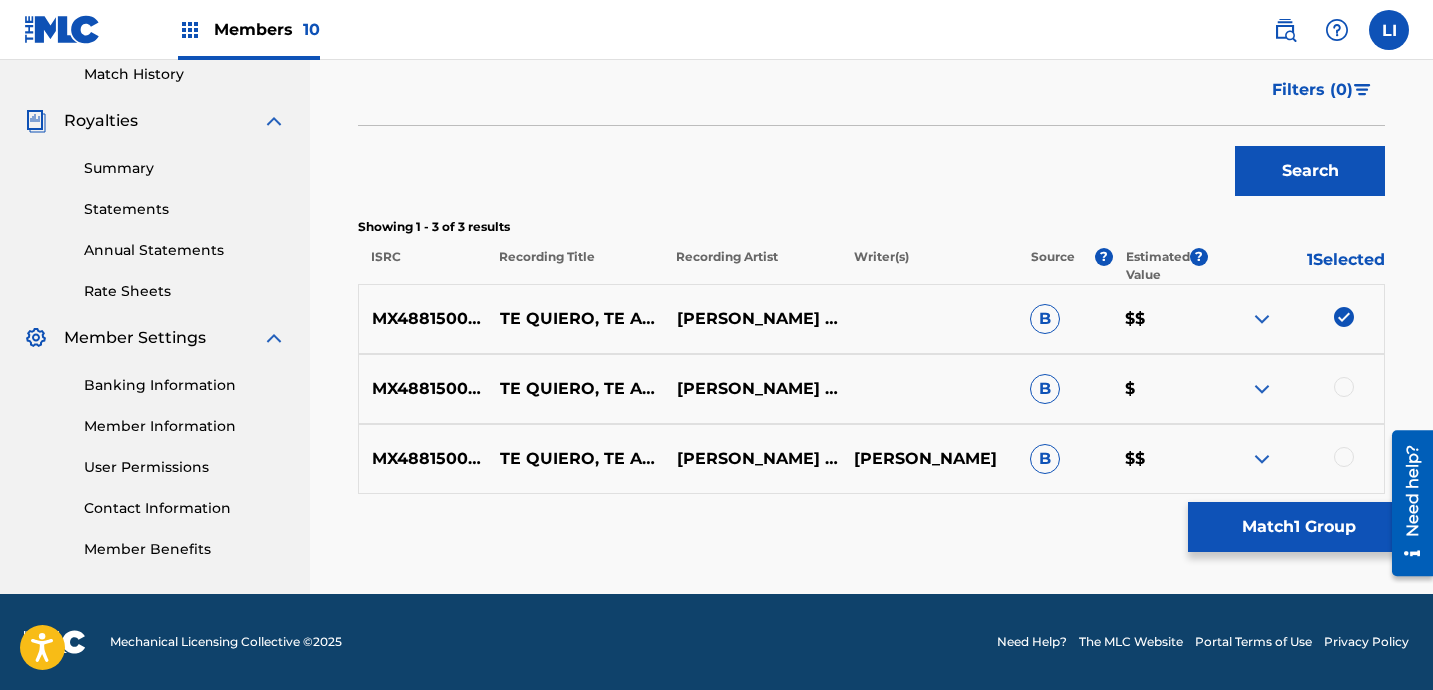 click at bounding box center (1344, 387) 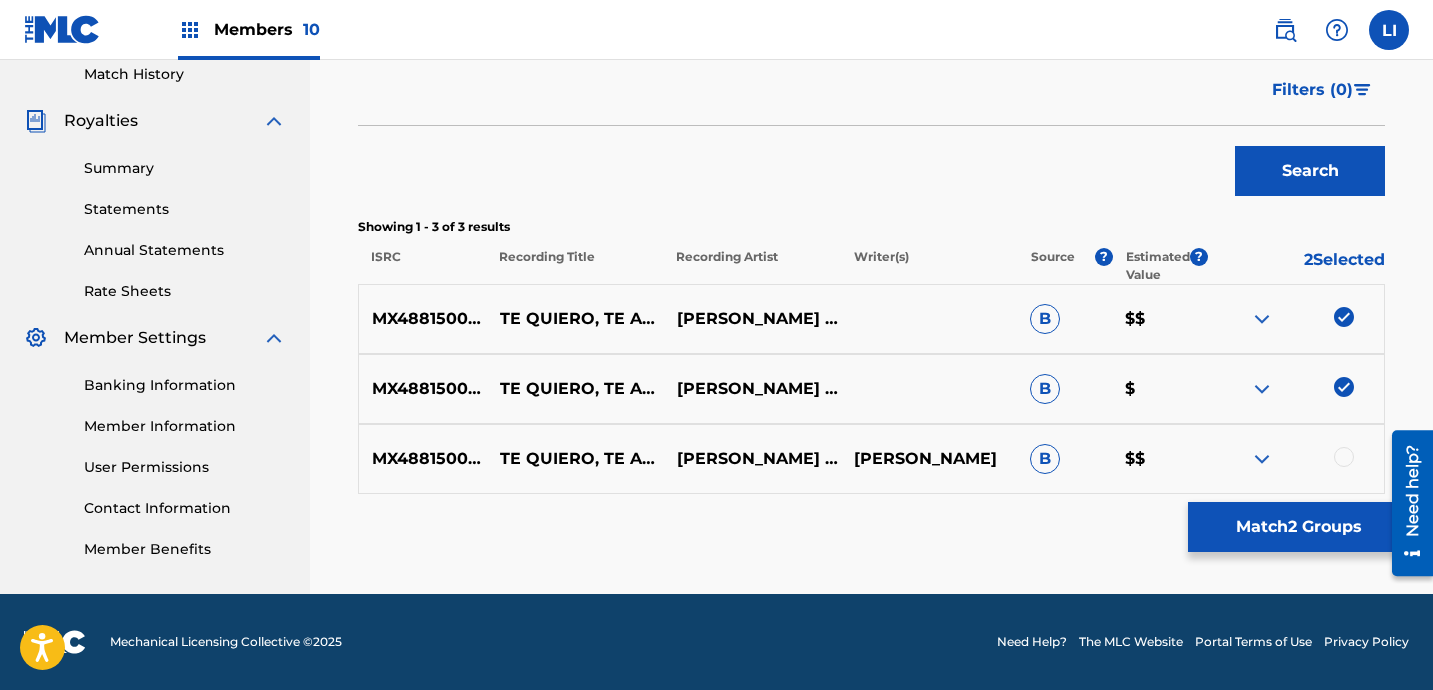 drag, startPoint x: 1335, startPoint y: 451, endPoint x: 1343, endPoint y: 466, distance: 17 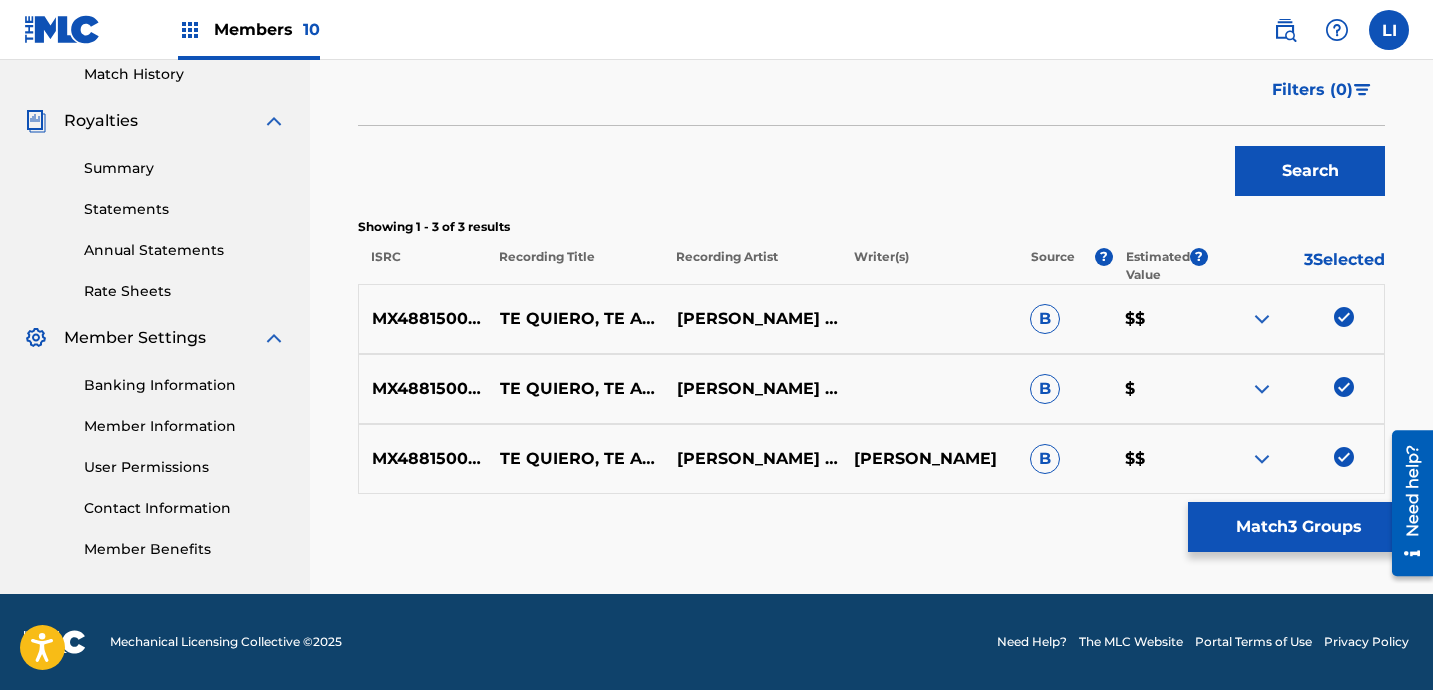 drag, startPoint x: 1309, startPoint y: 526, endPoint x: 1439, endPoint y: 523, distance: 130.0346 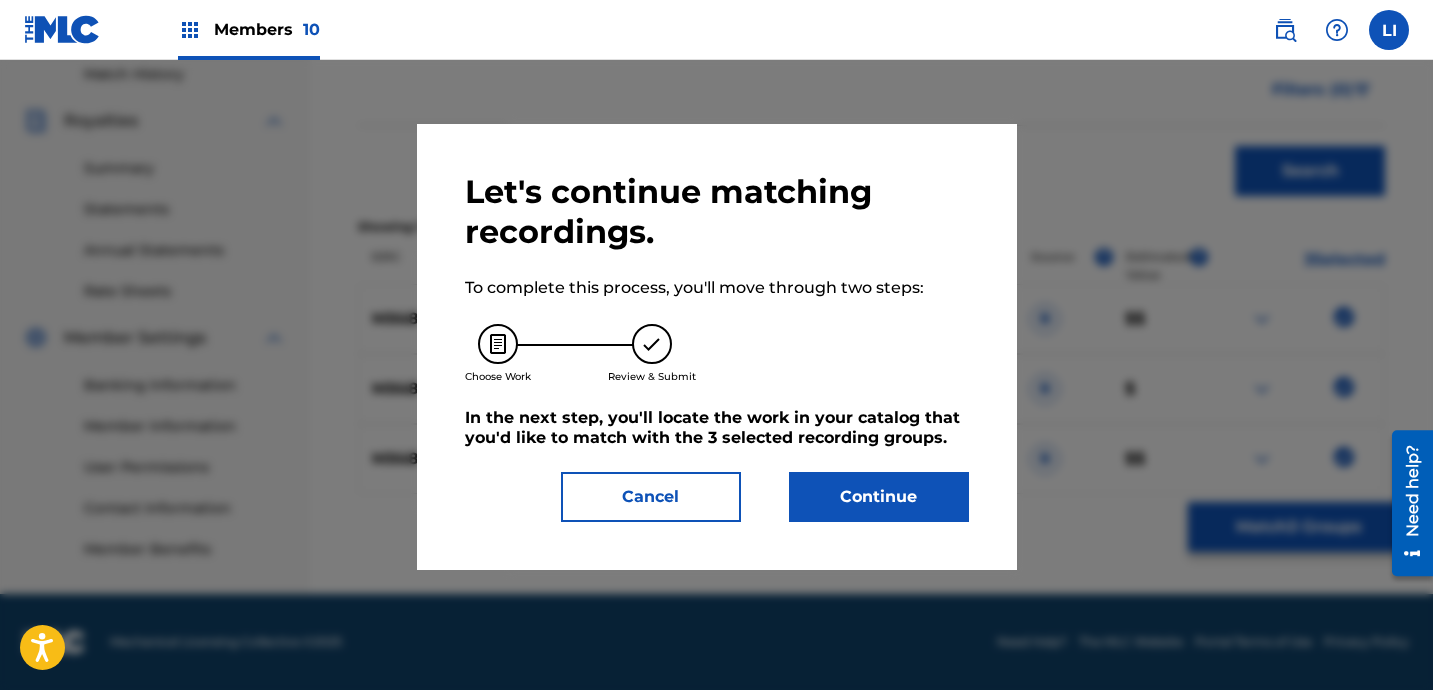 click on "Continue" at bounding box center (879, 497) 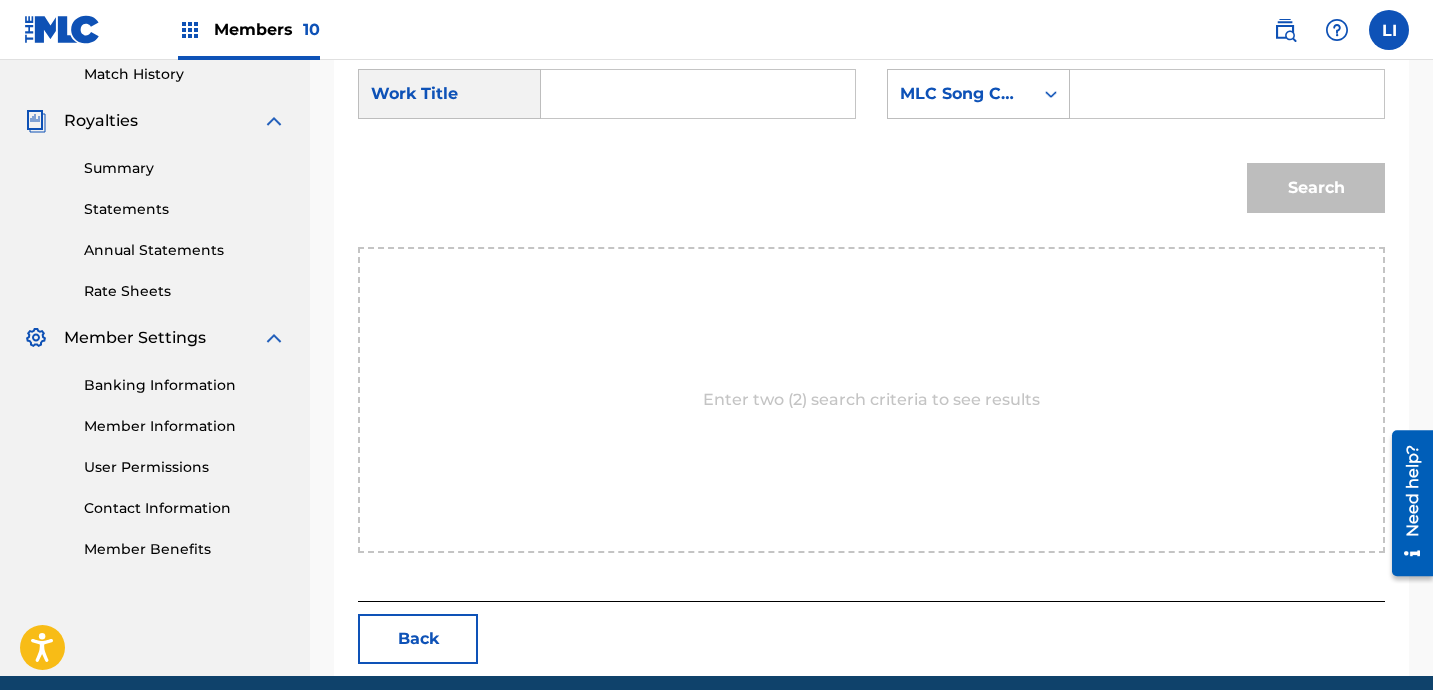 click at bounding box center [698, 94] 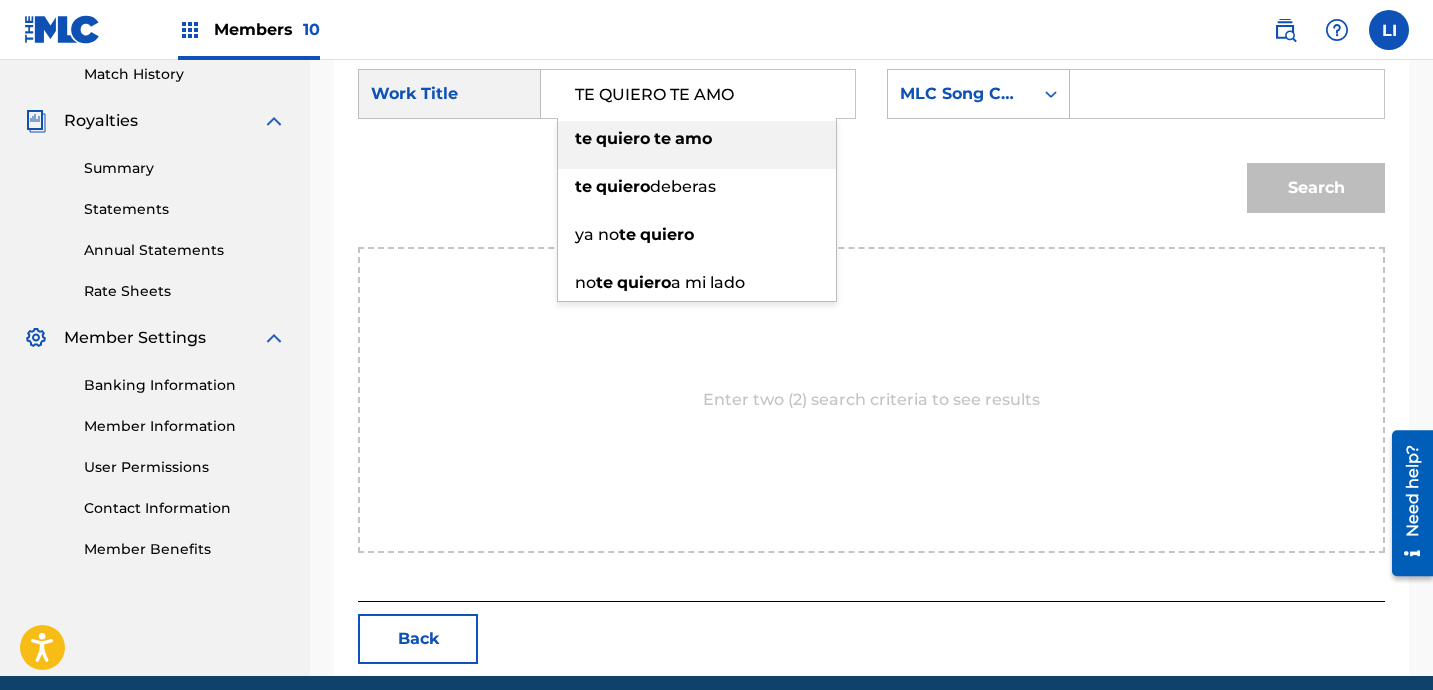 type on "TE QUIERO TE AMO" 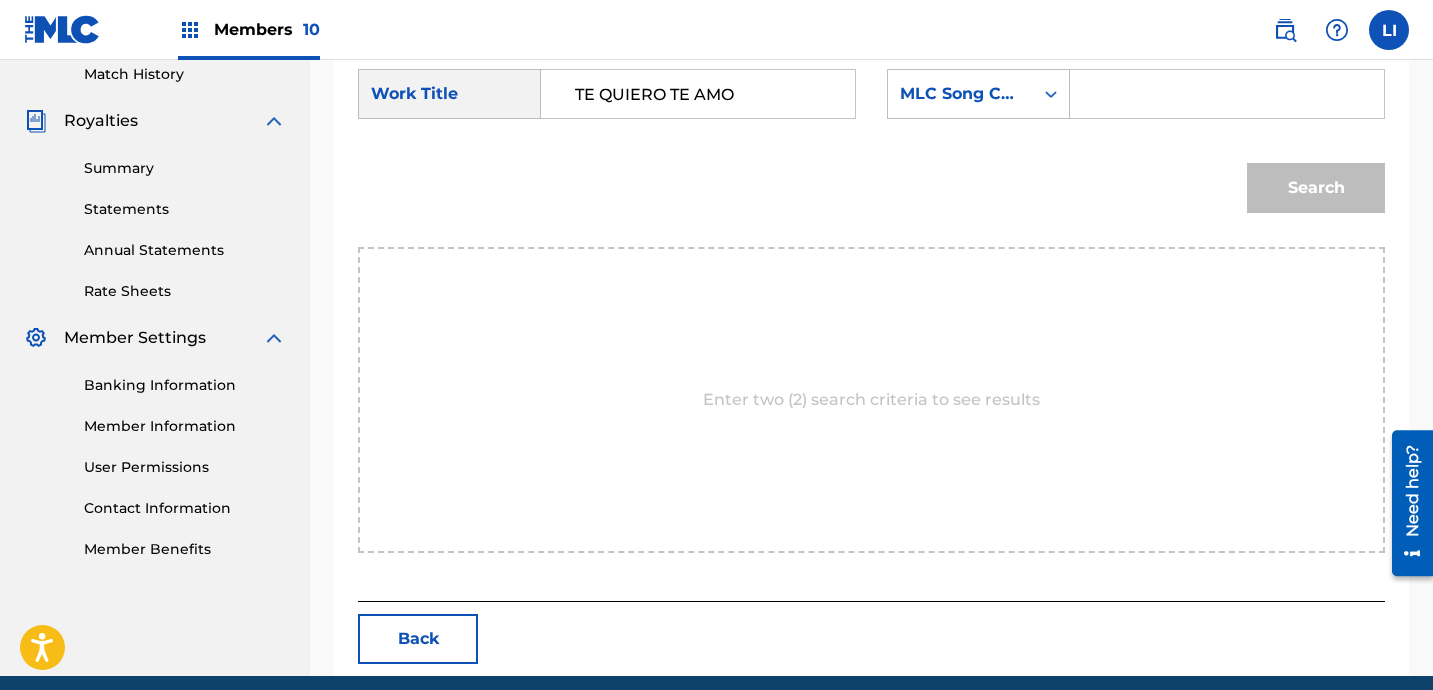 paste on "TV91WP" 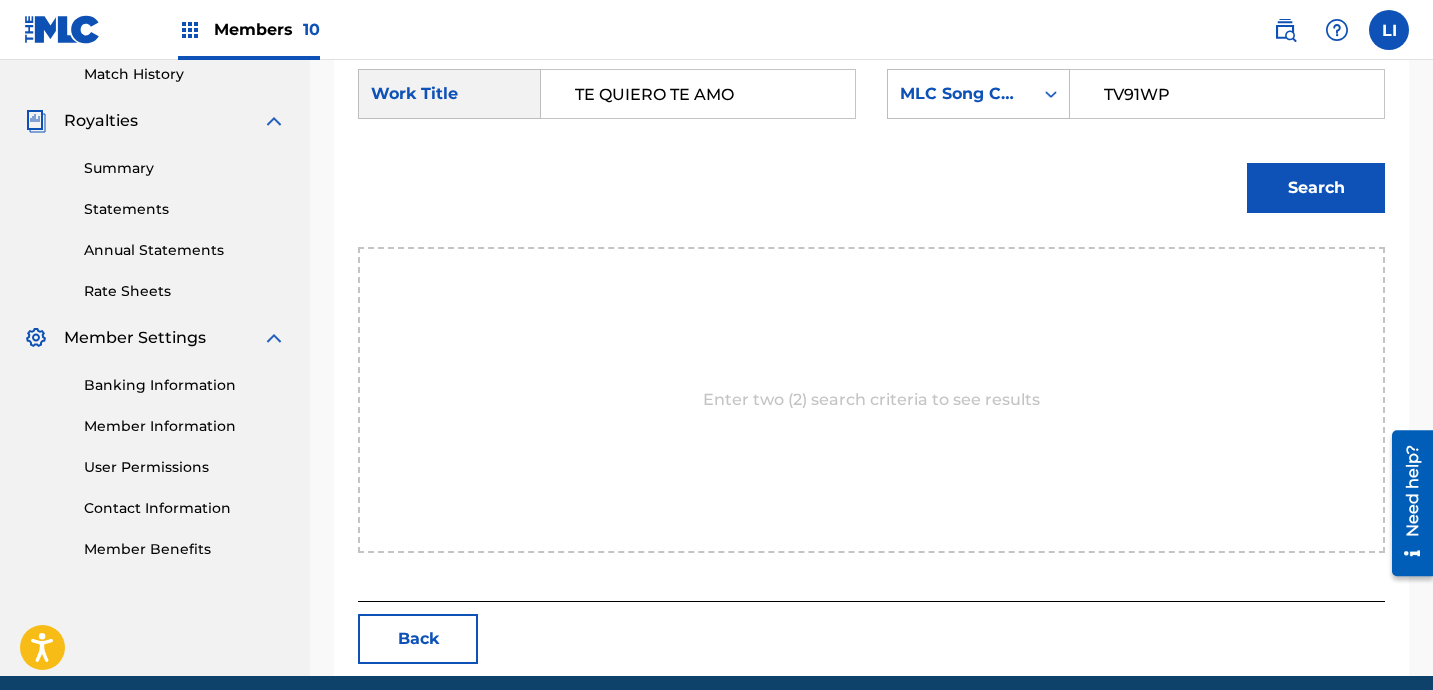 type on "TV91WP" 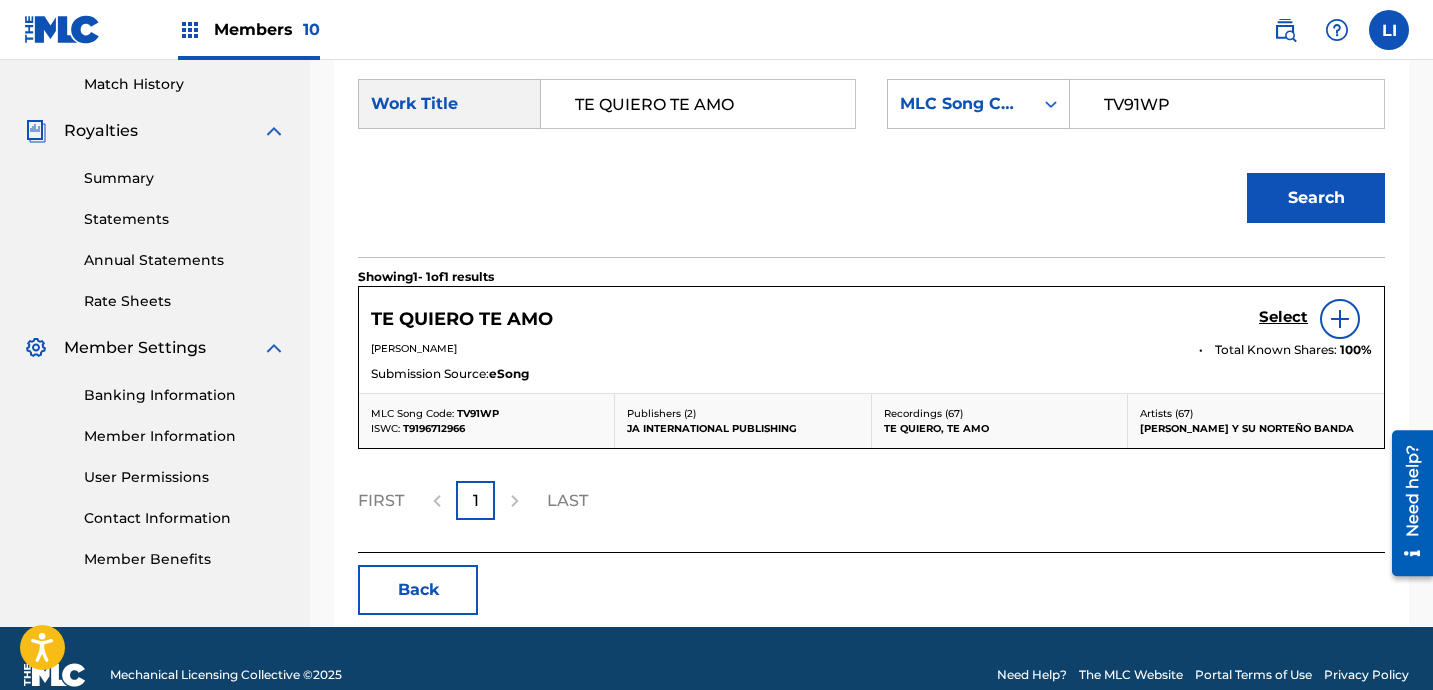scroll, scrollTop: 560, scrollLeft: 0, axis: vertical 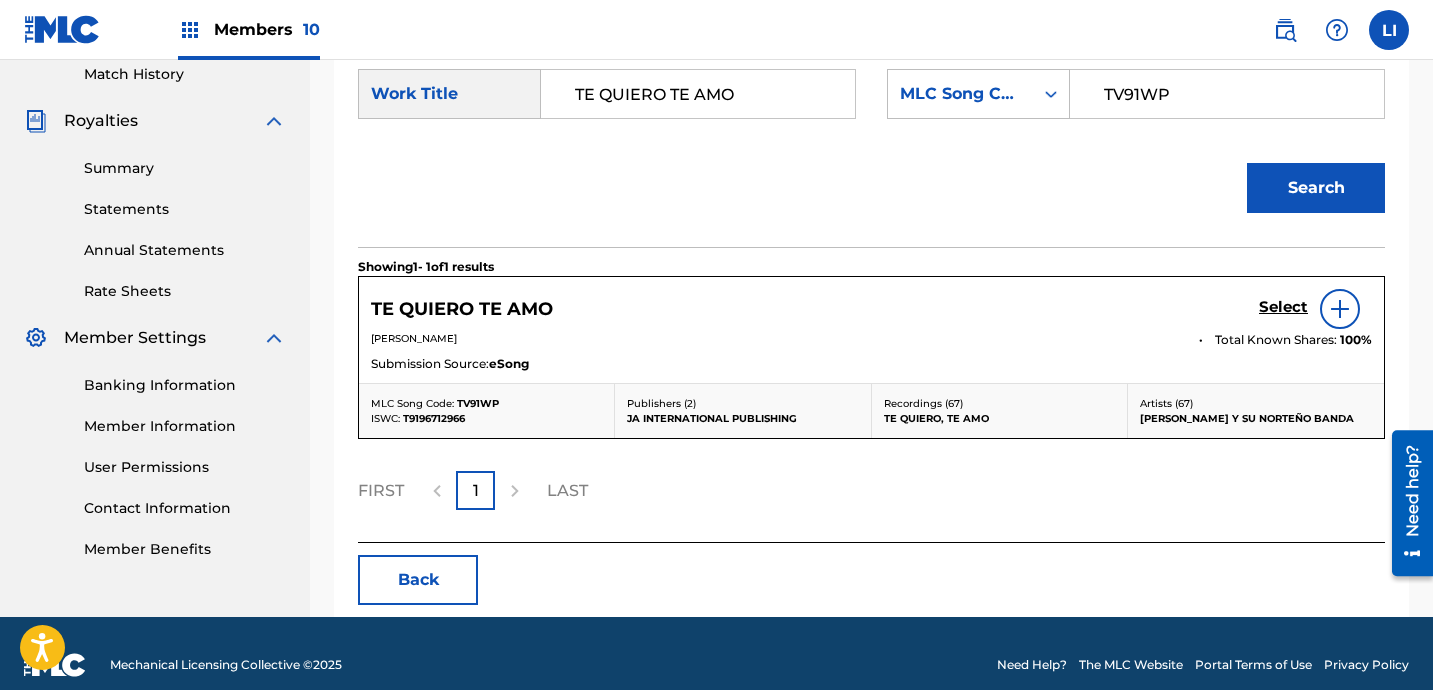 click on "Select" at bounding box center [1283, 307] 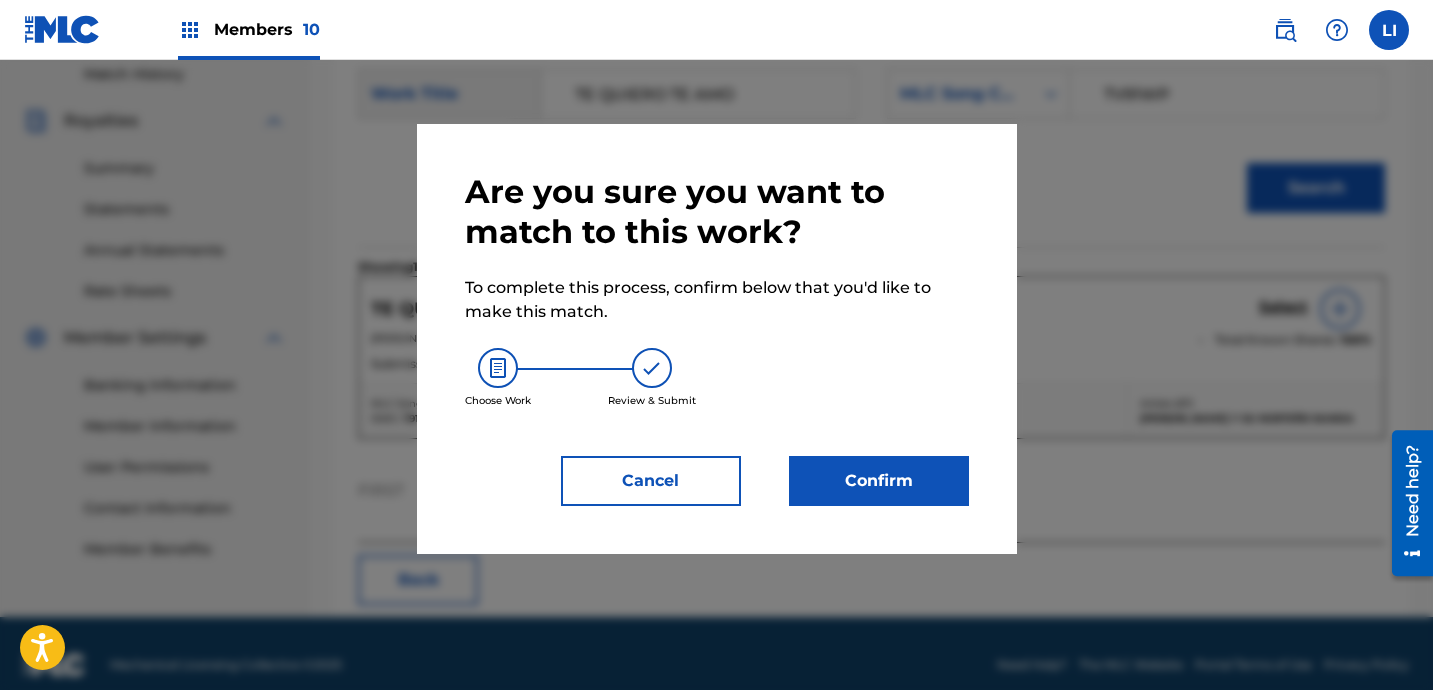 click on "Confirm" at bounding box center [879, 481] 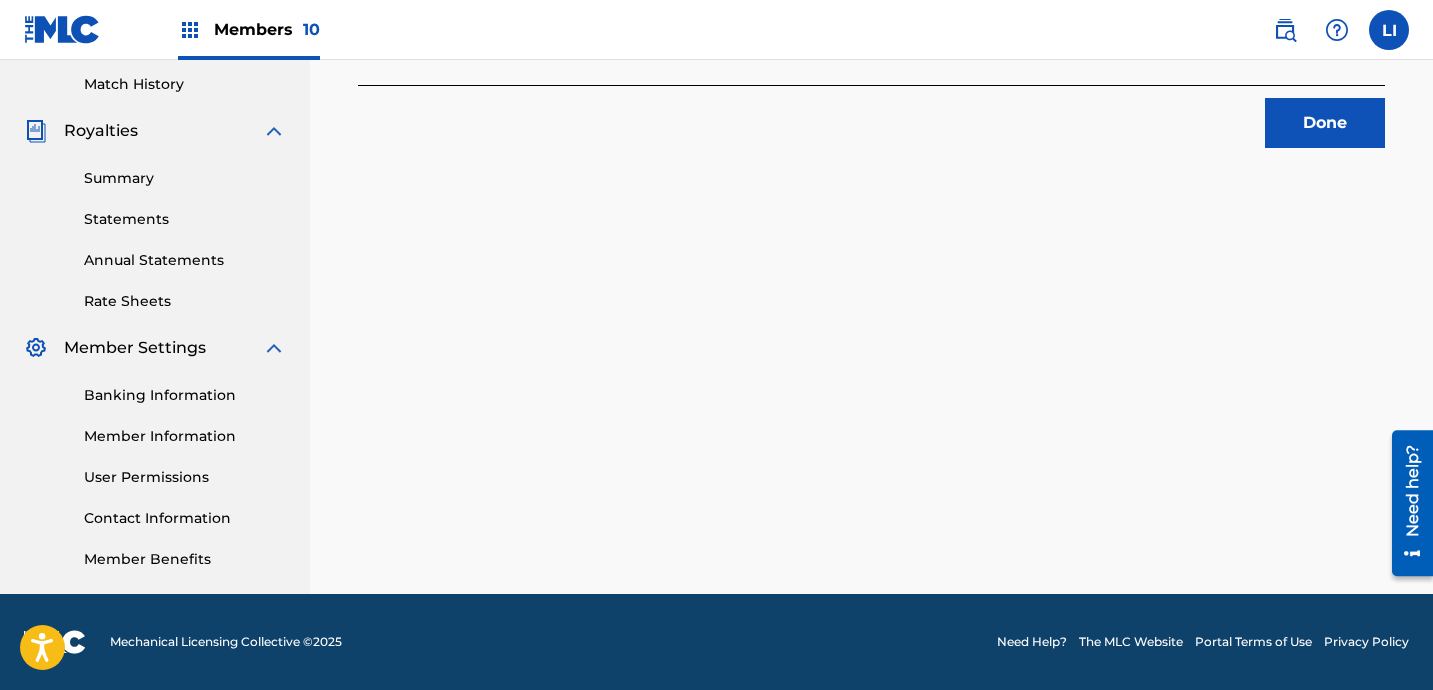 click on "Done" at bounding box center (1325, 123) 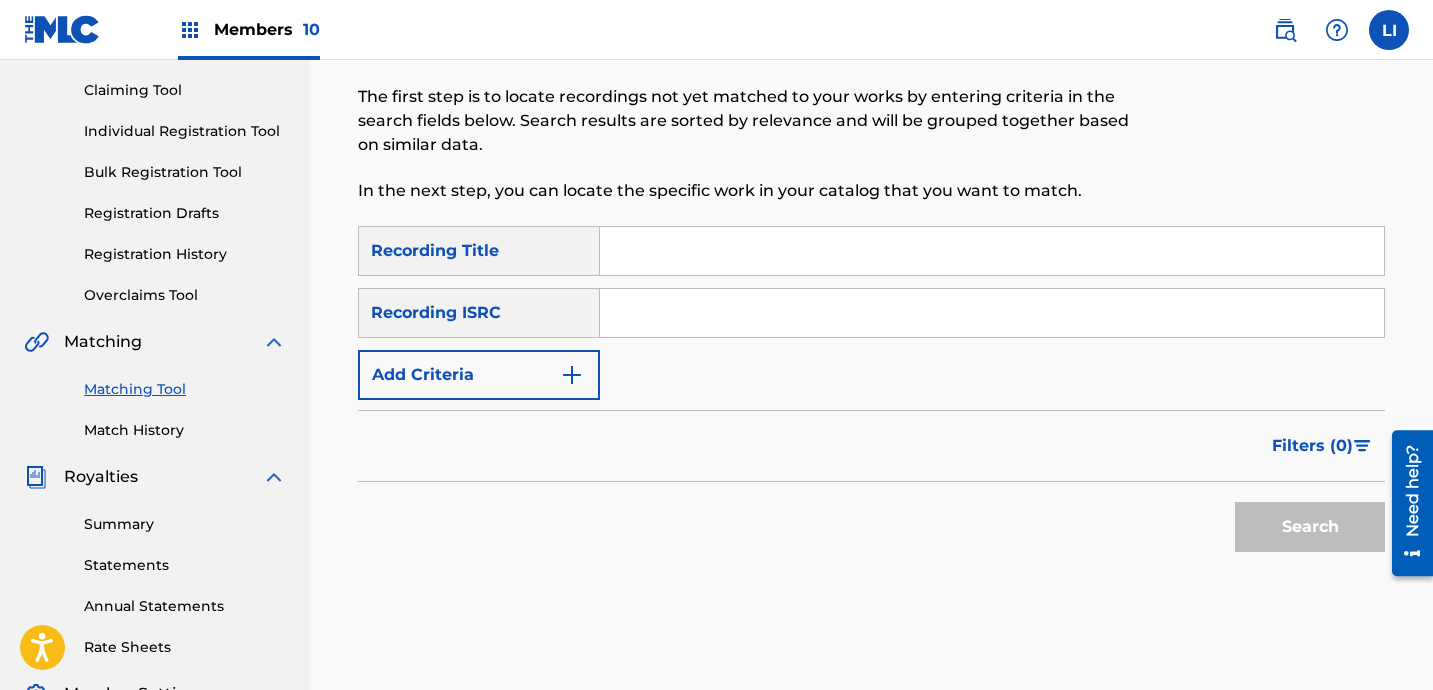 scroll, scrollTop: 150, scrollLeft: 0, axis: vertical 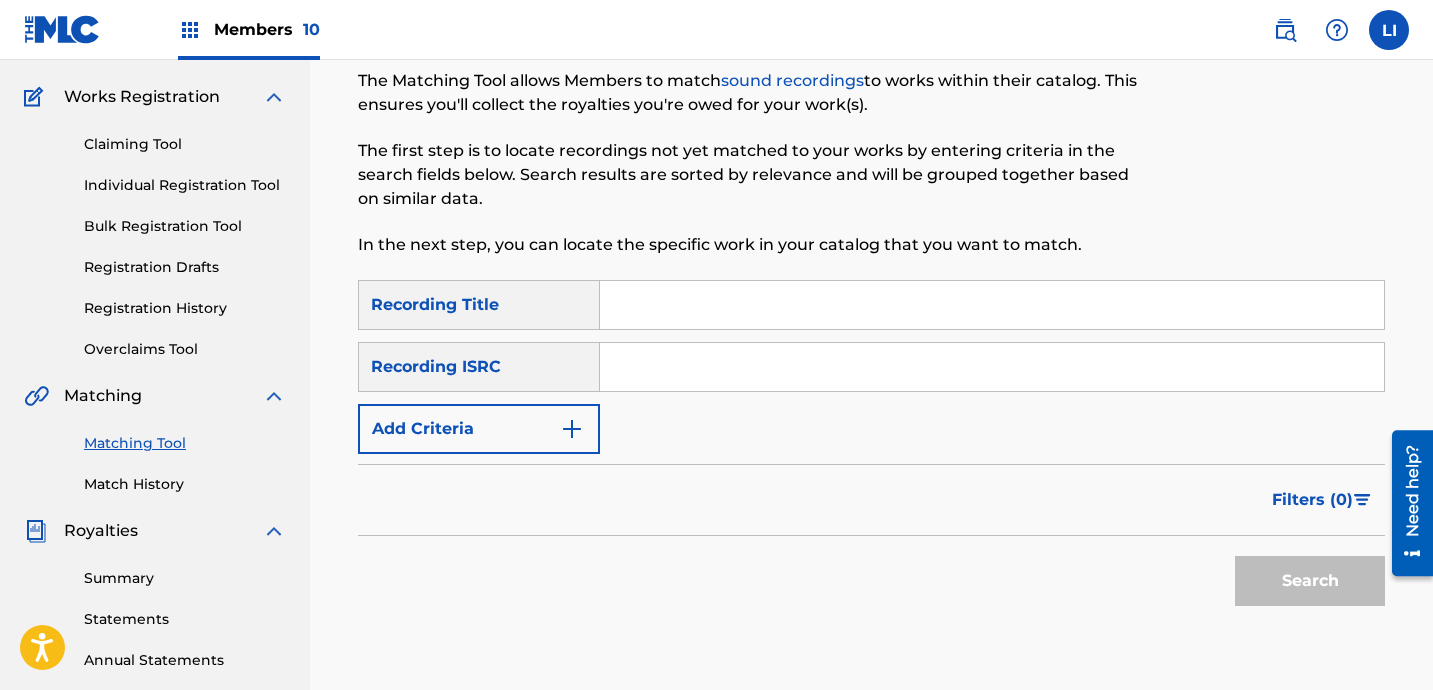click at bounding box center (992, 305) 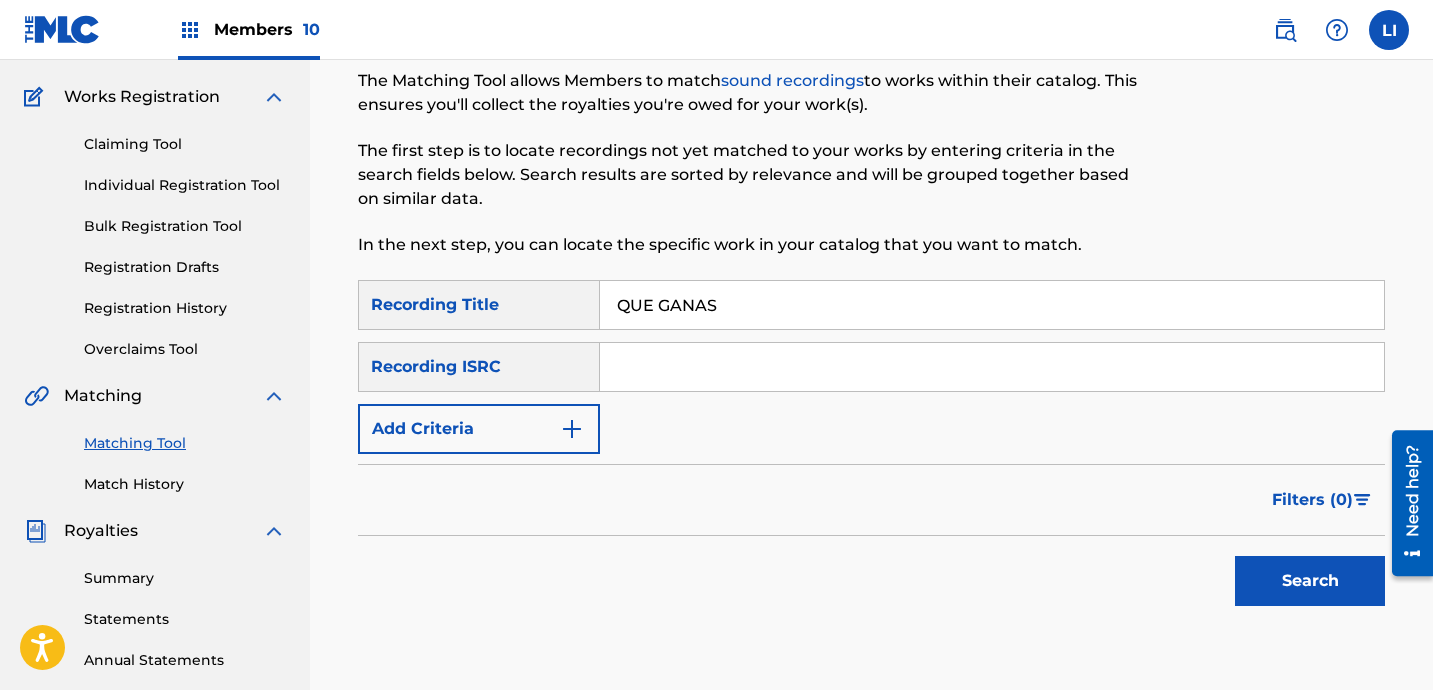 type on "QUE GANAS" 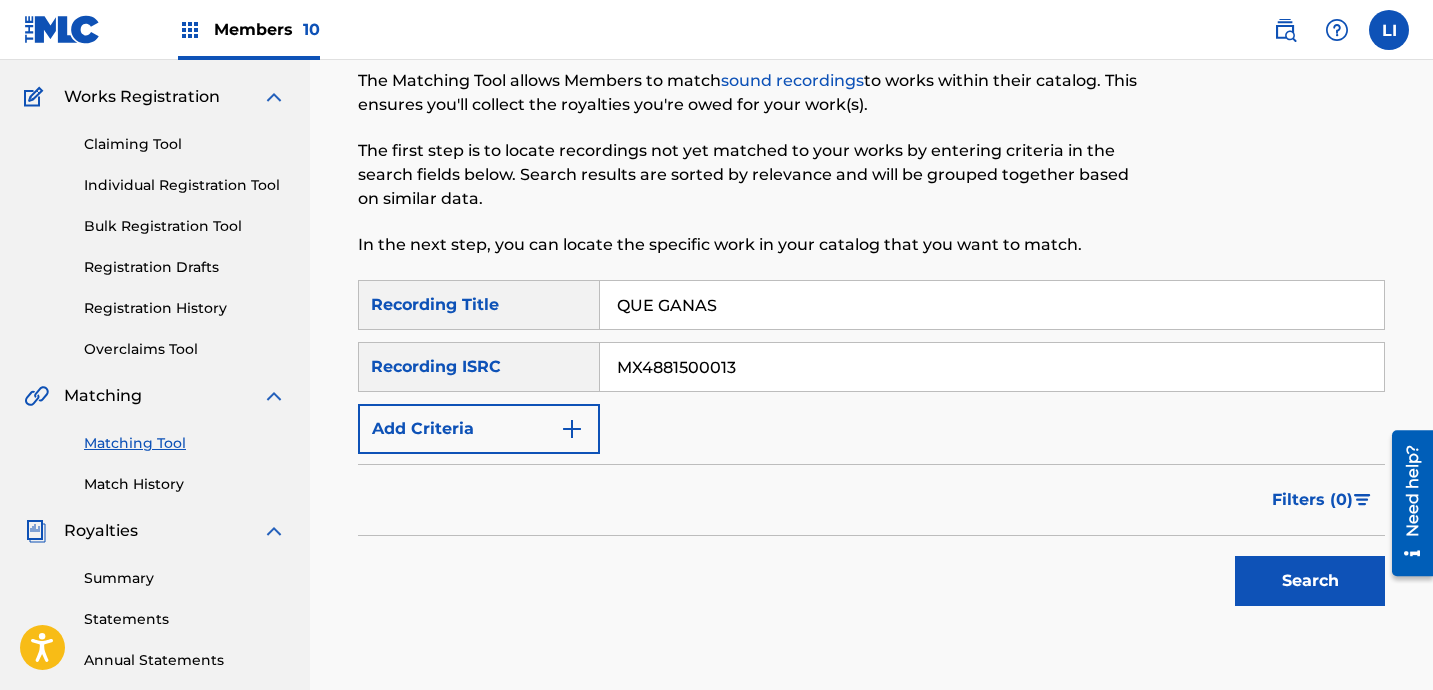 type on "MX4881500013" 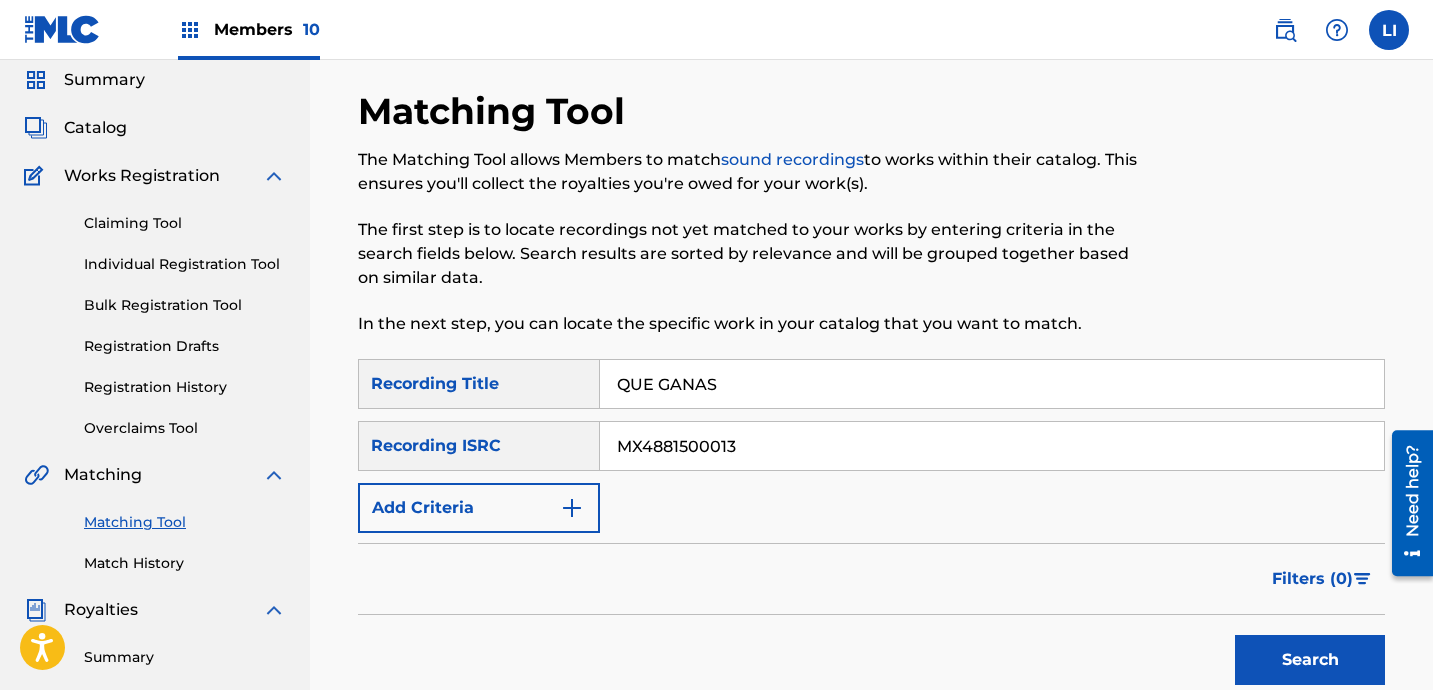 scroll, scrollTop: 6, scrollLeft: 0, axis: vertical 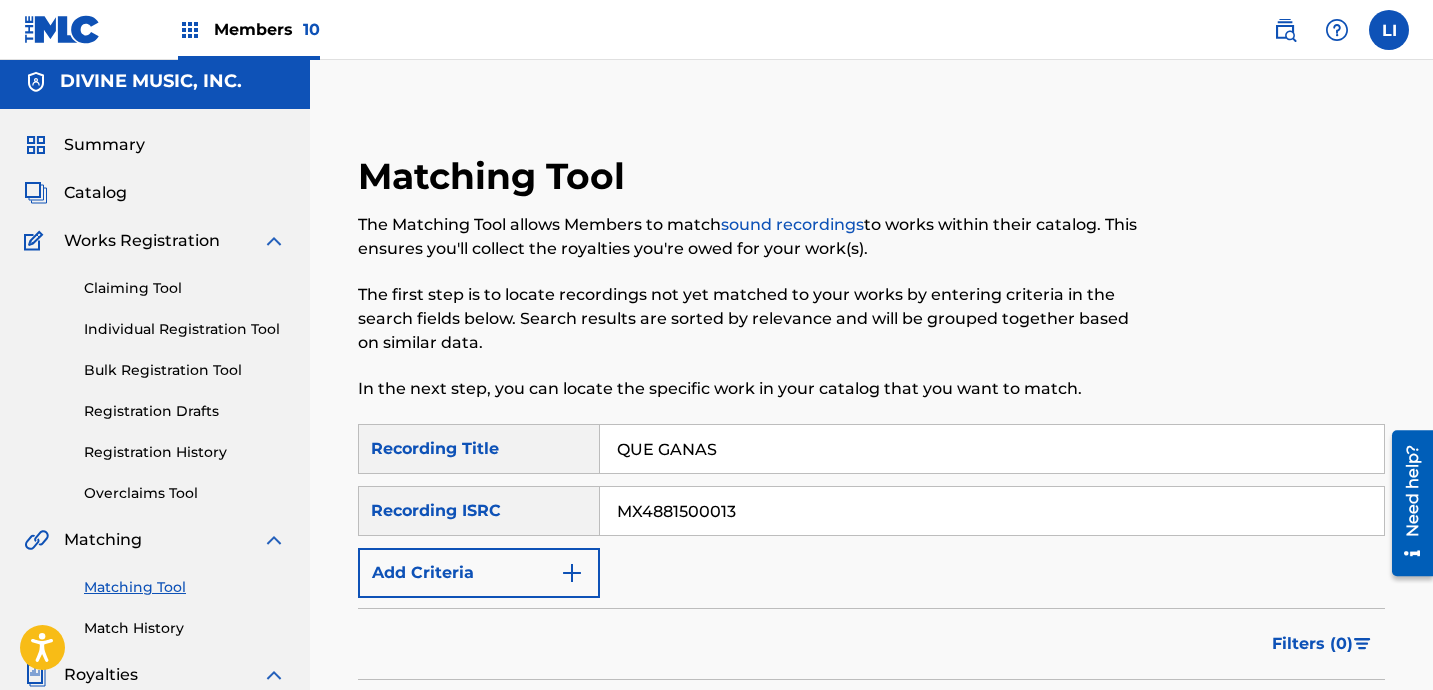 click on "Catalog" at bounding box center (95, 193) 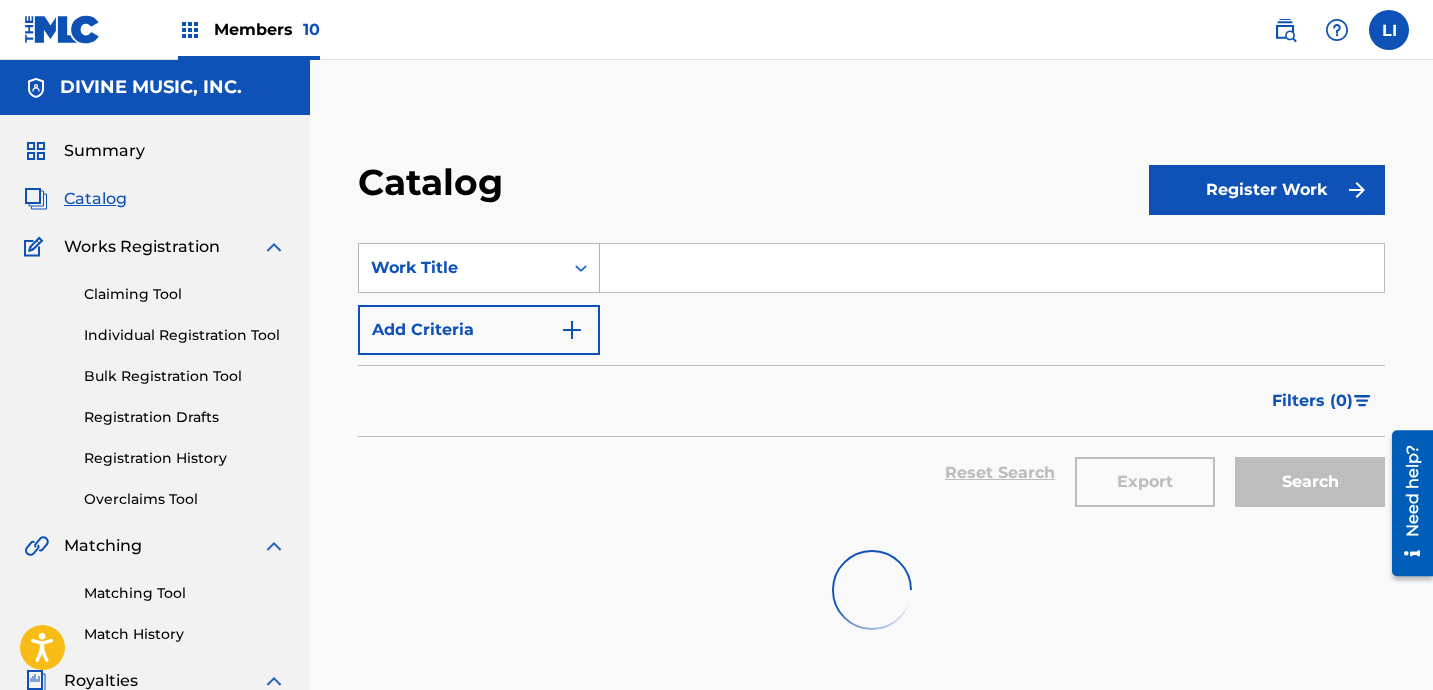 click at bounding box center [581, 268] 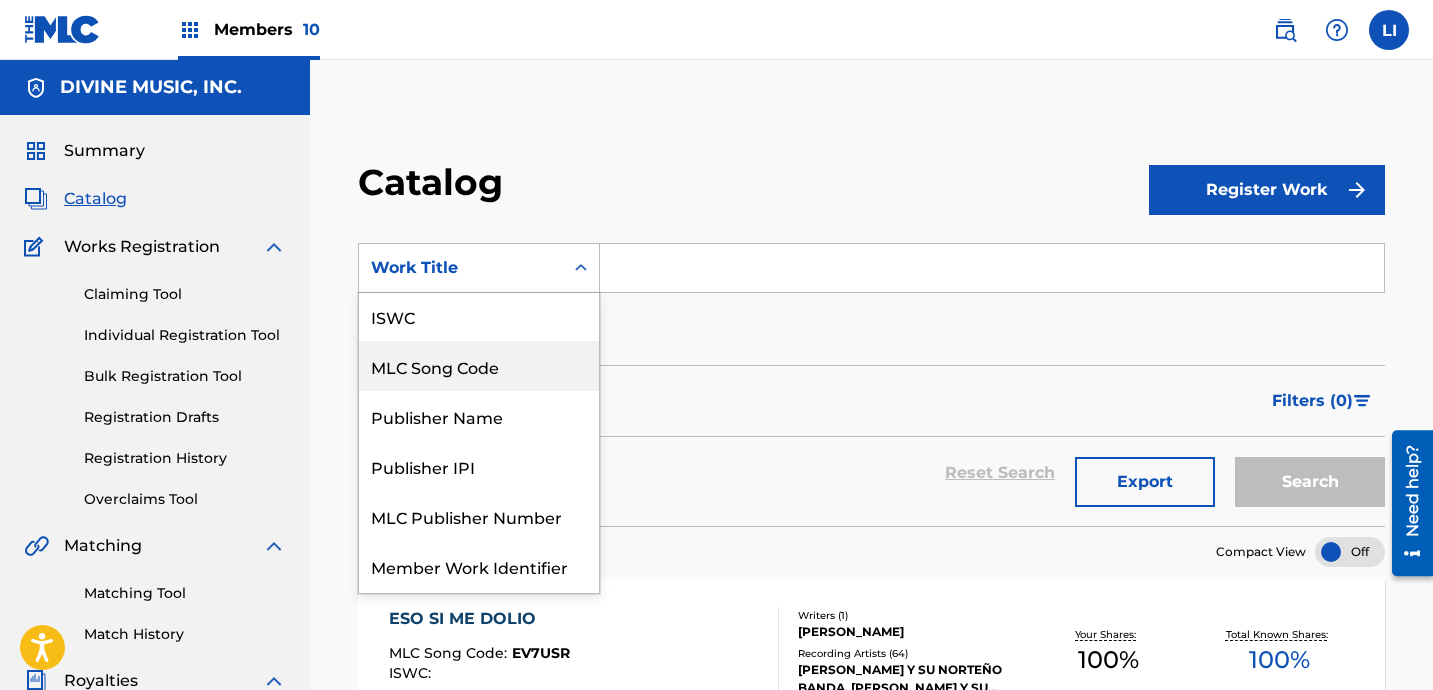scroll, scrollTop: 0, scrollLeft: 0, axis: both 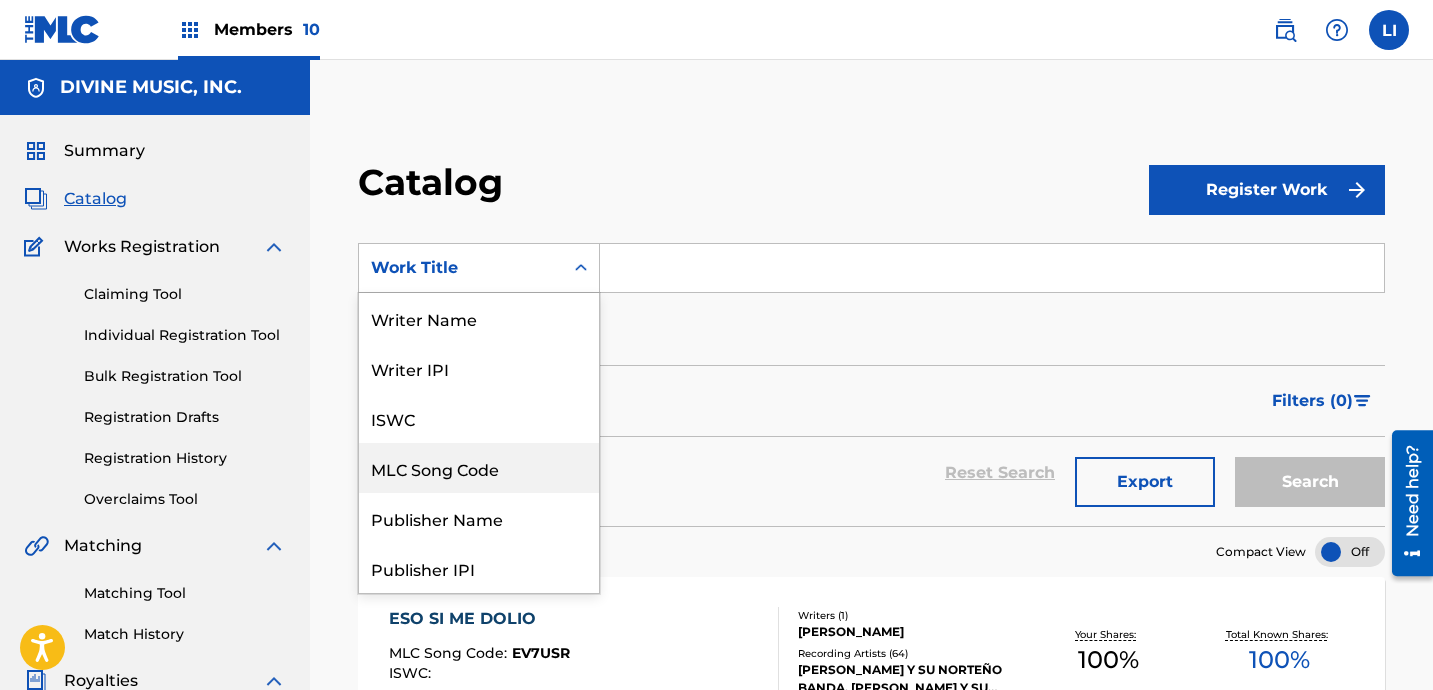 drag, startPoint x: 504, startPoint y: 473, endPoint x: 663, endPoint y: 321, distance: 219.96591 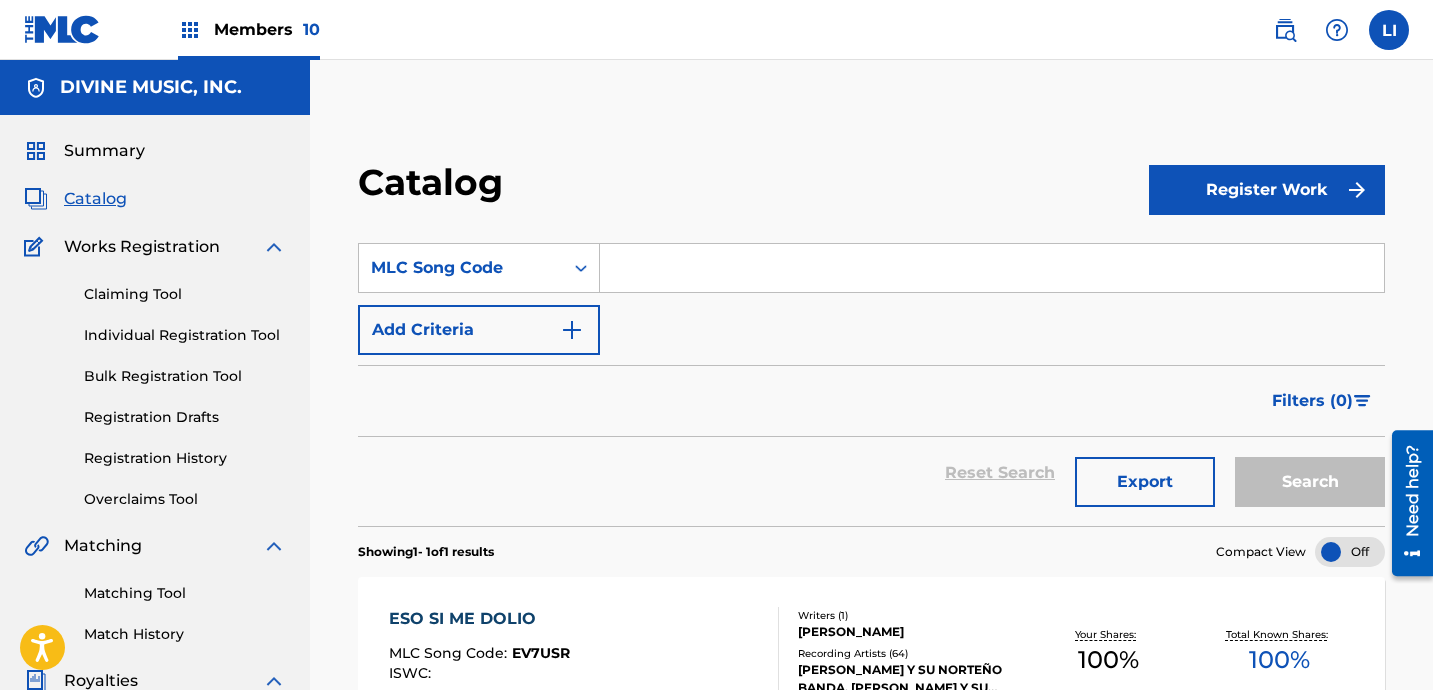 click at bounding box center [992, 268] 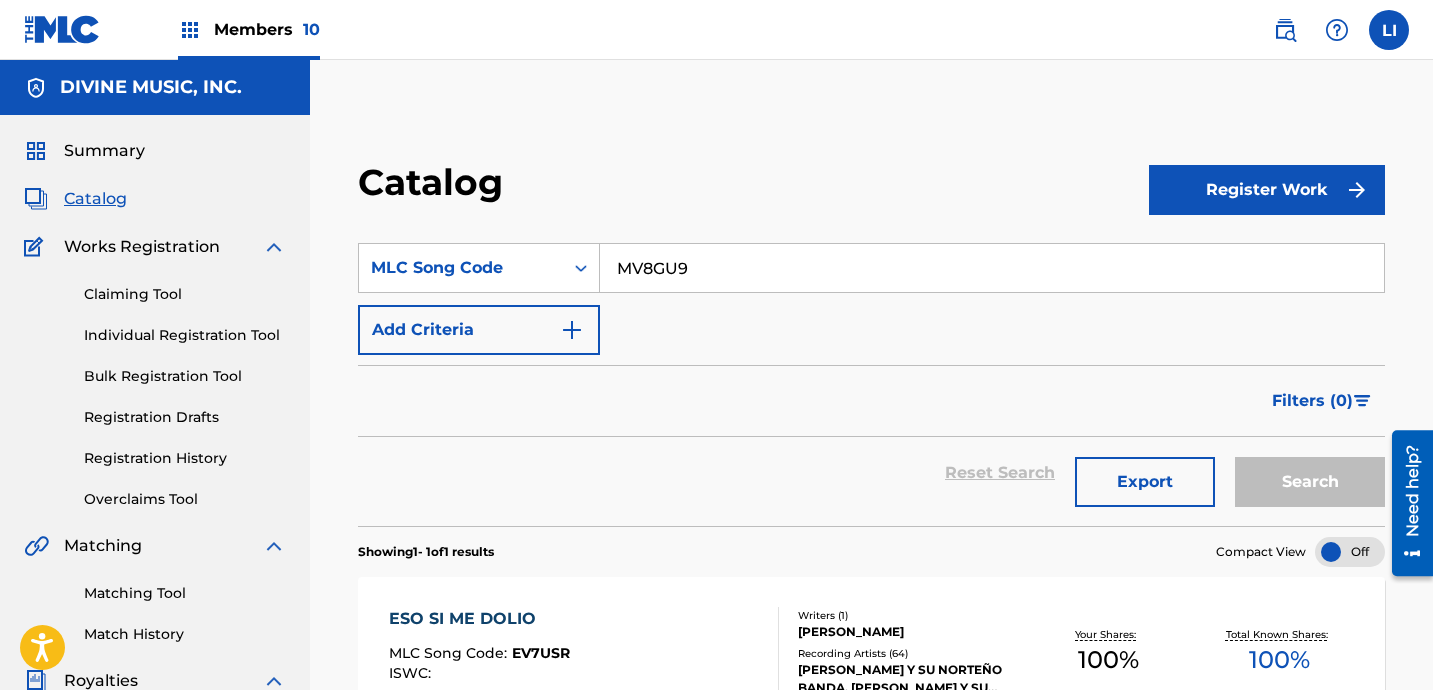 type on "MV8GU9" 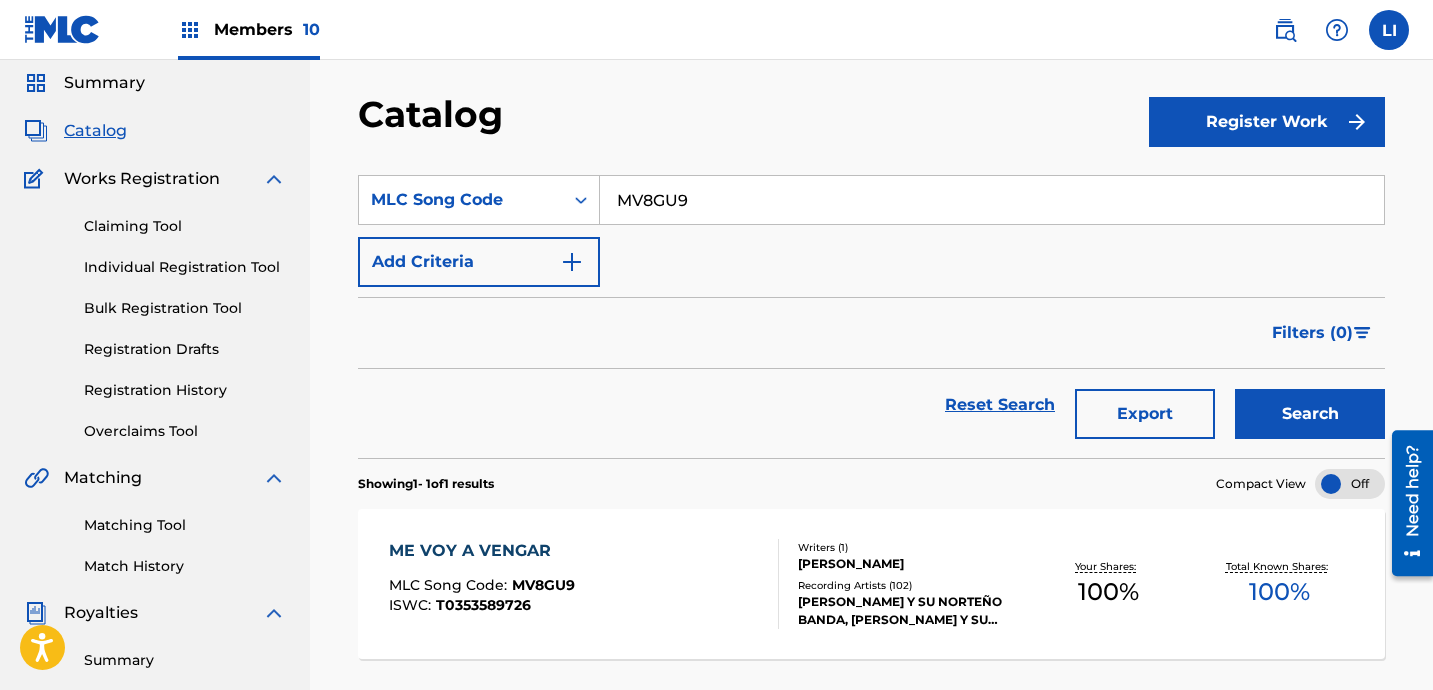 scroll, scrollTop: 357, scrollLeft: 0, axis: vertical 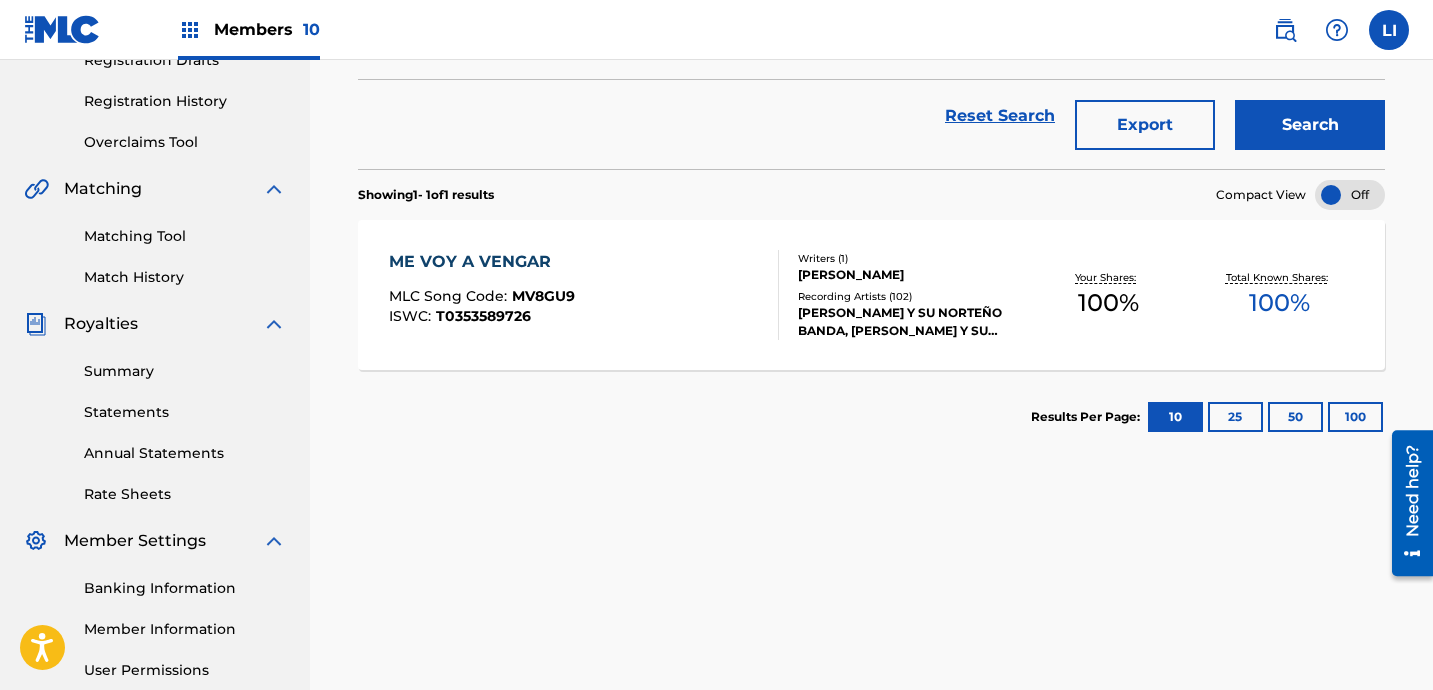click on "ME VOY A VENGAR MLC Song Code : MV8GU9 ISWC : T0353589726" at bounding box center (584, 295) 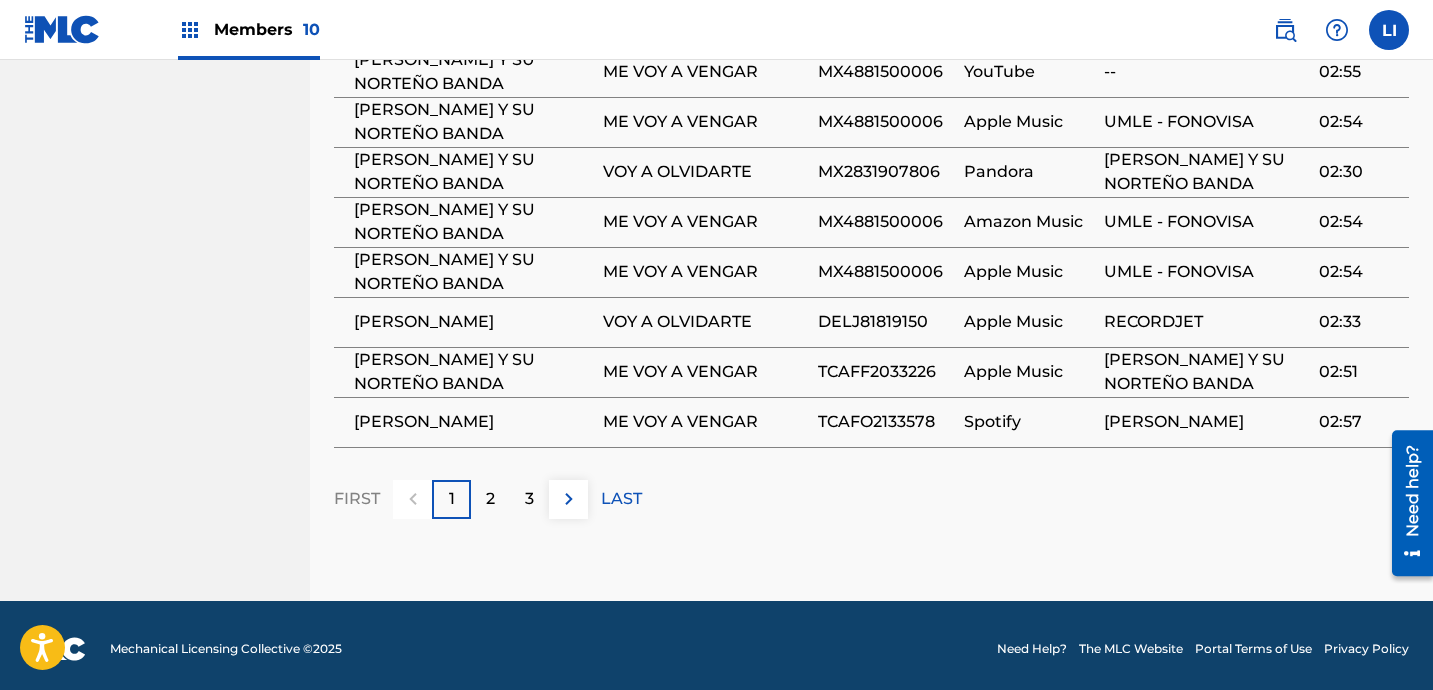 scroll, scrollTop: 1647, scrollLeft: 0, axis: vertical 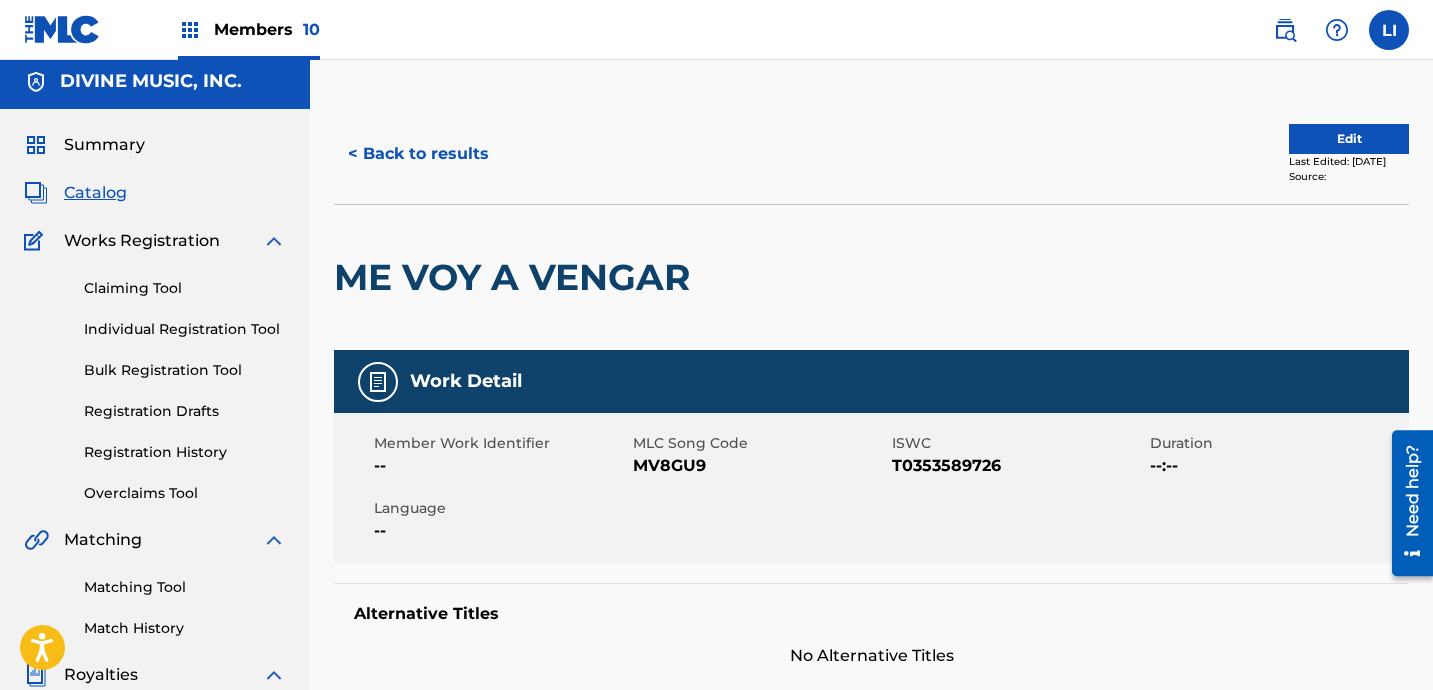 click on "< Back to results" at bounding box center (418, 154) 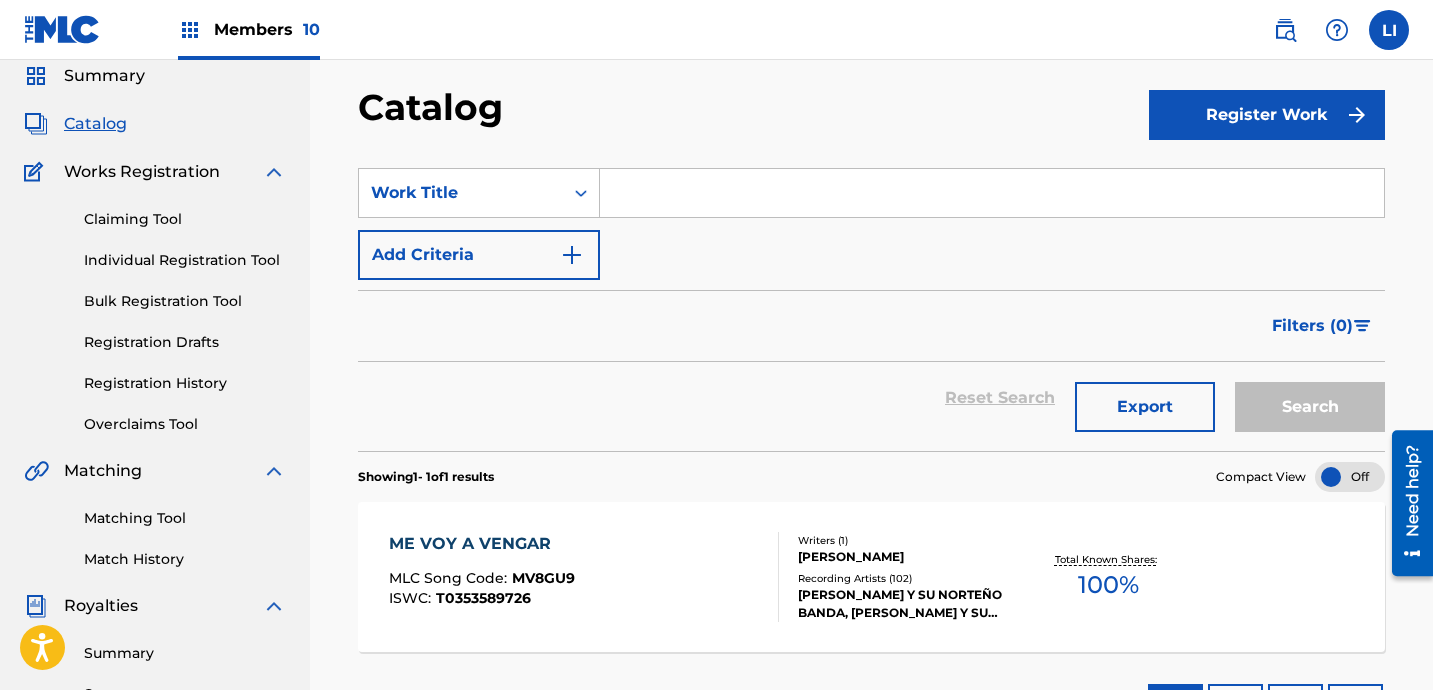scroll, scrollTop: 0, scrollLeft: 0, axis: both 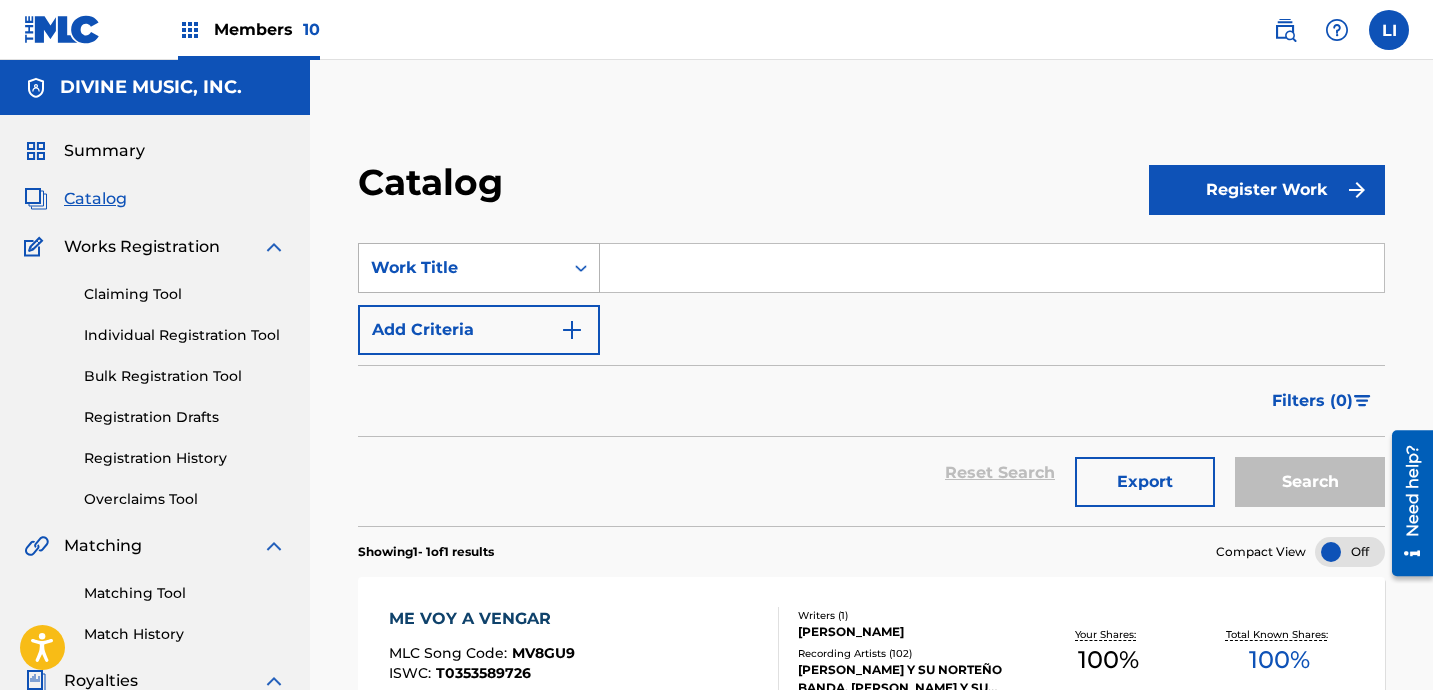 drag, startPoint x: 508, startPoint y: 273, endPoint x: 499, endPoint y: 290, distance: 19.235384 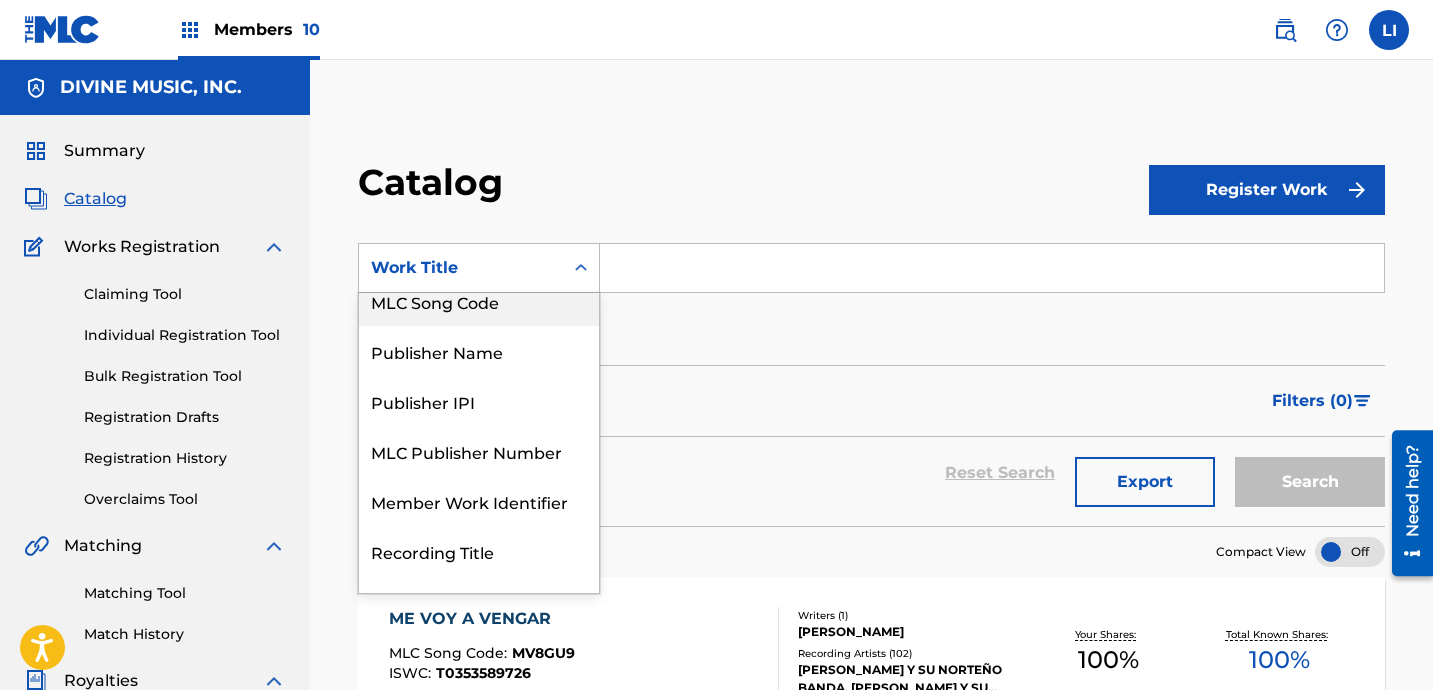 scroll, scrollTop: 101, scrollLeft: 0, axis: vertical 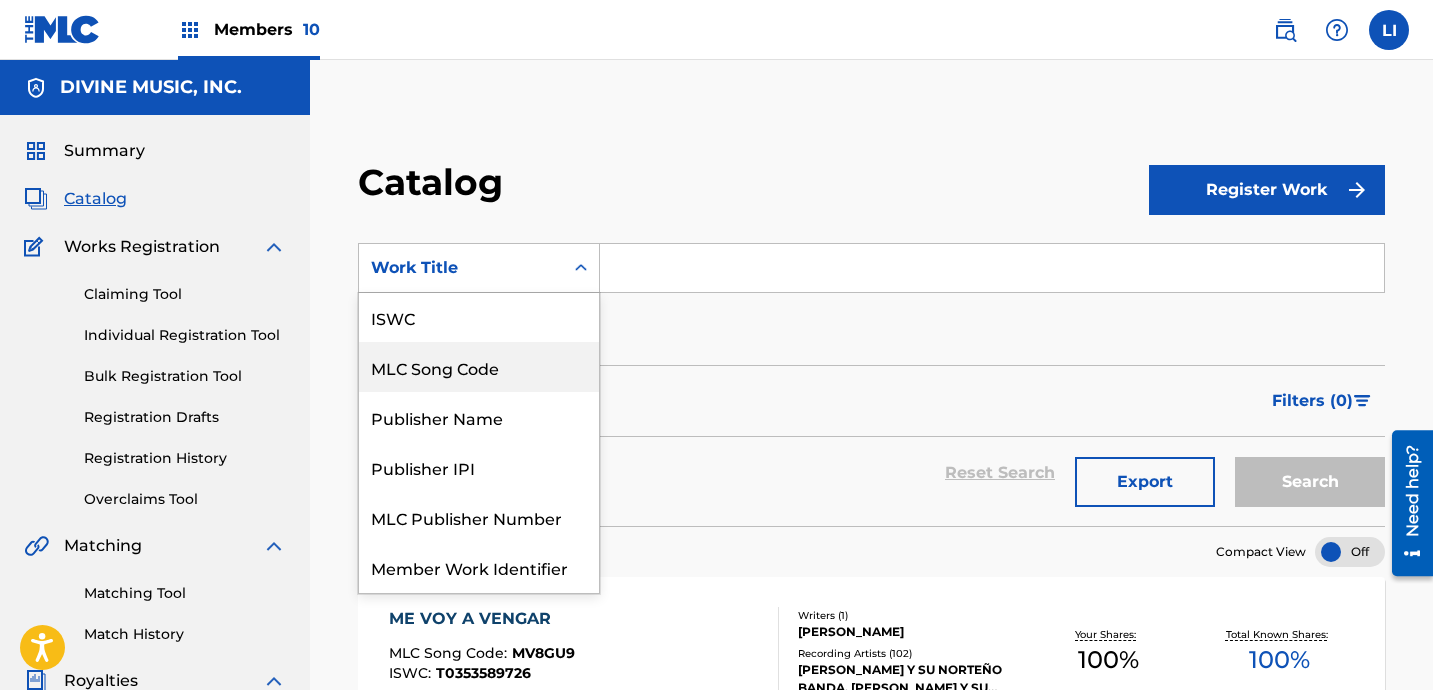 click on "MLC Song Code" at bounding box center [479, 367] 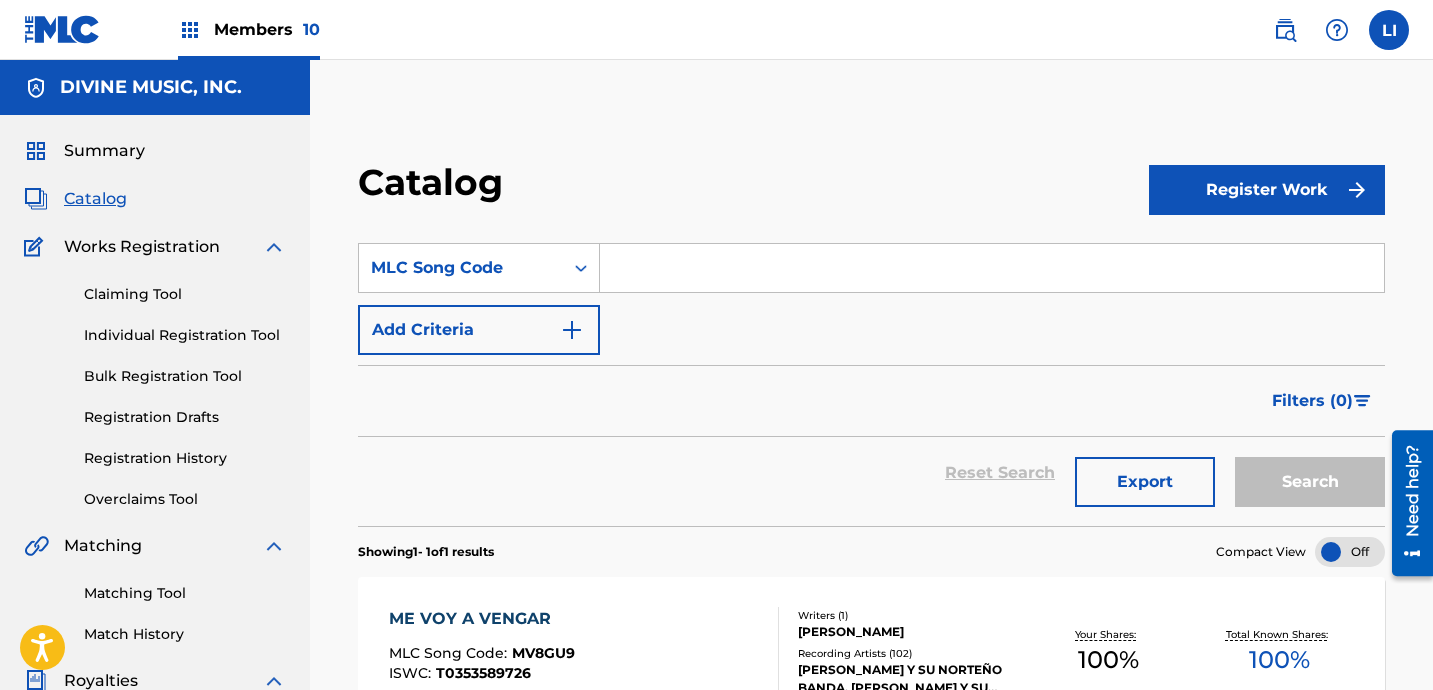 click at bounding box center [992, 268] 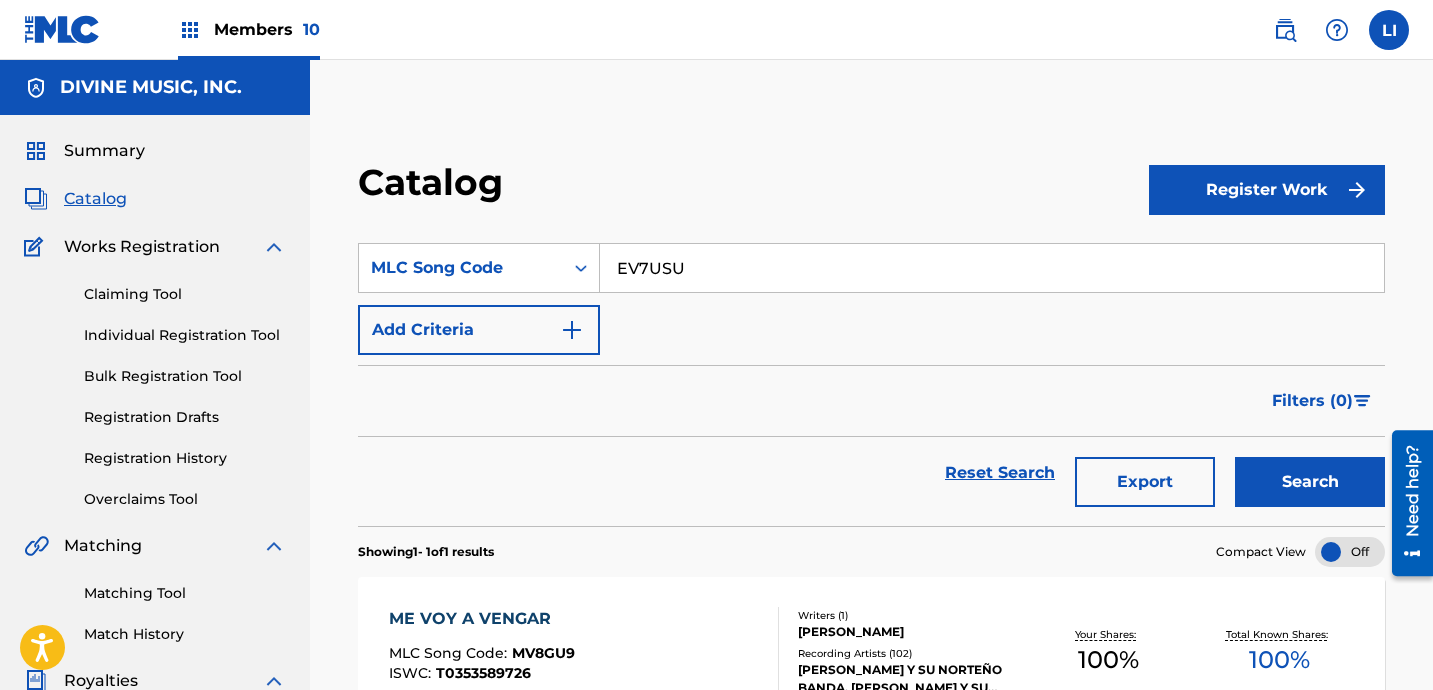 type on "EV7USU" 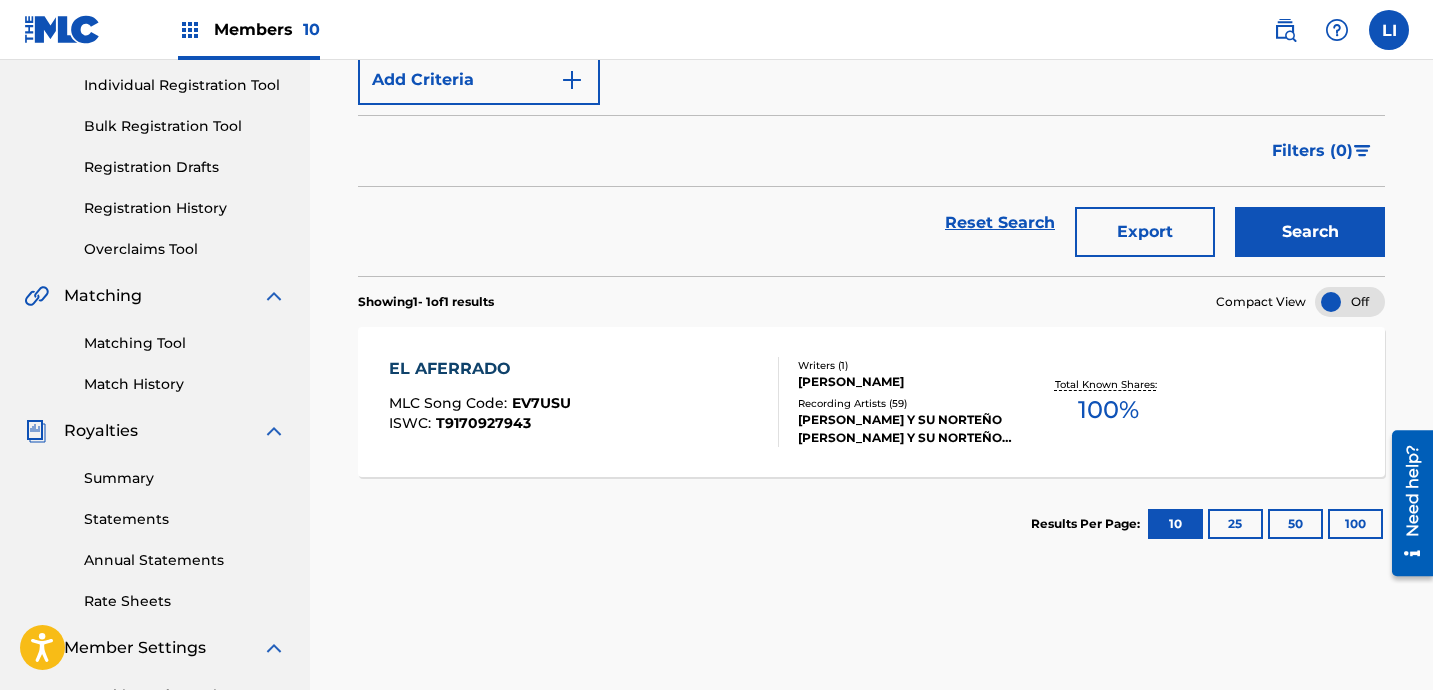 scroll, scrollTop: 250, scrollLeft: 0, axis: vertical 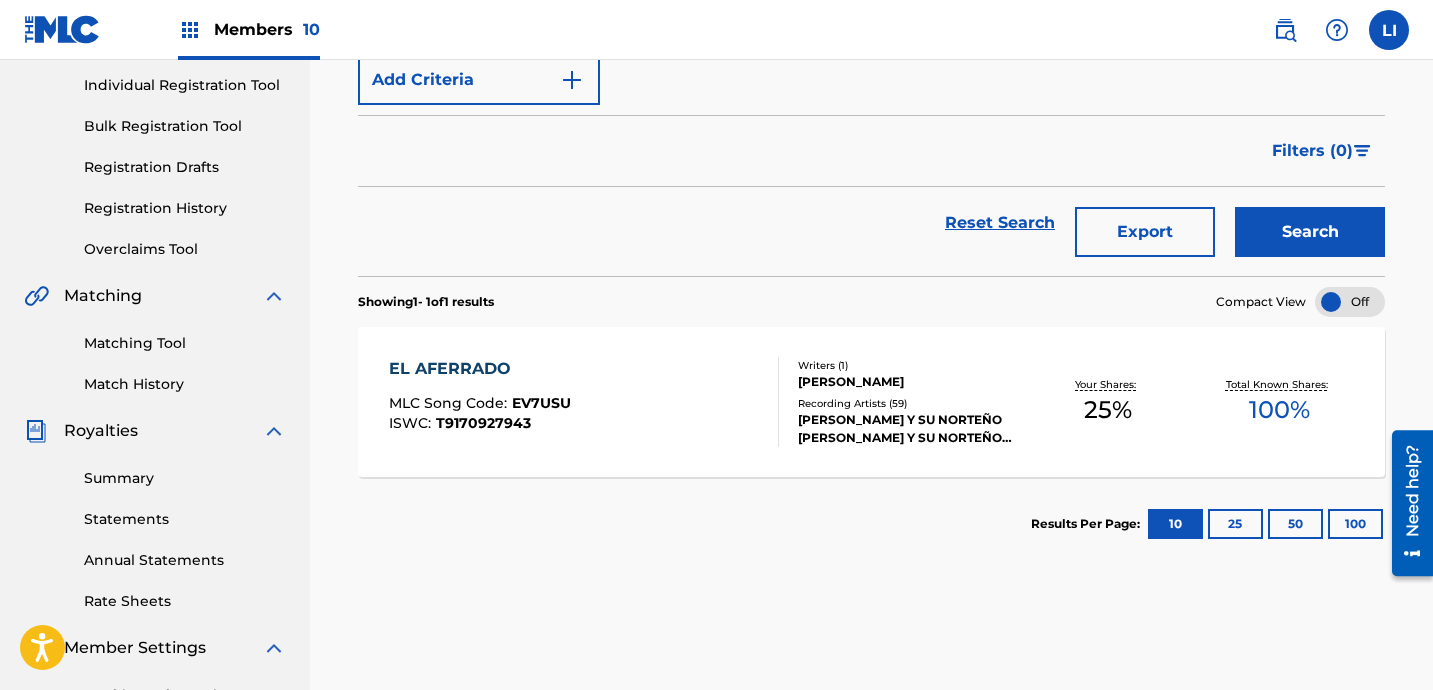 click on "EL AFERRADO MLC Song Code : EV7USU ISWC : T9170927943" at bounding box center [584, 402] 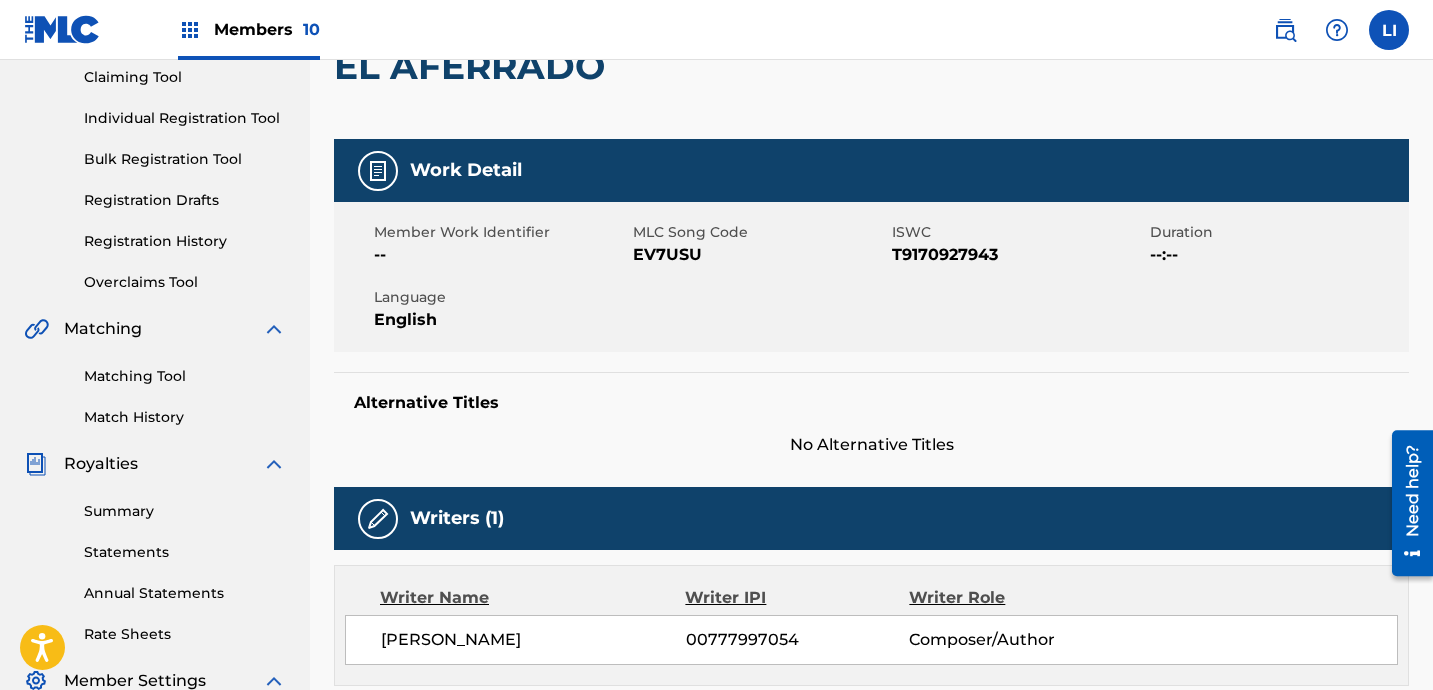 scroll, scrollTop: 0, scrollLeft: 0, axis: both 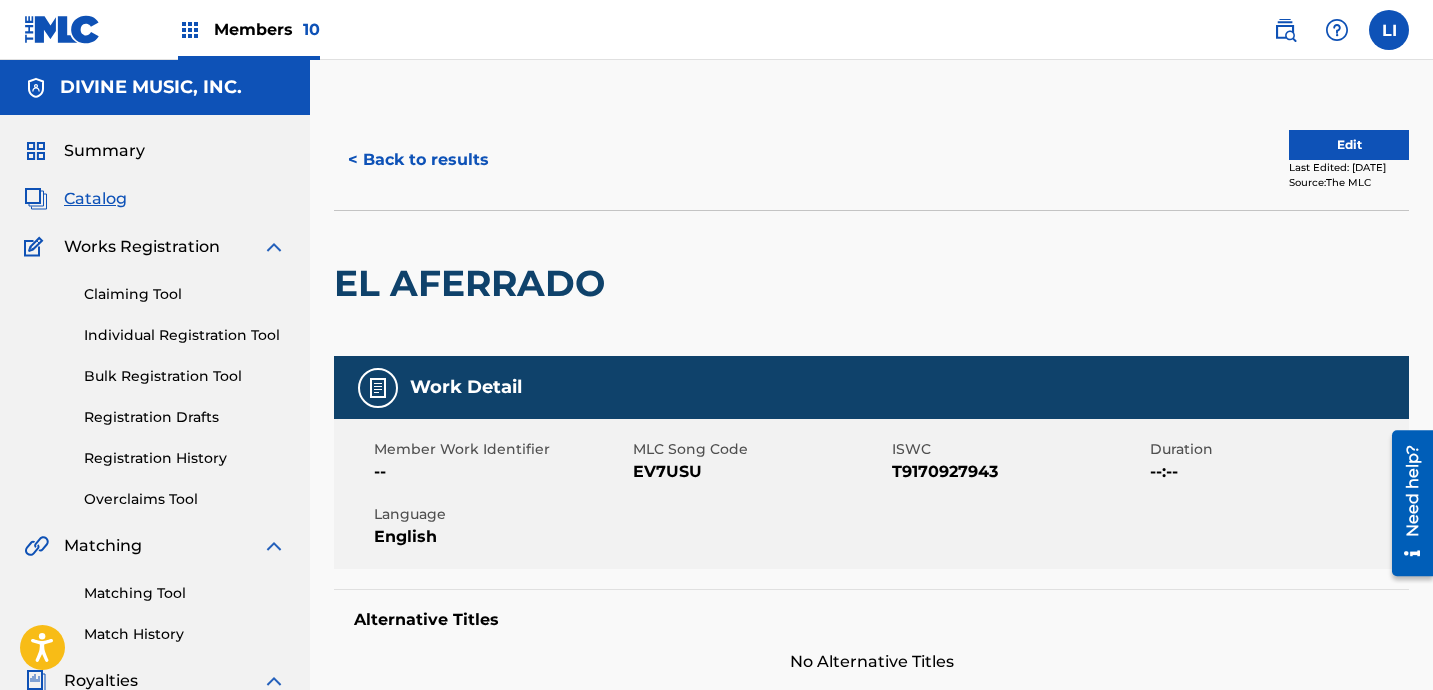 click on "< Back to results" at bounding box center (418, 160) 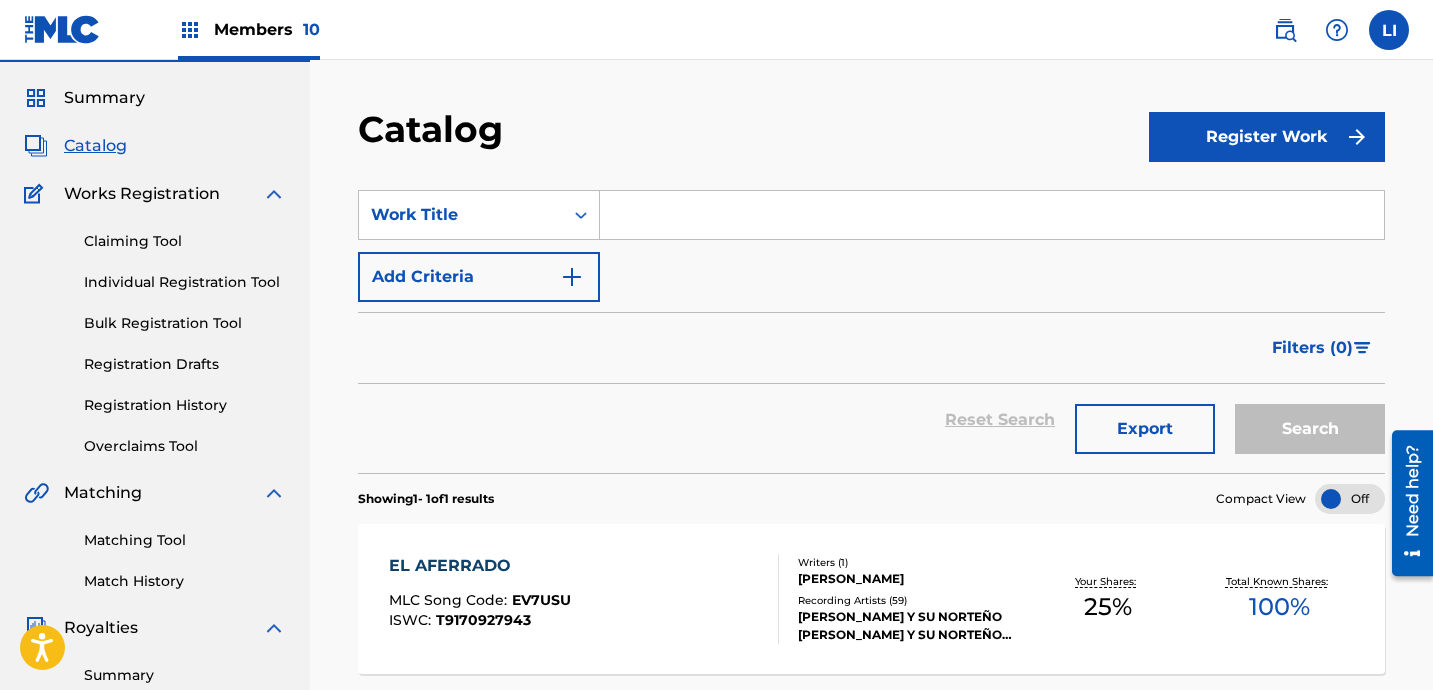 scroll, scrollTop: 40, scrollLeft: 0, axis: vertical 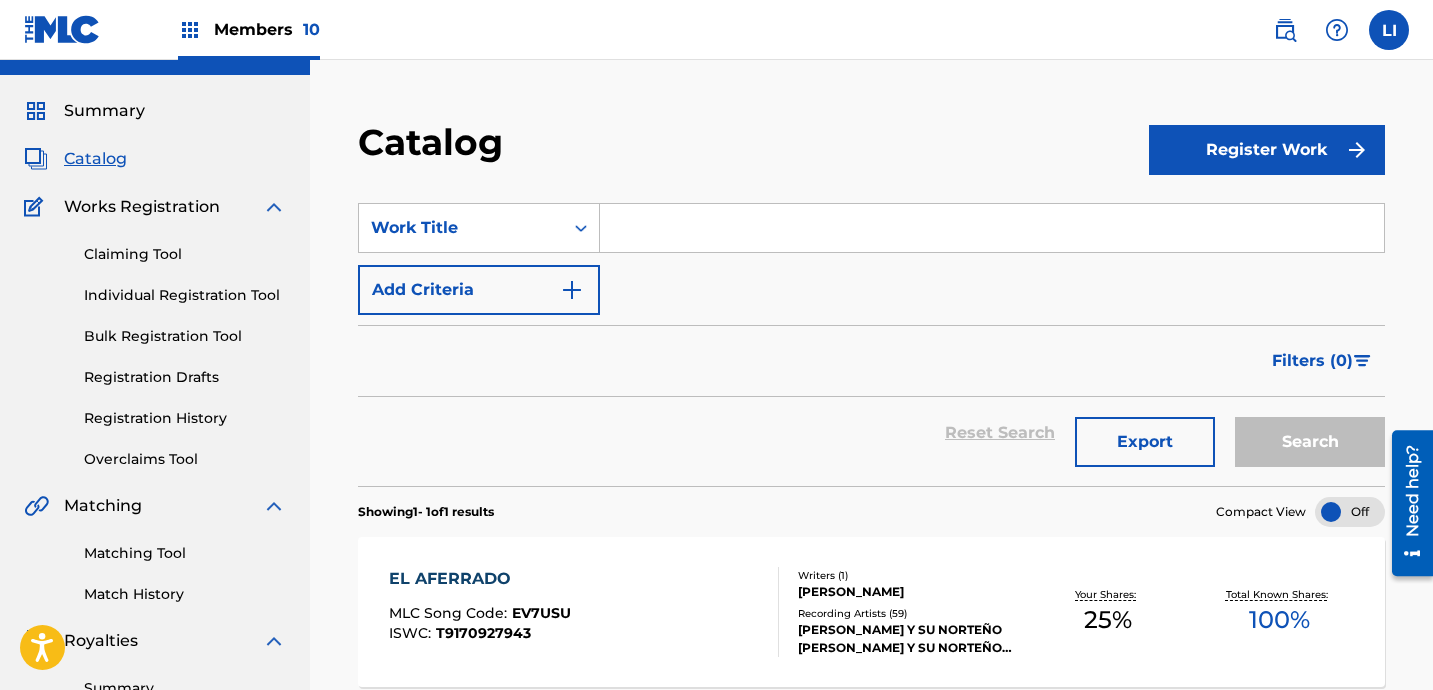 click at bounding box center (992, 228) 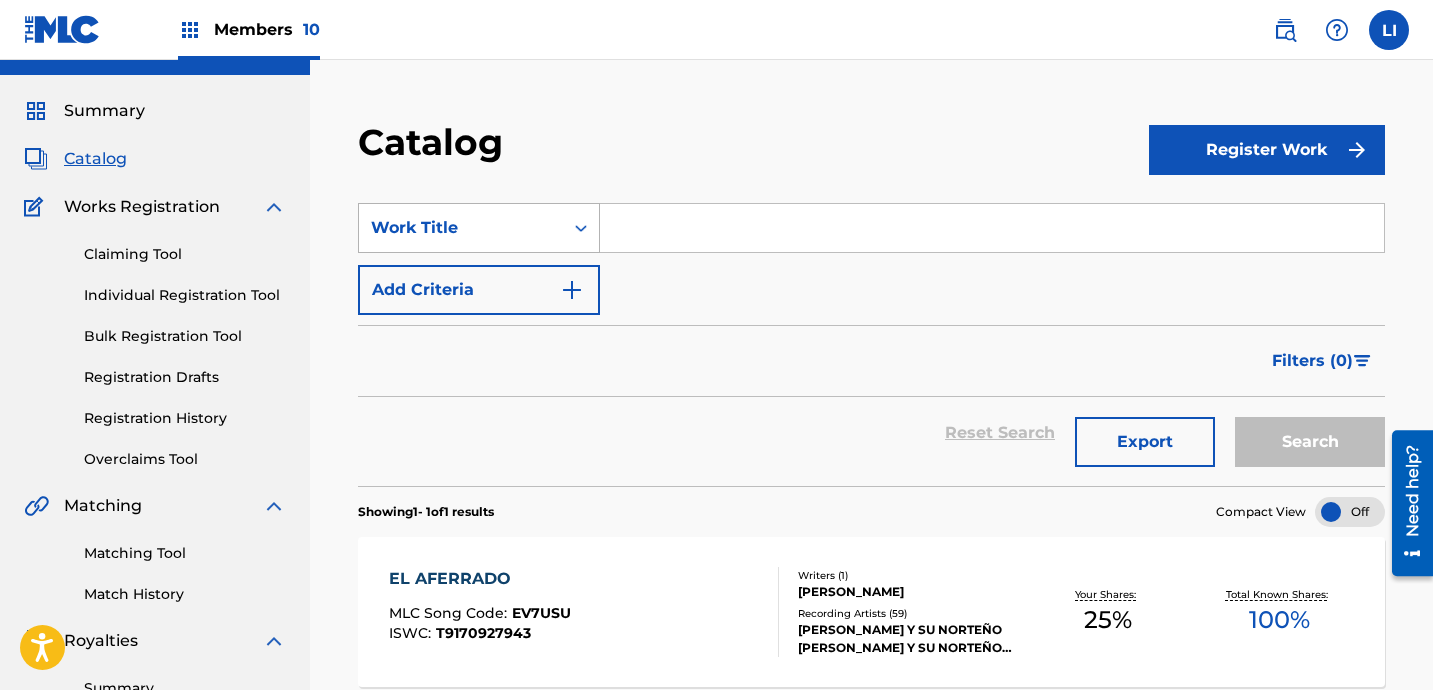 click on "Work Title" at bounding box center (461, 228) 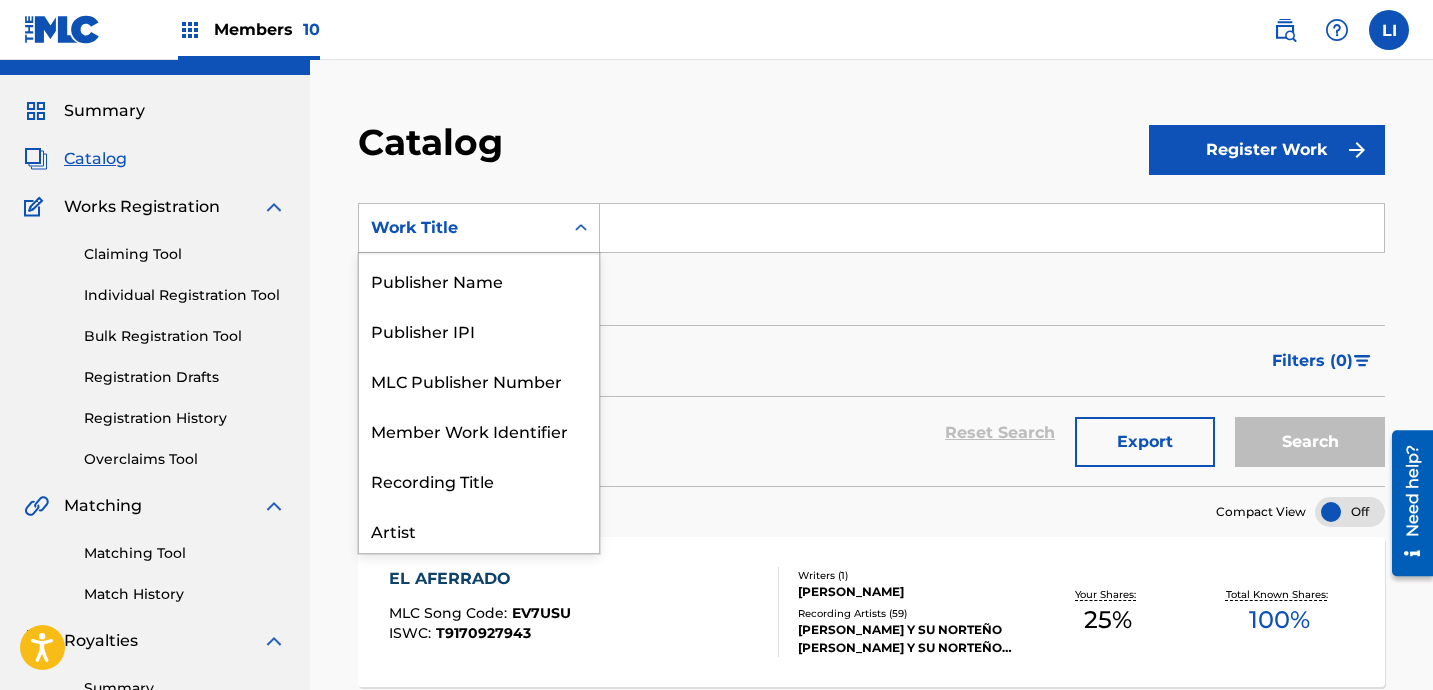 scroll, scrollTop: 113, scrollLeft: 0, axis: vertical 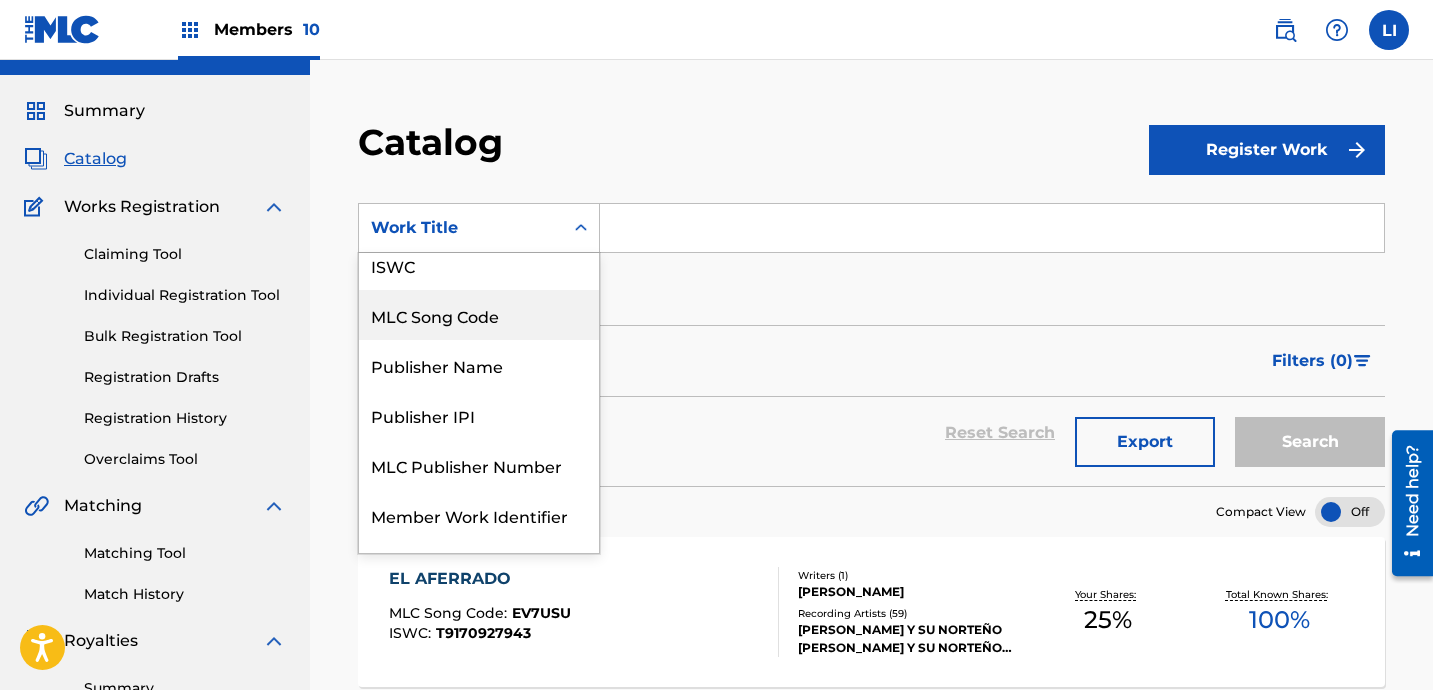 click on "MLC Song Code" at bounding box center (479, 315) 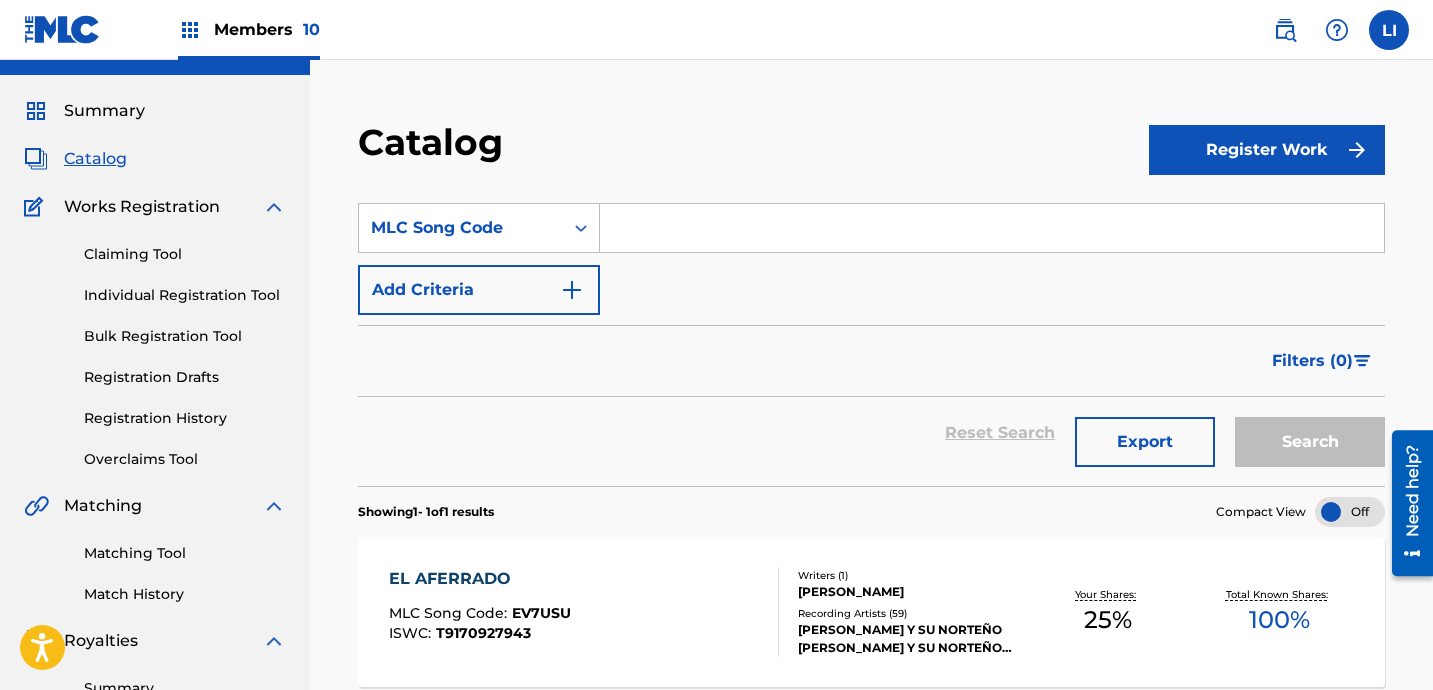 click at bounding box center (992, 228) 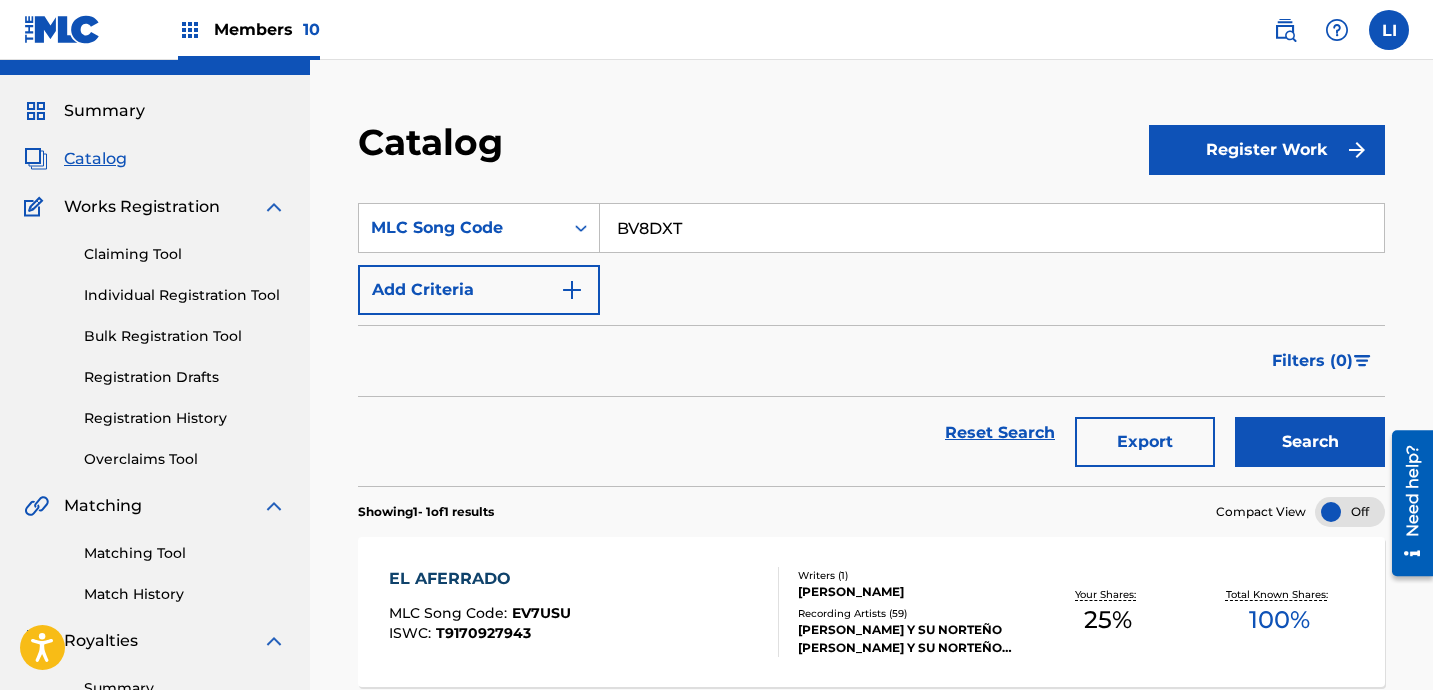 type on "BV8DXT" 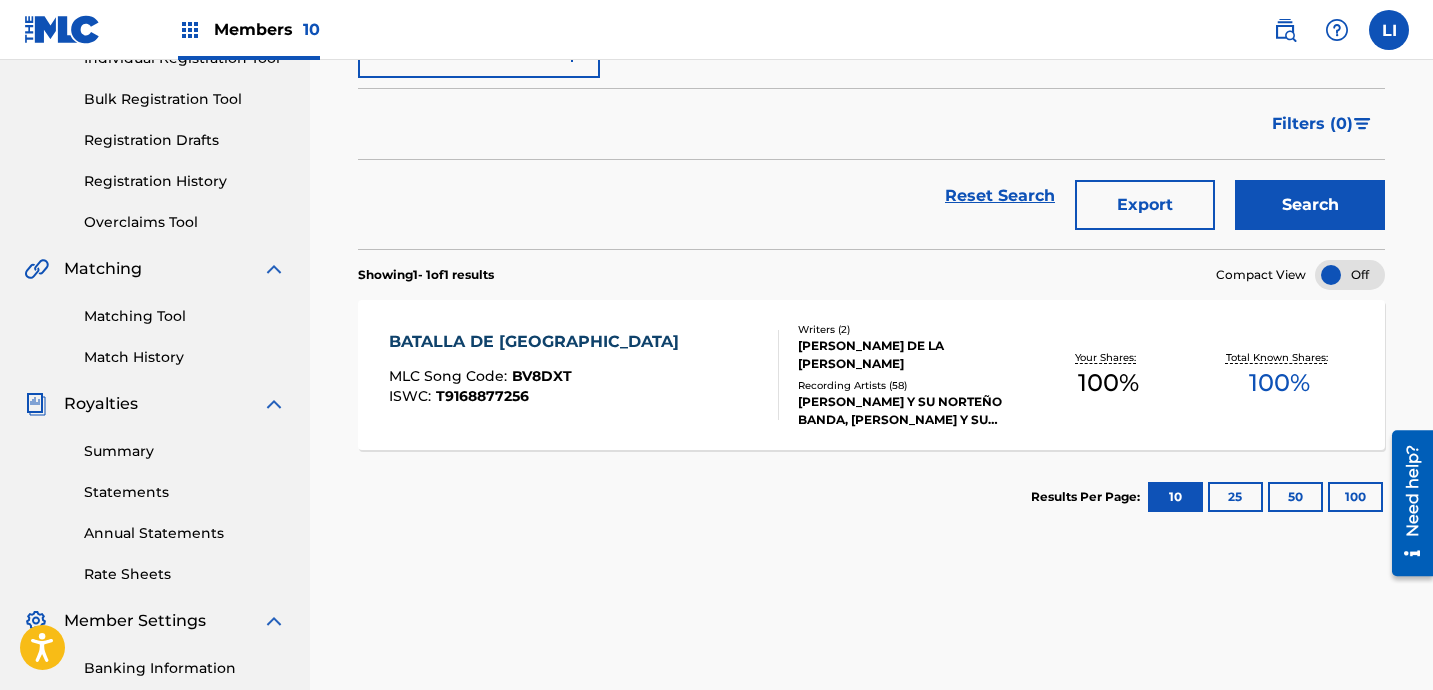 scroll, scrollTop: 282, scrollLeft: 0, axis: vertical 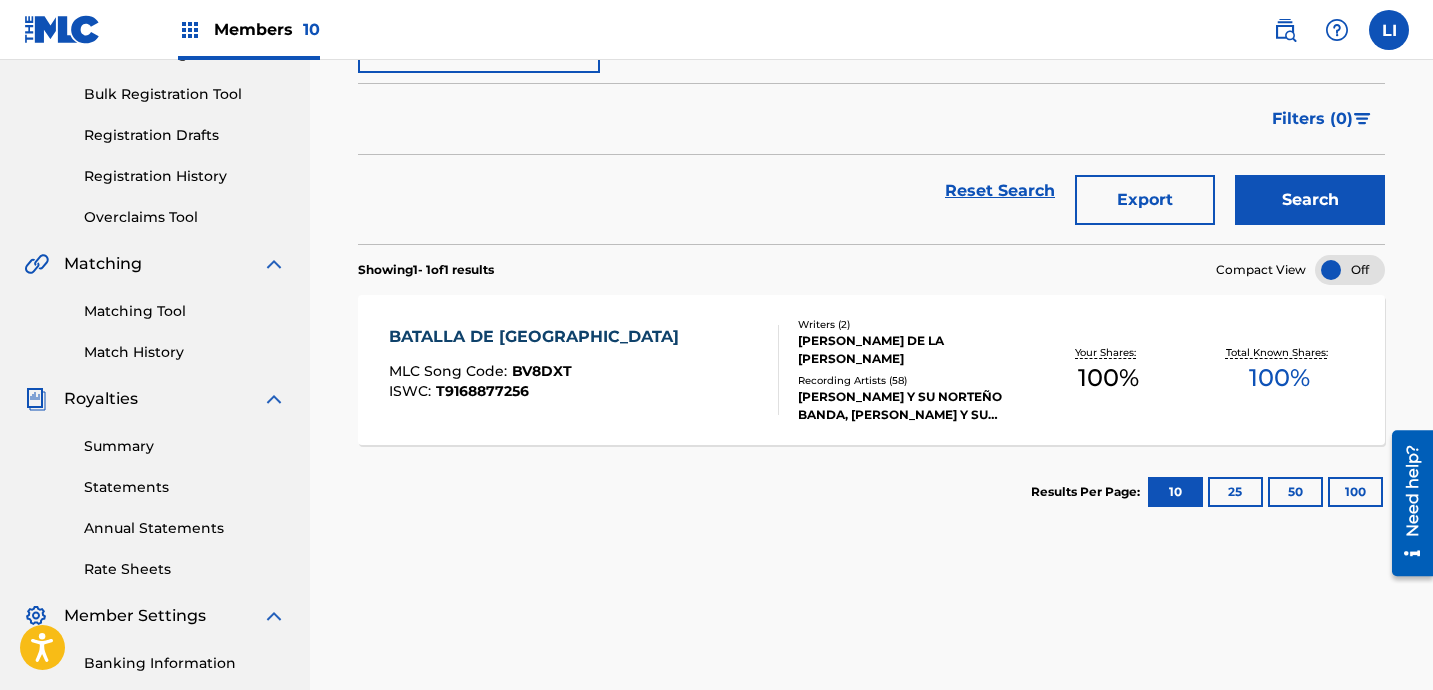 click on "BATALLA DE RUTINA MLC Song Code : BV8DXT ISWC : T9168877256 Writers ( 2 ) GUADALUPE DE LA CRUZ, ALFONSO DE LA CRUZ Recording Artists ( 58 ) JULIÓN Y SU NORTEÑO BANDA, JULIÓN ÁLVAREZ Y SU NORTEÑO BANDA, JULIÓN ÁLVAREZ Y SU NORTEÑO BANDA, JULIÓN ÁLVAREZ Y SU NORTEÑO BANDA, JULIÓN ÁLVAREZ Y SU NORTEÑO BANDA Your Shares: 100 % Total Known Shares: 100 %" at bounding box center [871, 370] 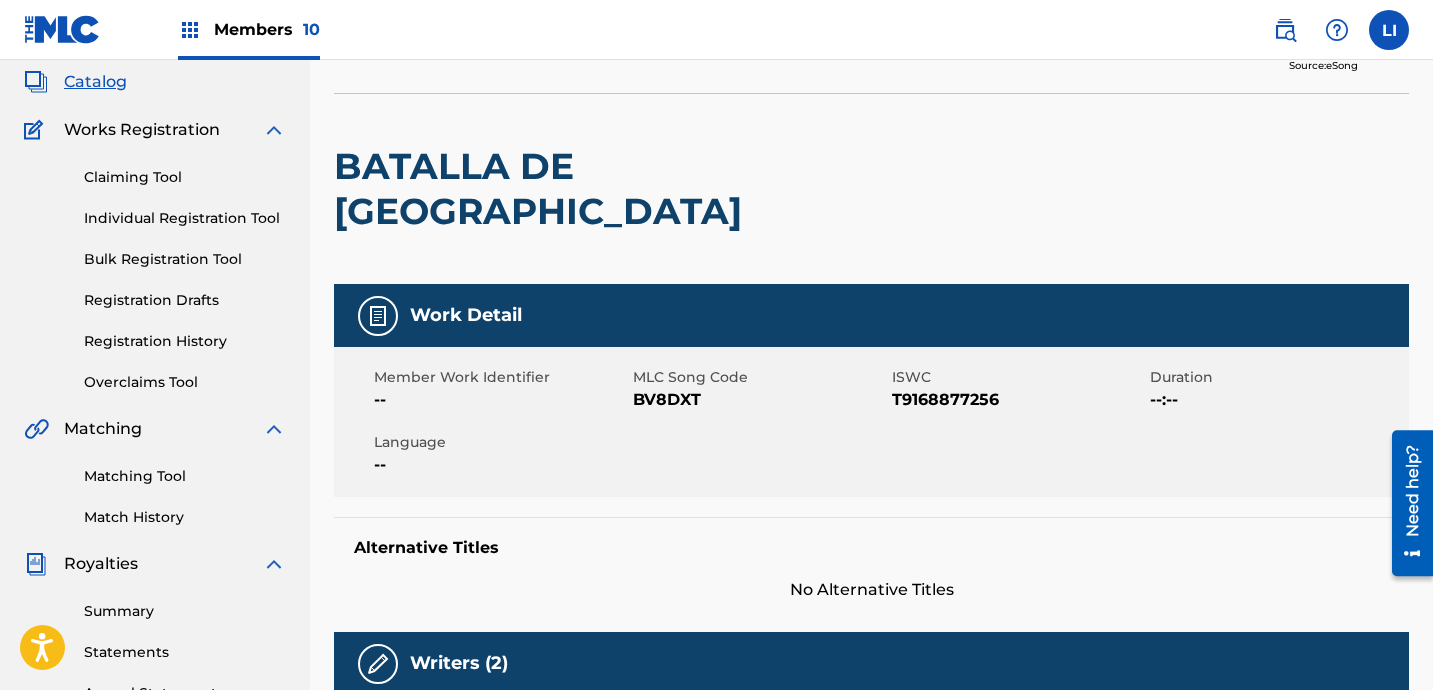 scroll, scrollTop: 0, scrollLeft: 0, axis: both 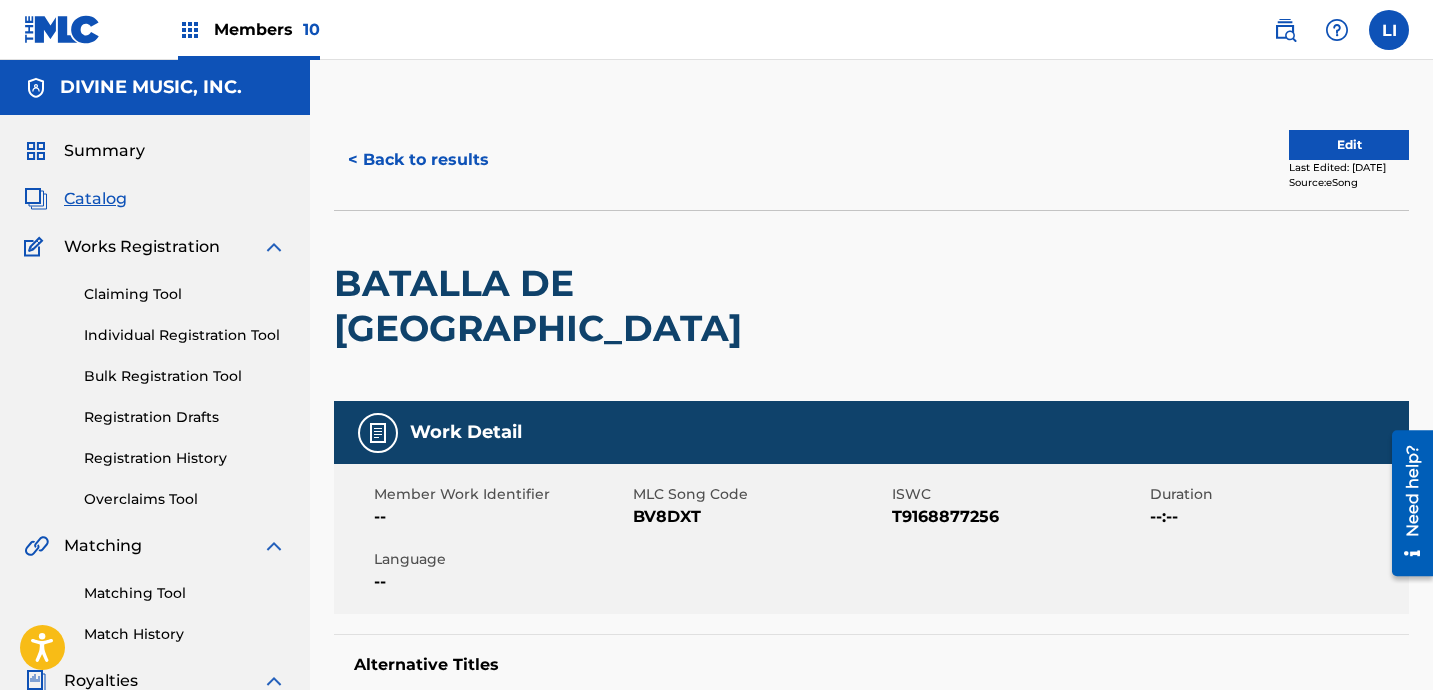 click on "< Back to results" at bounding box center (418, 160) 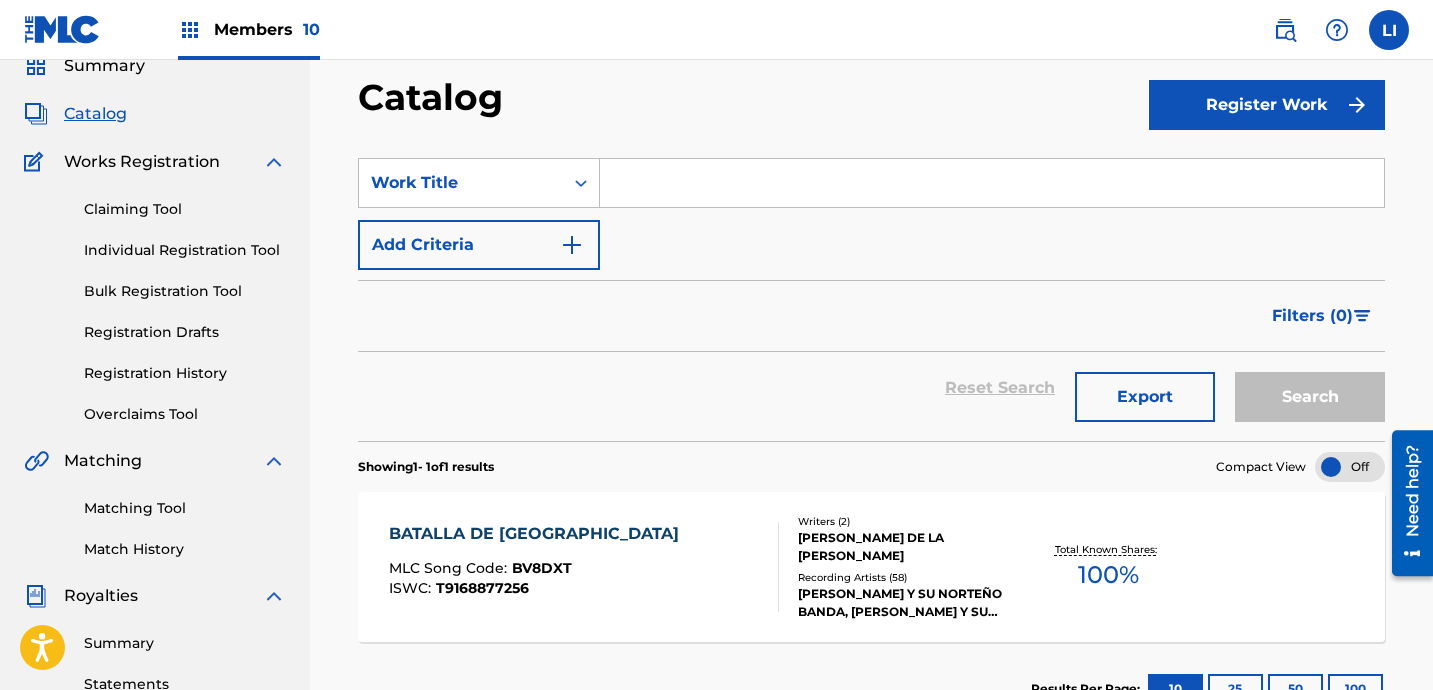 scroll, scrollTop: 0, scrollLeft: 0, axis: both 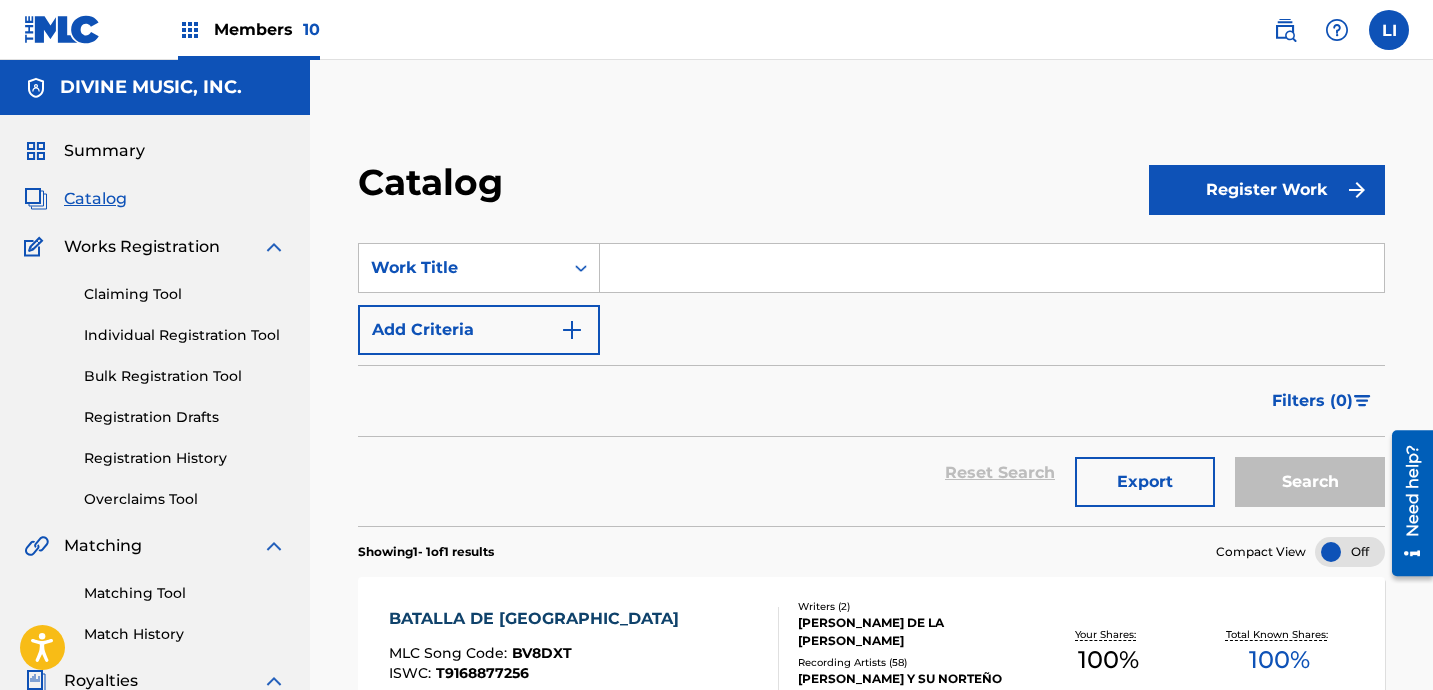 click at bounding box center [992, 268] 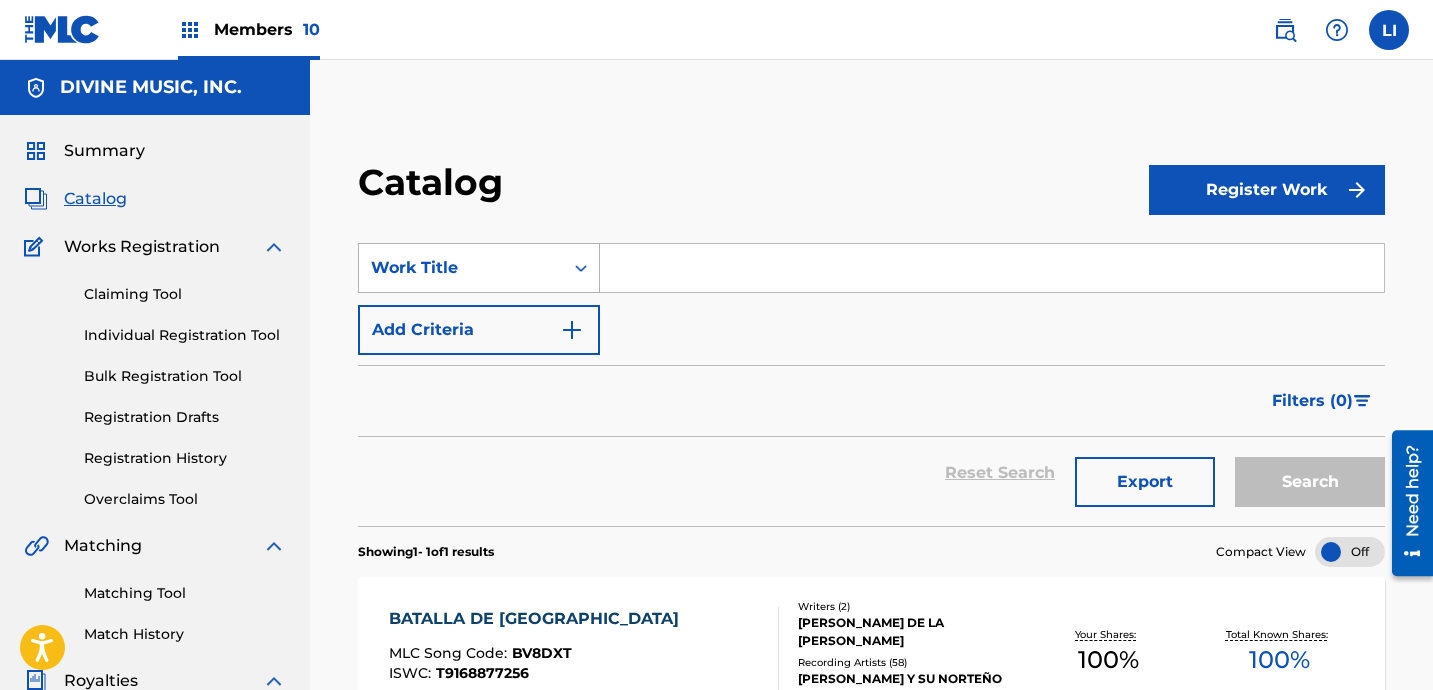 drag, startPoint x: 526, startPoint y: 265, endPoint x: 514, endPoint y: 285, distance: 23.323807 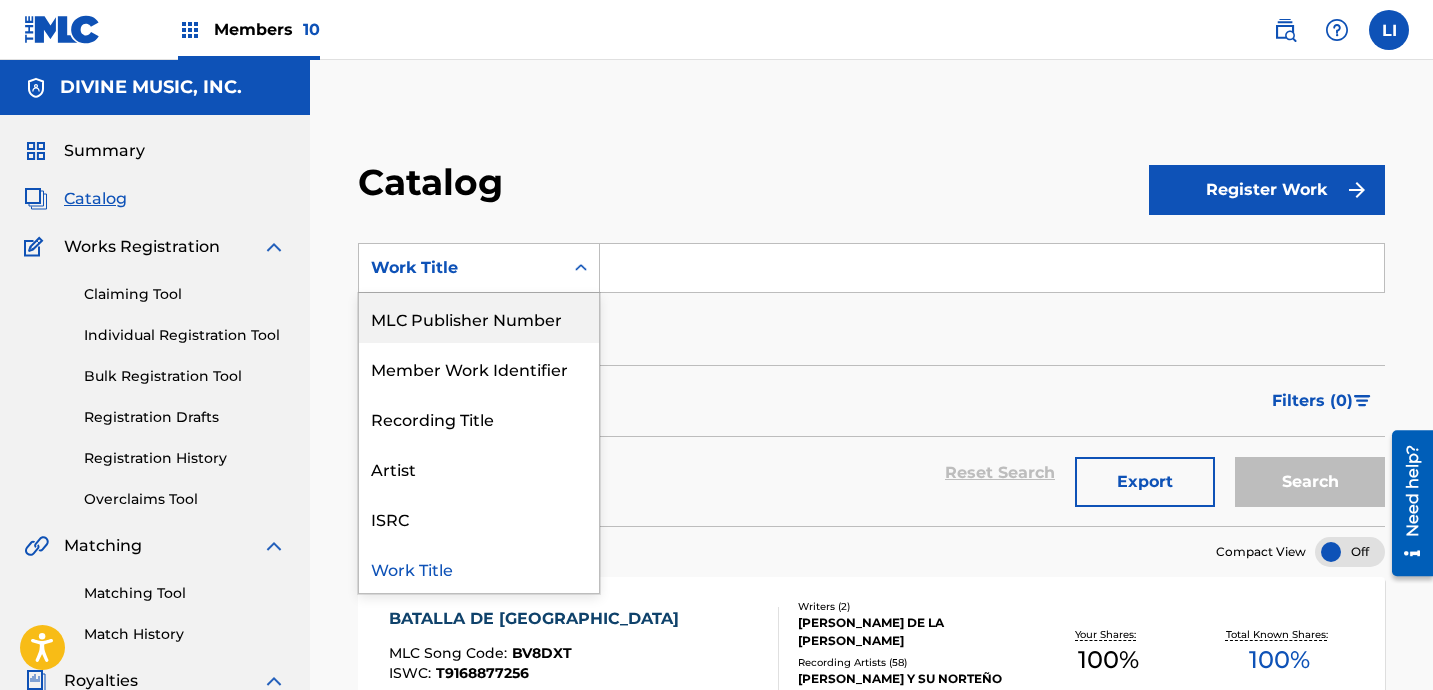 scroll, scrollTop: 111, scrollLeft: 0, axis: vertical 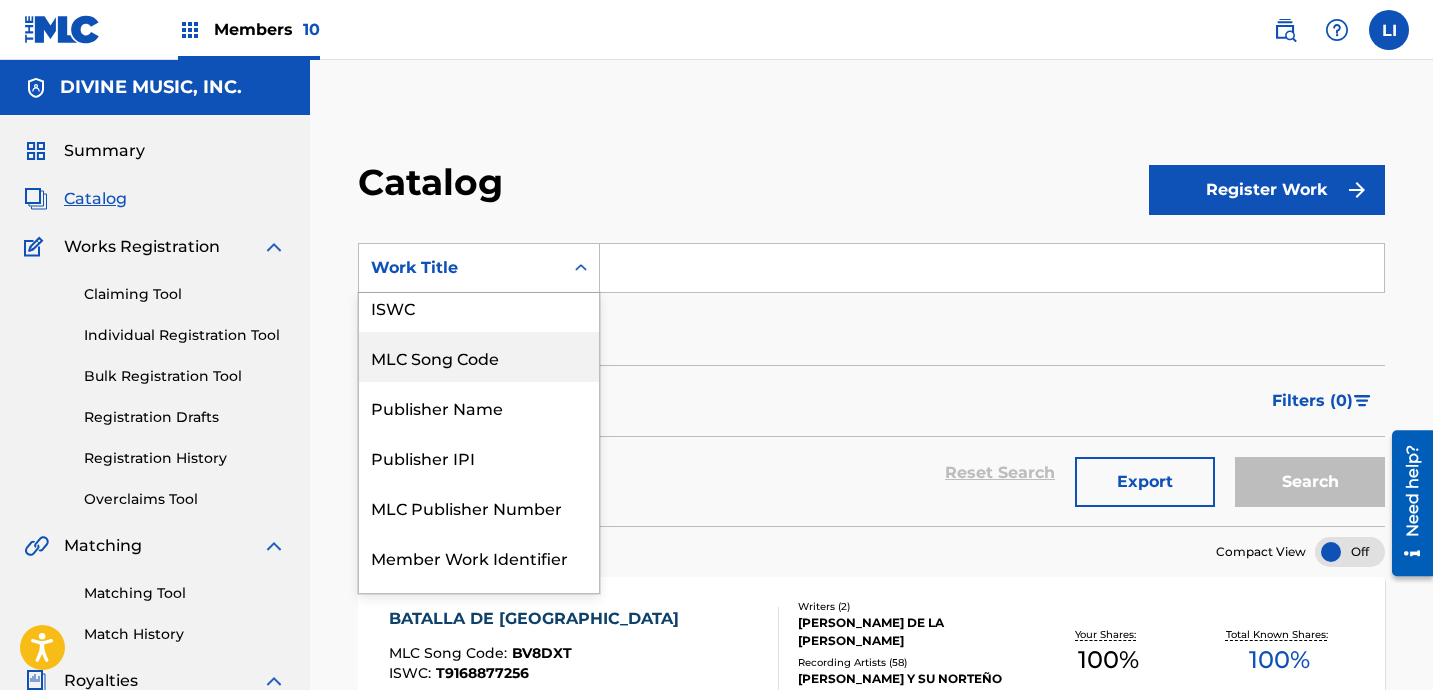 click on "MLC Song Code" at bounding box center (479, 357) 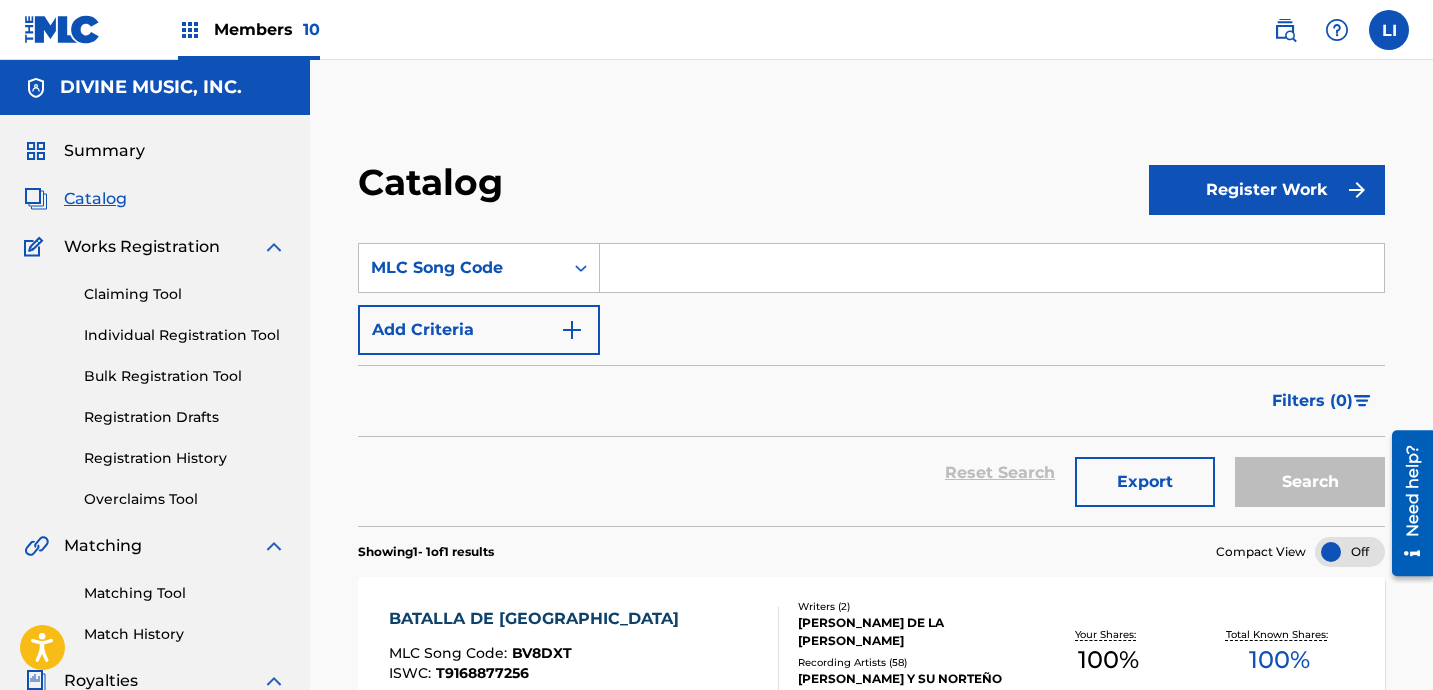click at bounding box center [992, 268] 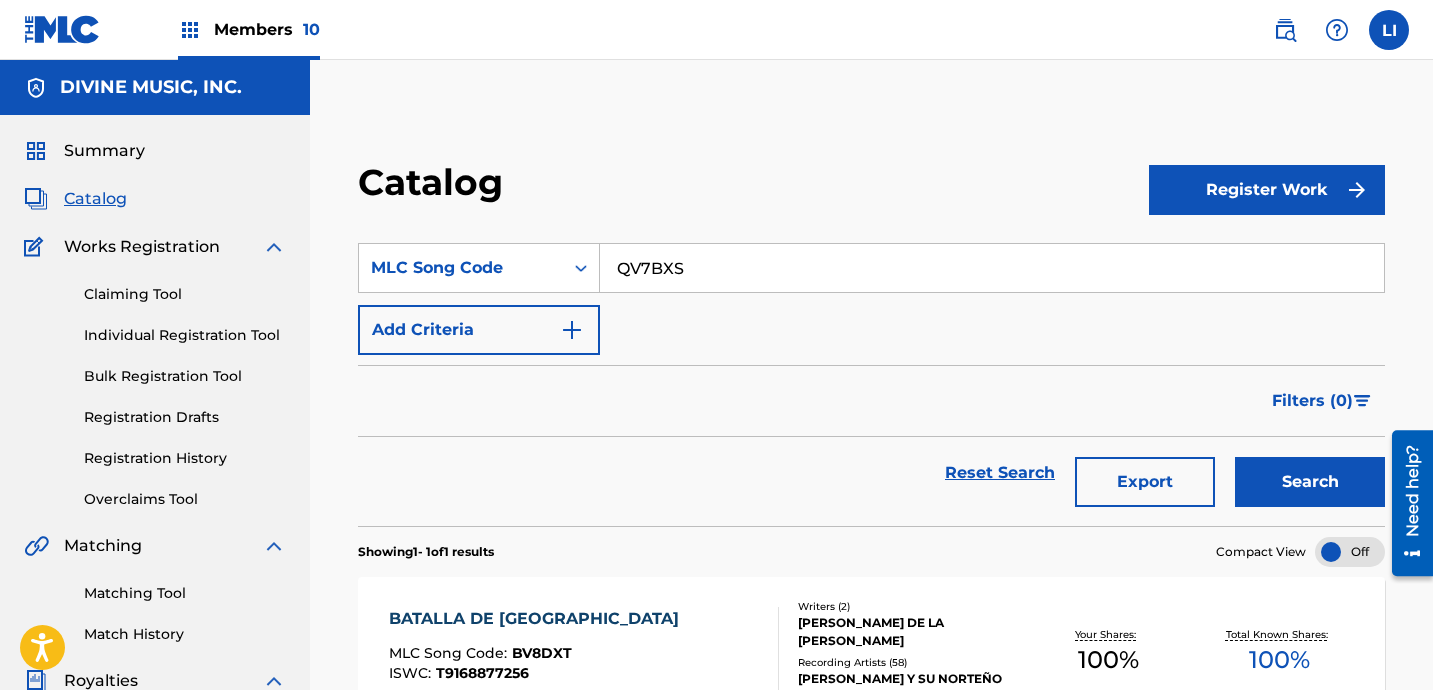 type on "QV7BXS" 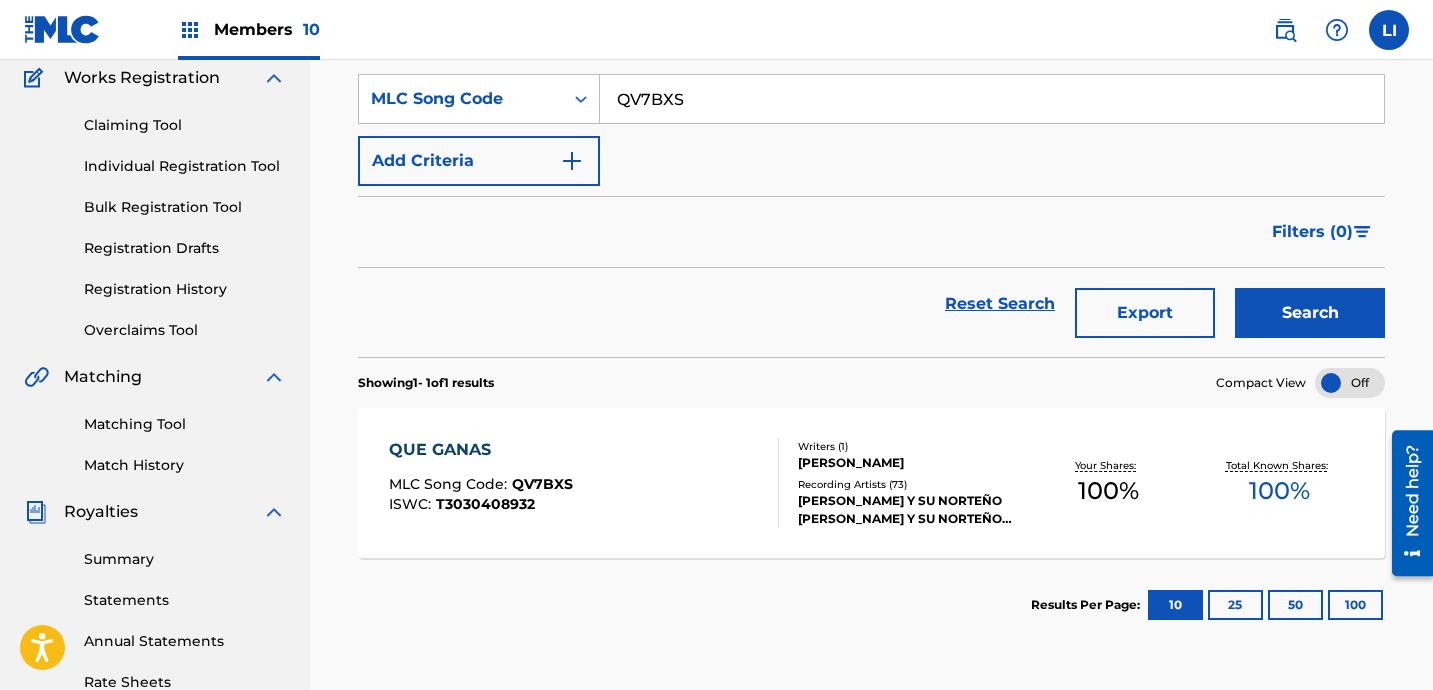 scroll, scrollTop: 400, scrollLeft: 0, axis: vertical 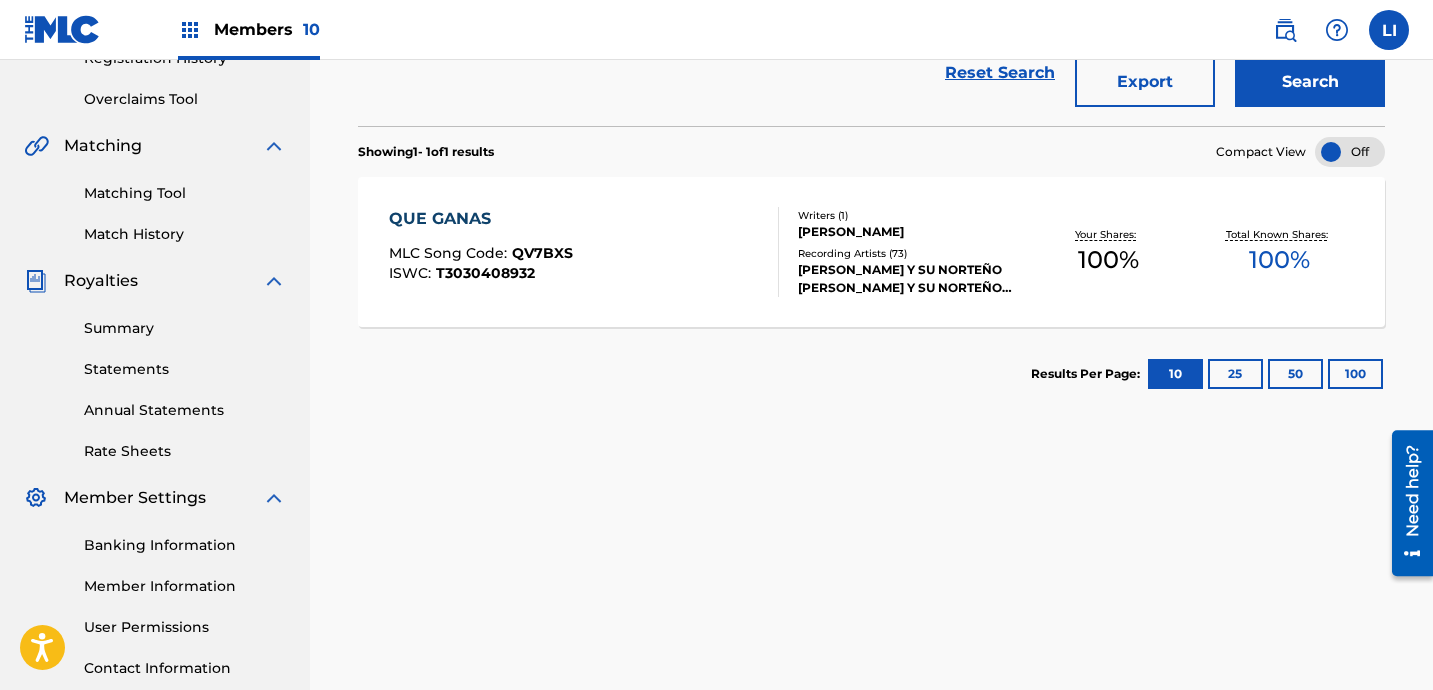 click on "QUE GANAS MLC Song Code : QV7BXS ISWC : T3030408932 Writers ( 1 ) CESAR ESTRADA MORENO Recording Artists ( 73 ) JULIÓN ÁLVAREZ Y SU NORTEÑO BANDA, JULIÓN Y SU NORTEÑO BANDA, JULIÓN ÁLVAREZ Y SU NORTEÑO BANDA, JULIÓN ÁLVAREZ Y SU NORTEÑO BANDA, JULIÓN ÁLVAREZ Y SU NORTEÑO BANDA Your Shares: 100 % Total Known Shares: 100 %" at bounding box center [871, 252] 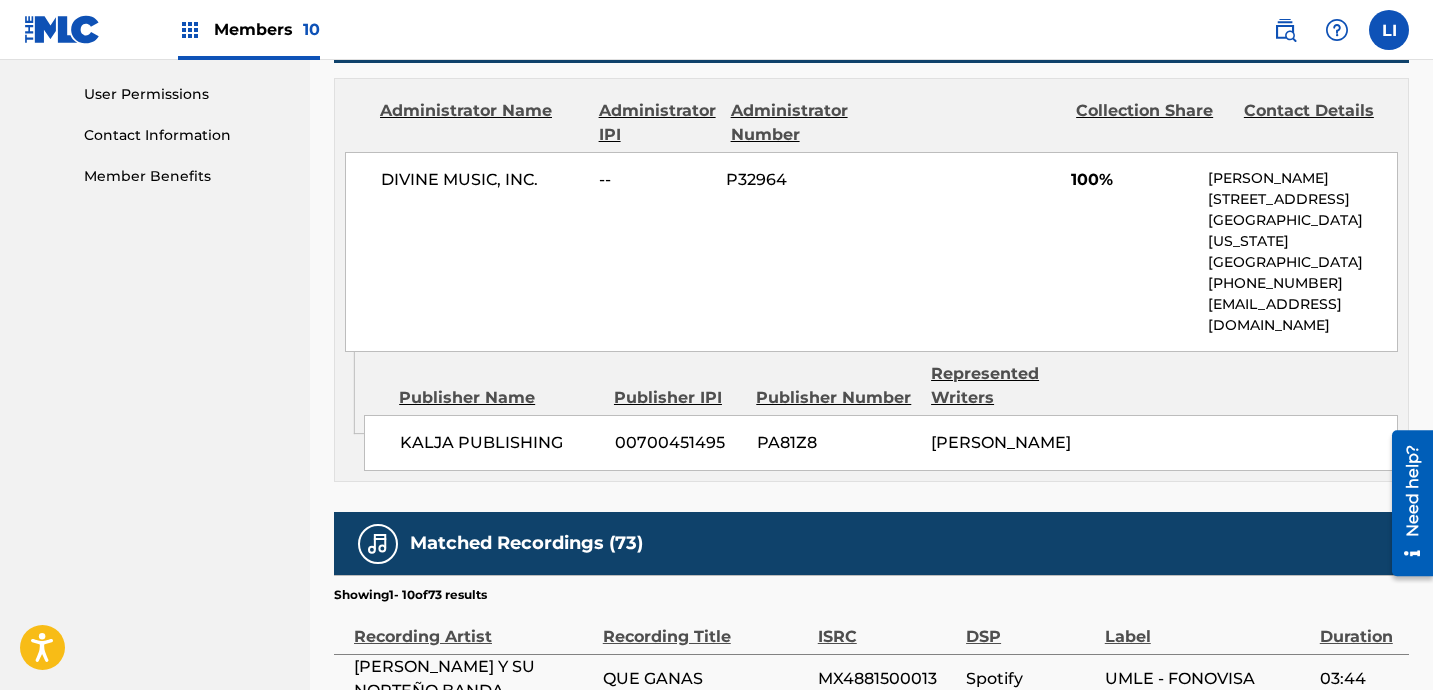 scroll, scrollTop: 1403, scrollLeft: 0, axis: vertical 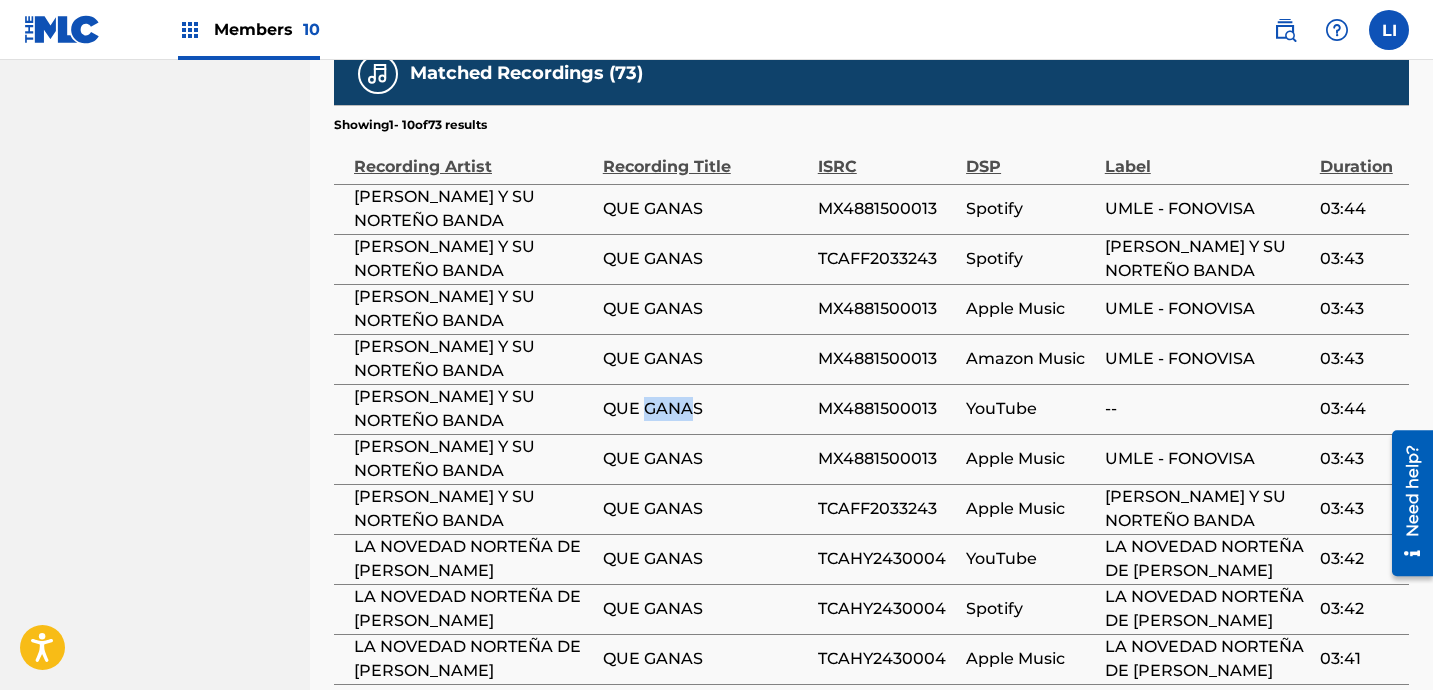 click on "QUE GANAS" at bounding box center [705, 409] 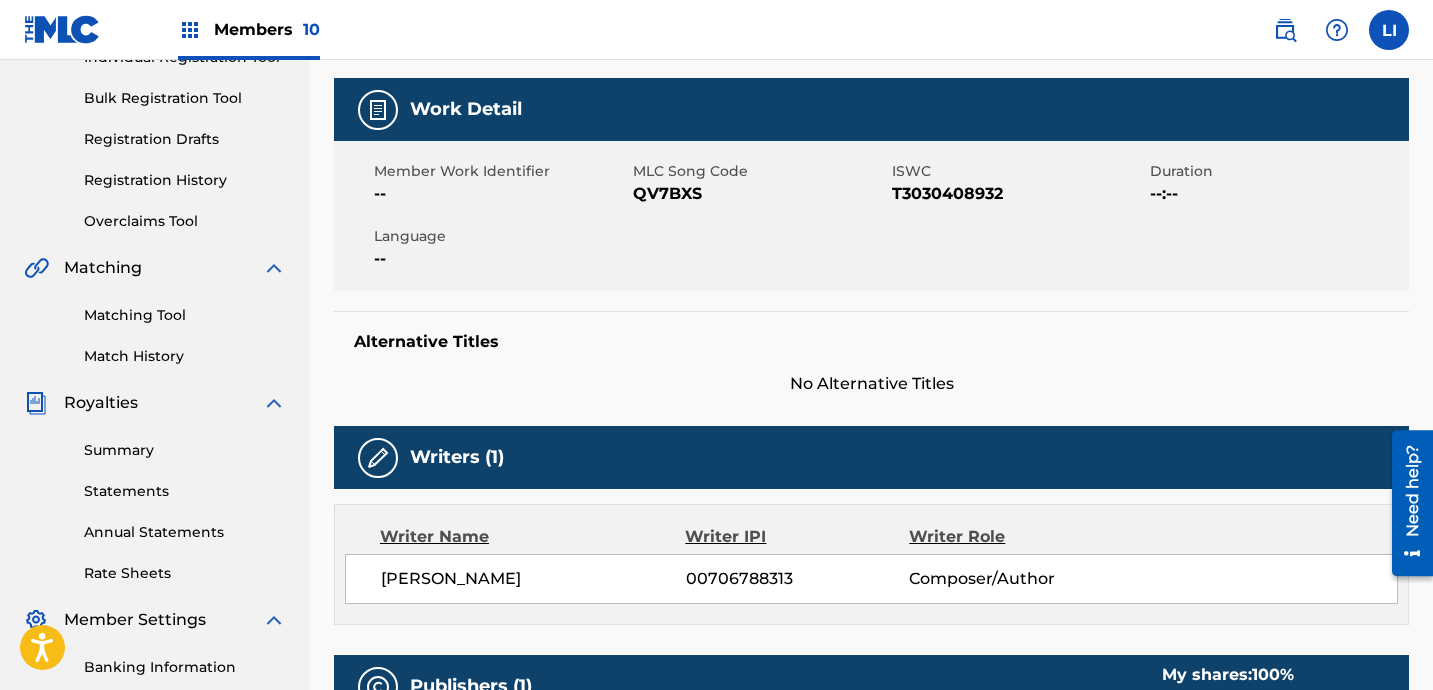 scroll, scrollTop: 0, scrollLeft: 0, axis: both 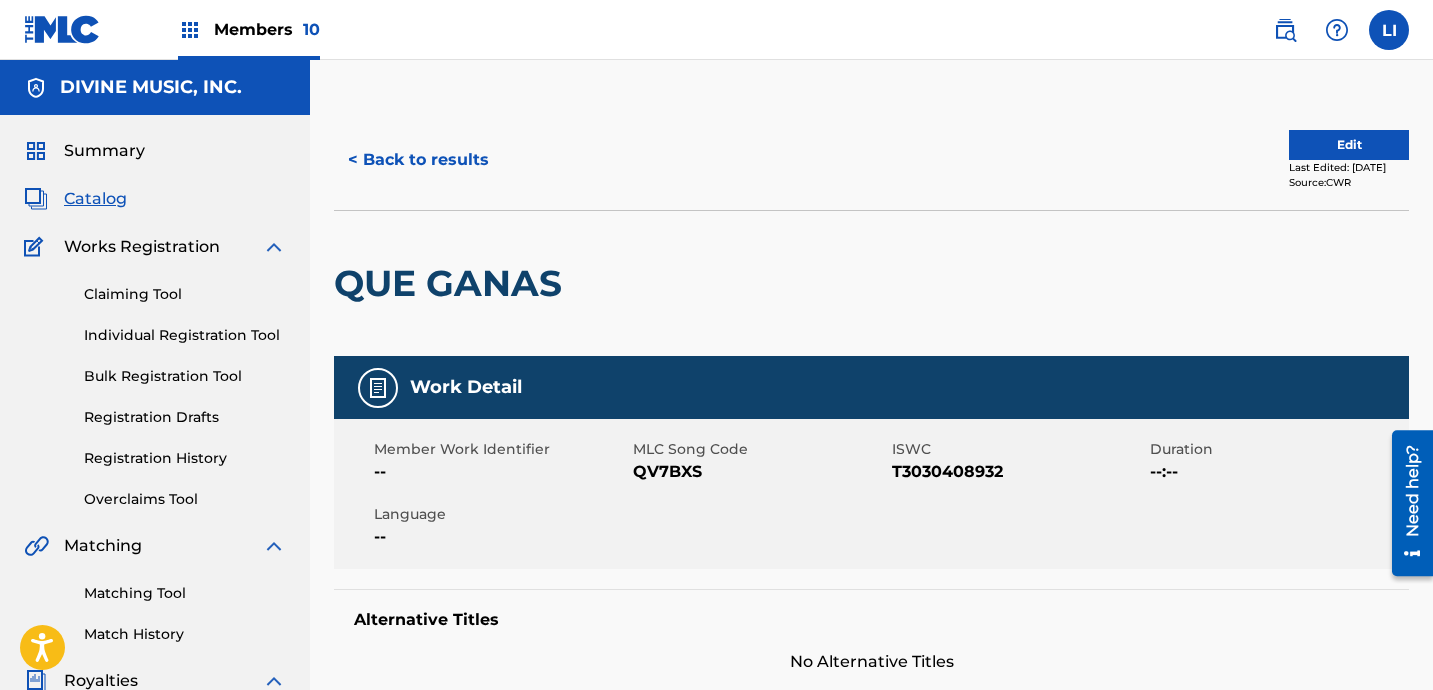 click at bounding box center (1285, 30) 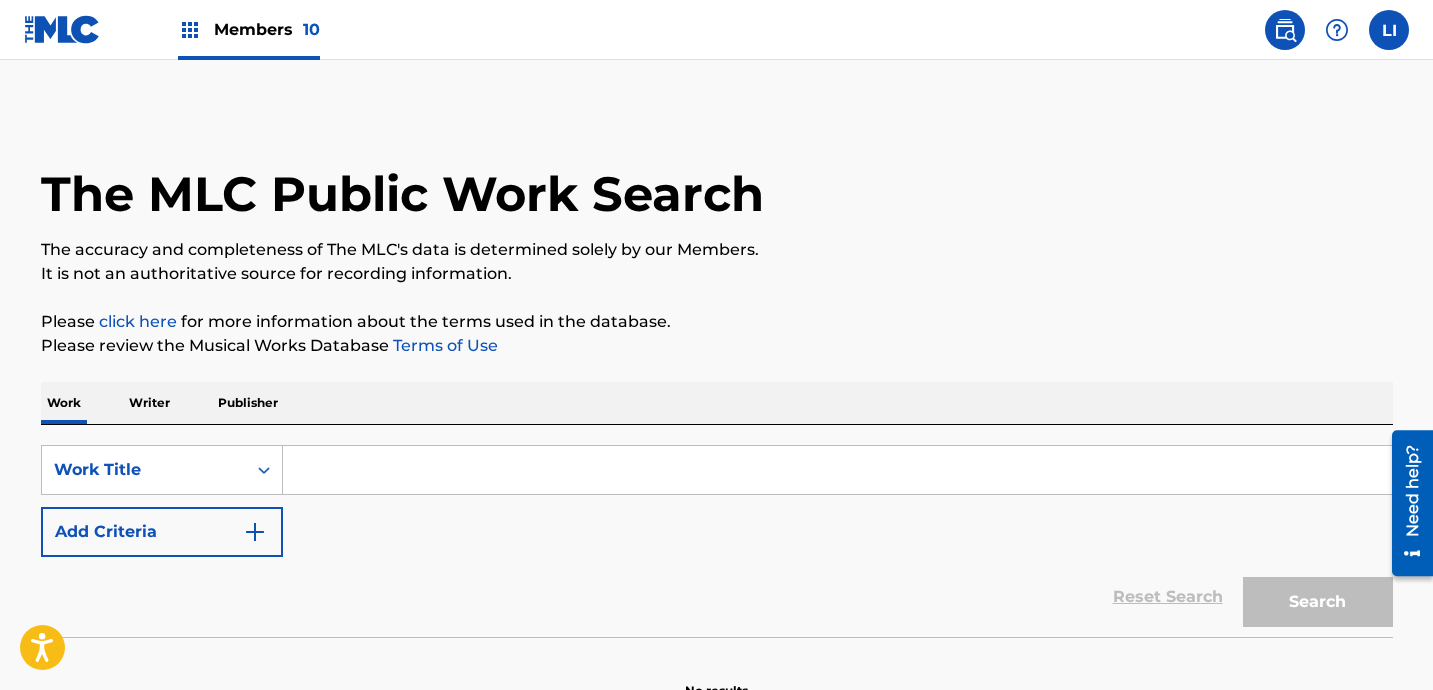 click on "SearchWithCriteriae4f802a1-4c19-4048-9595-998f03fef3d4 Work Title Add Criteria Reset Search Search" at bounding box center (717, 531) 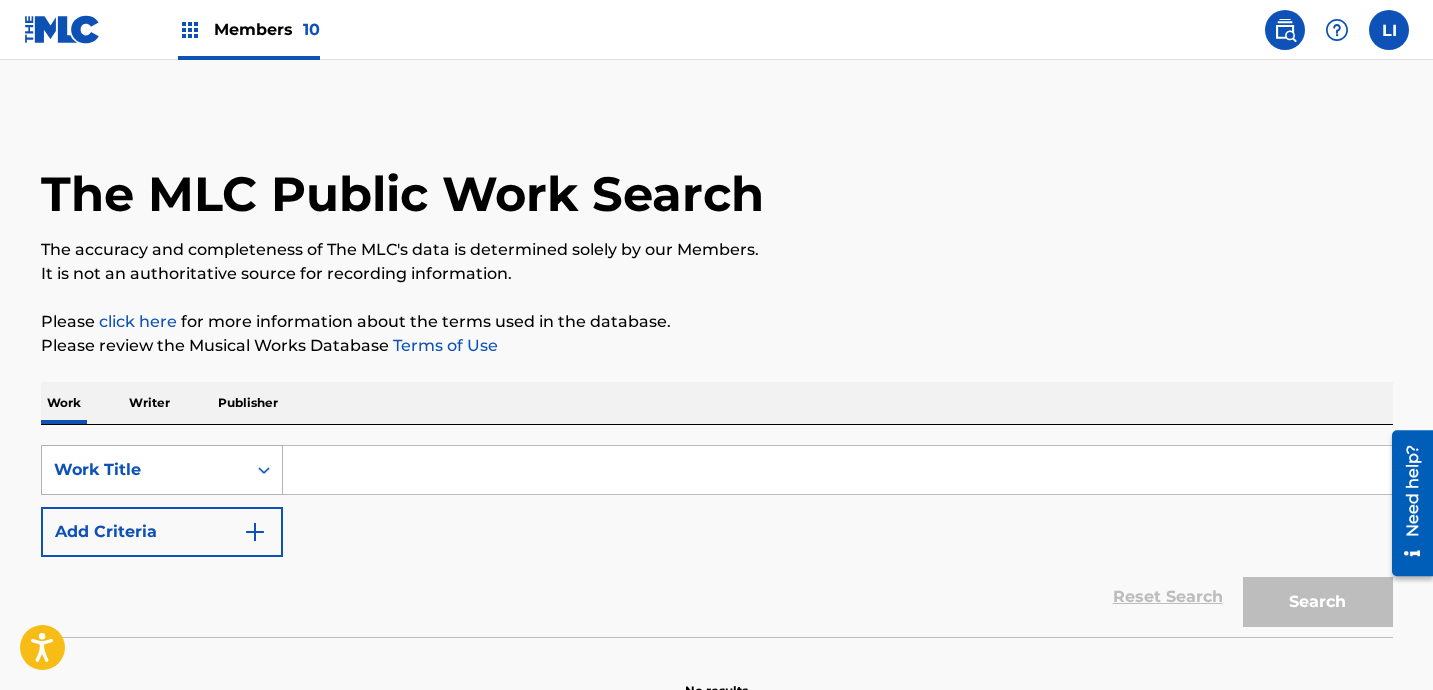 click on "Work Title" at bounding box center (162, 470) 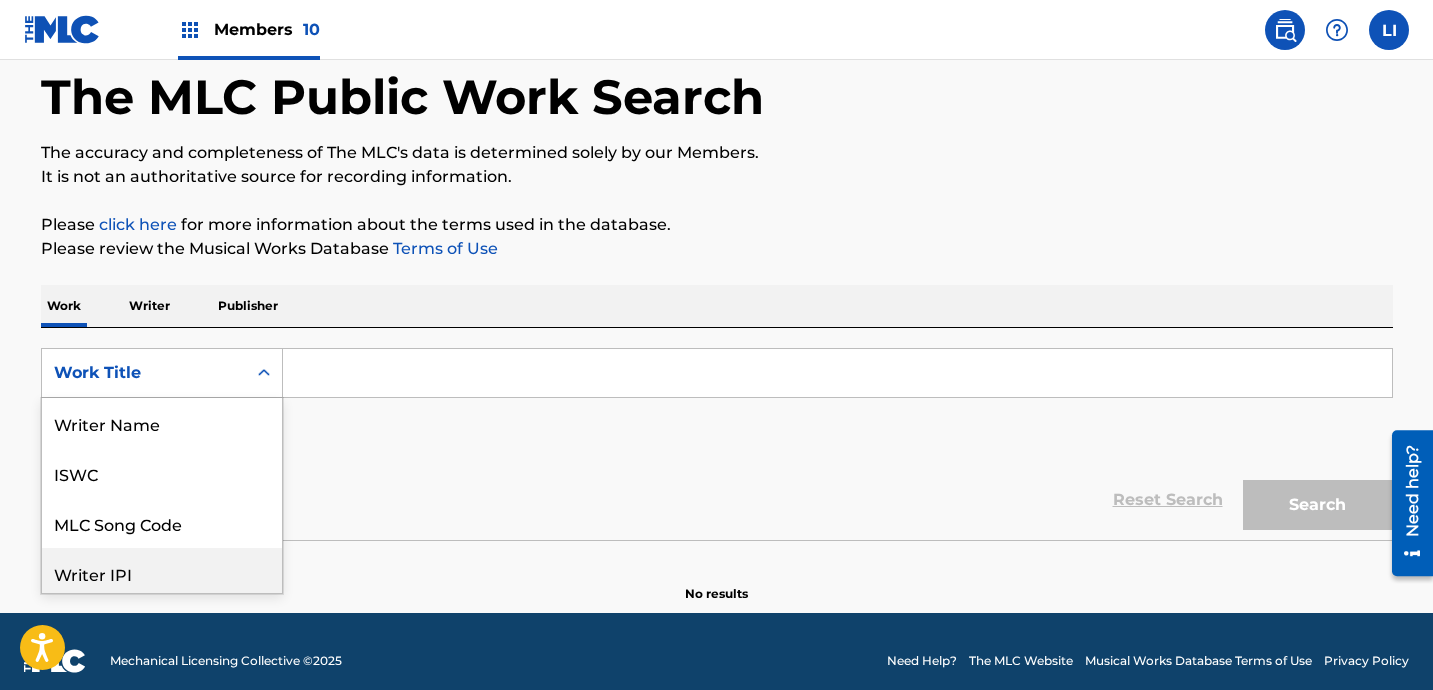 scroll, scrollTop: 105, scrollLeft: 0, axis: vertical 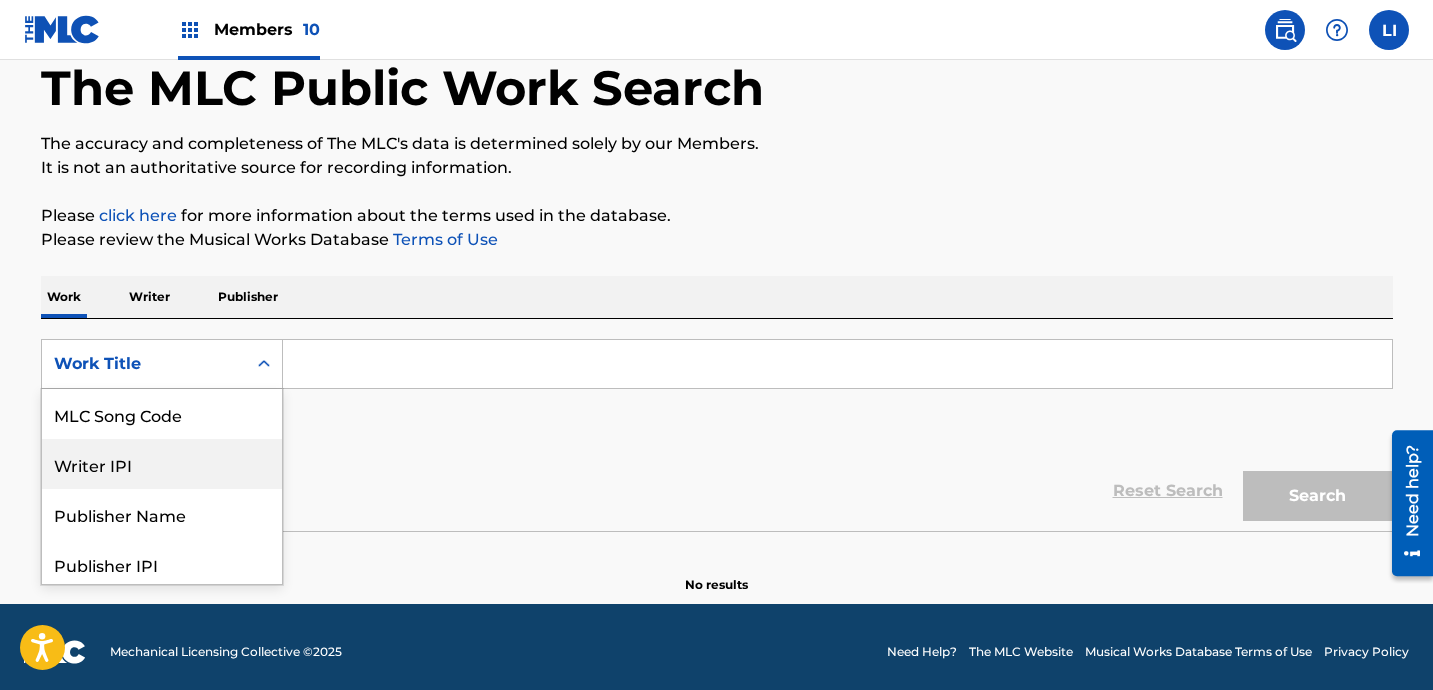 click on "MLC Song Code" at bounding box center (162, 414) 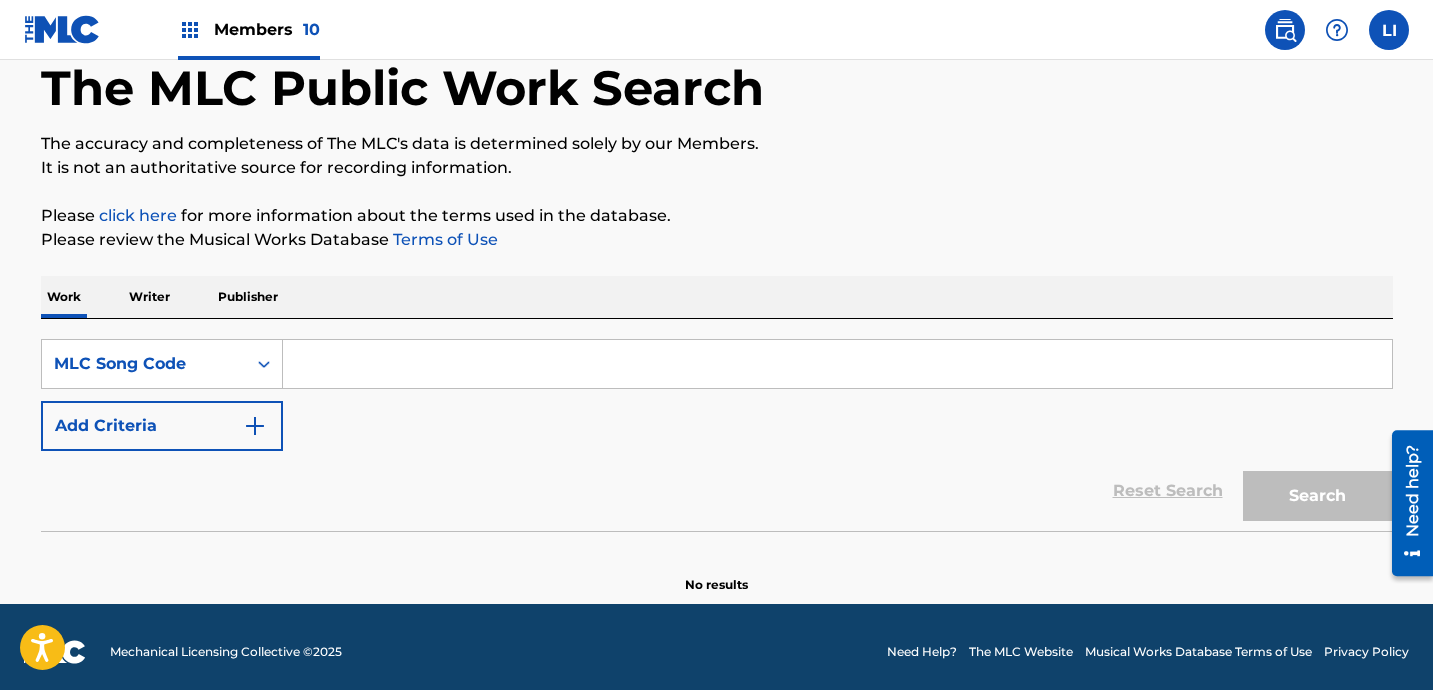 click at bounding box center (837, 364) 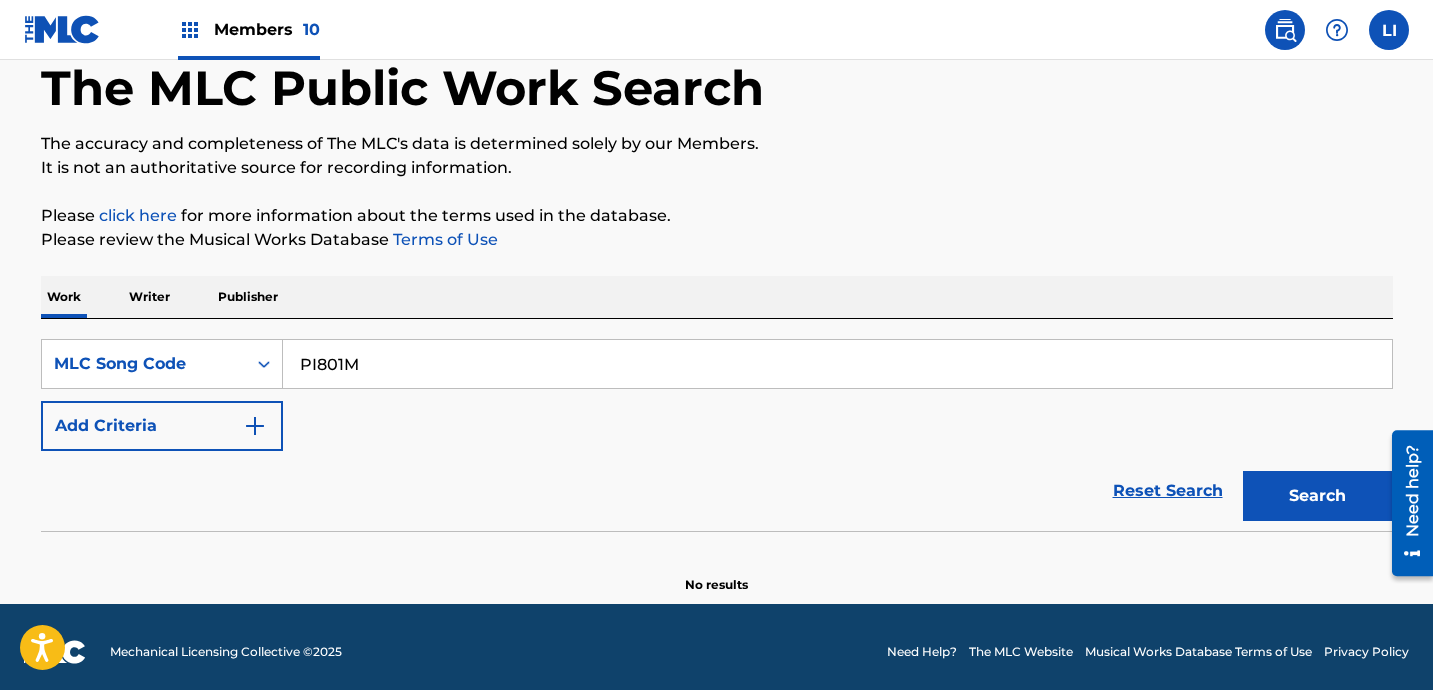 type on "PI801M" 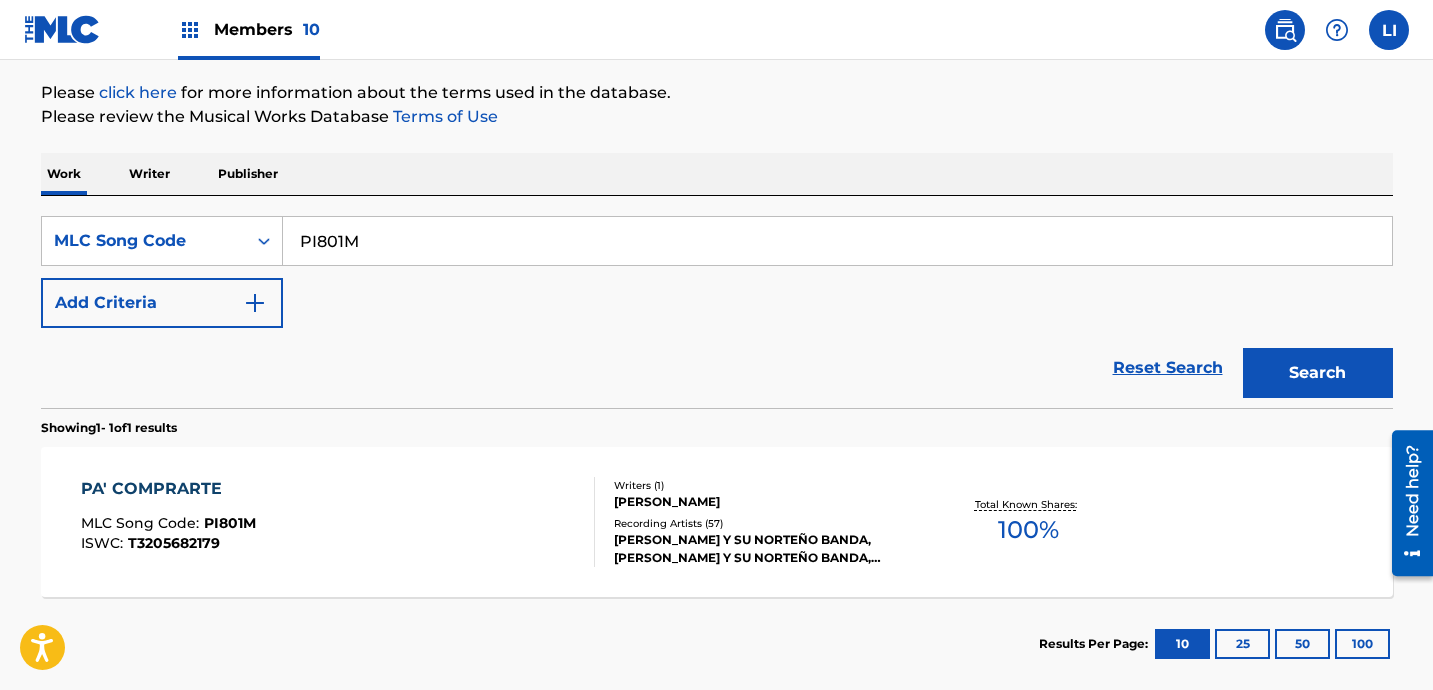 scroll, scrollTop: 280, scrollLeft: 0, axis: vertical 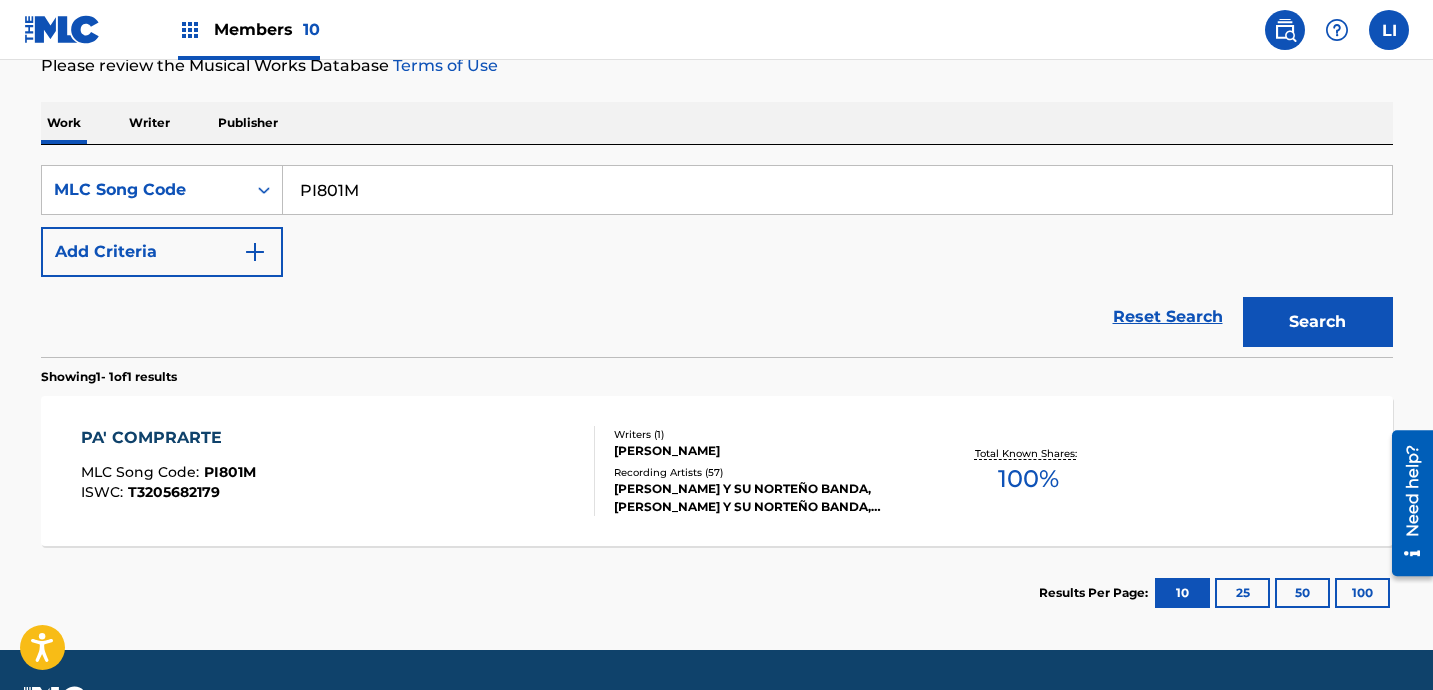 click on "PA' COMPRARTE MLC Song Code : PI801M ISWC : T3205682179" at bounding box center (338, 471) 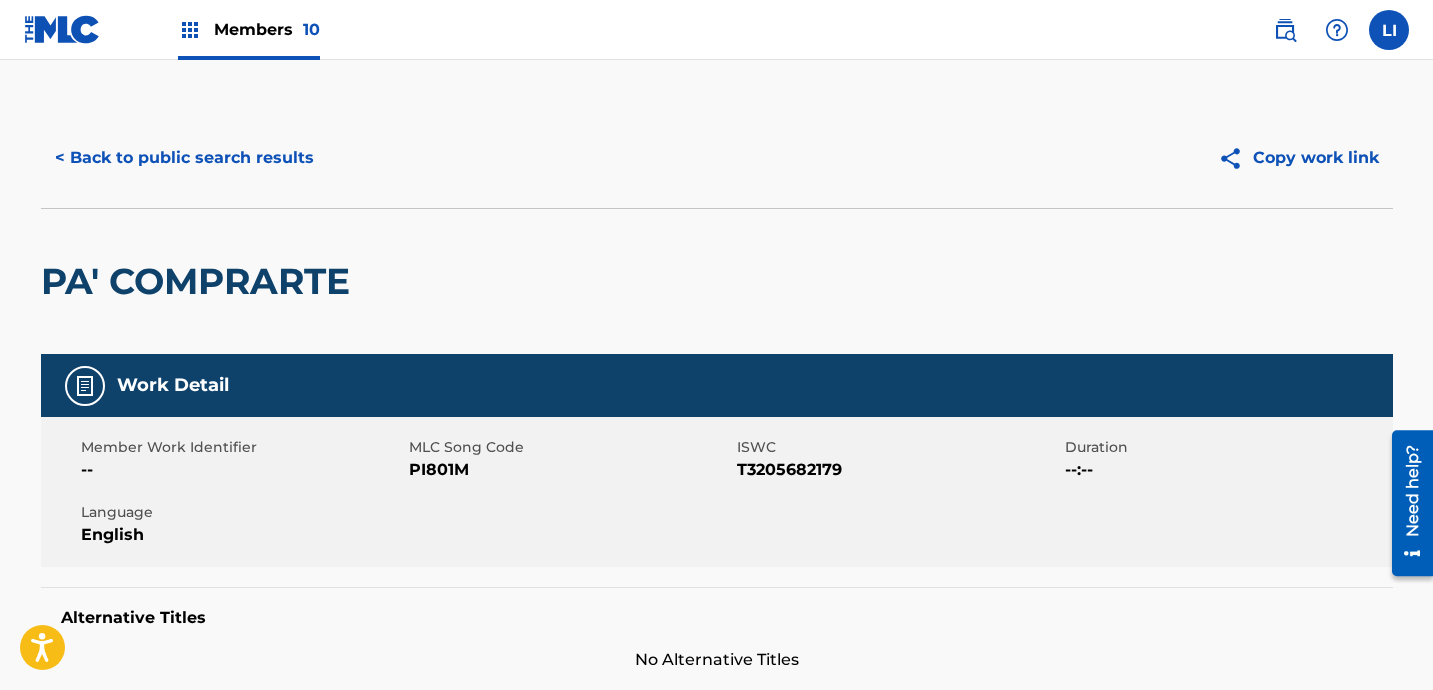 scroll, scrollTop: 0, scrollLeft: 0, axis: both 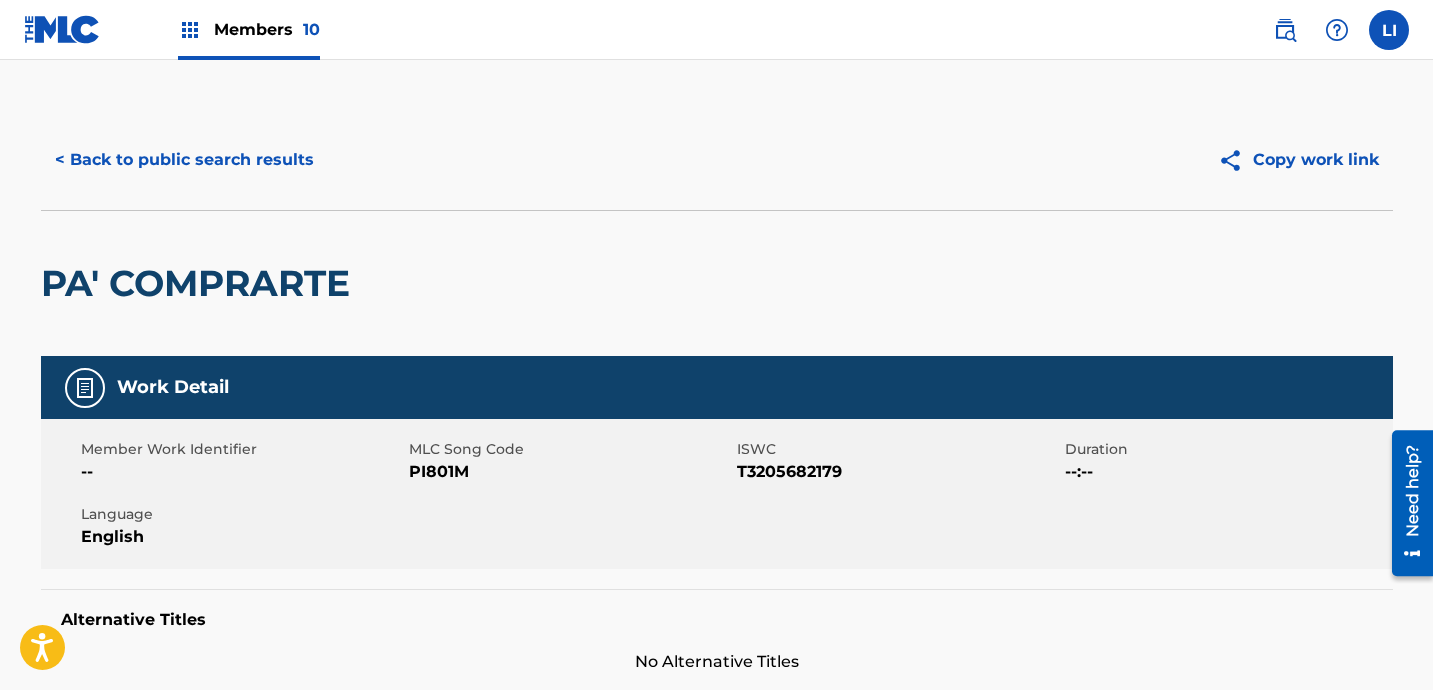 drag, startPoint x: 197, startPoint y: 23, endPoint x: 216, endPoint y: 28, distance: 19.646883 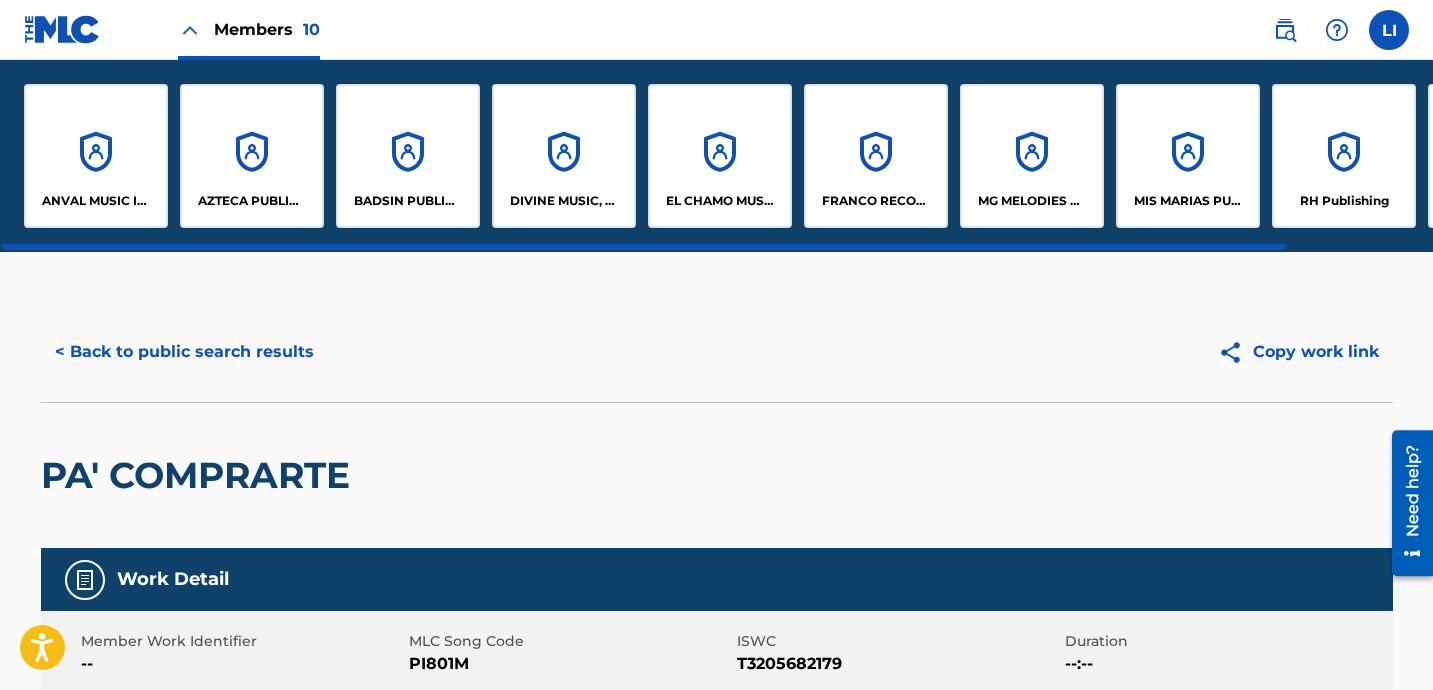 scroll, scrollTop: 0, scrollLeft: 163, axis: horizontal 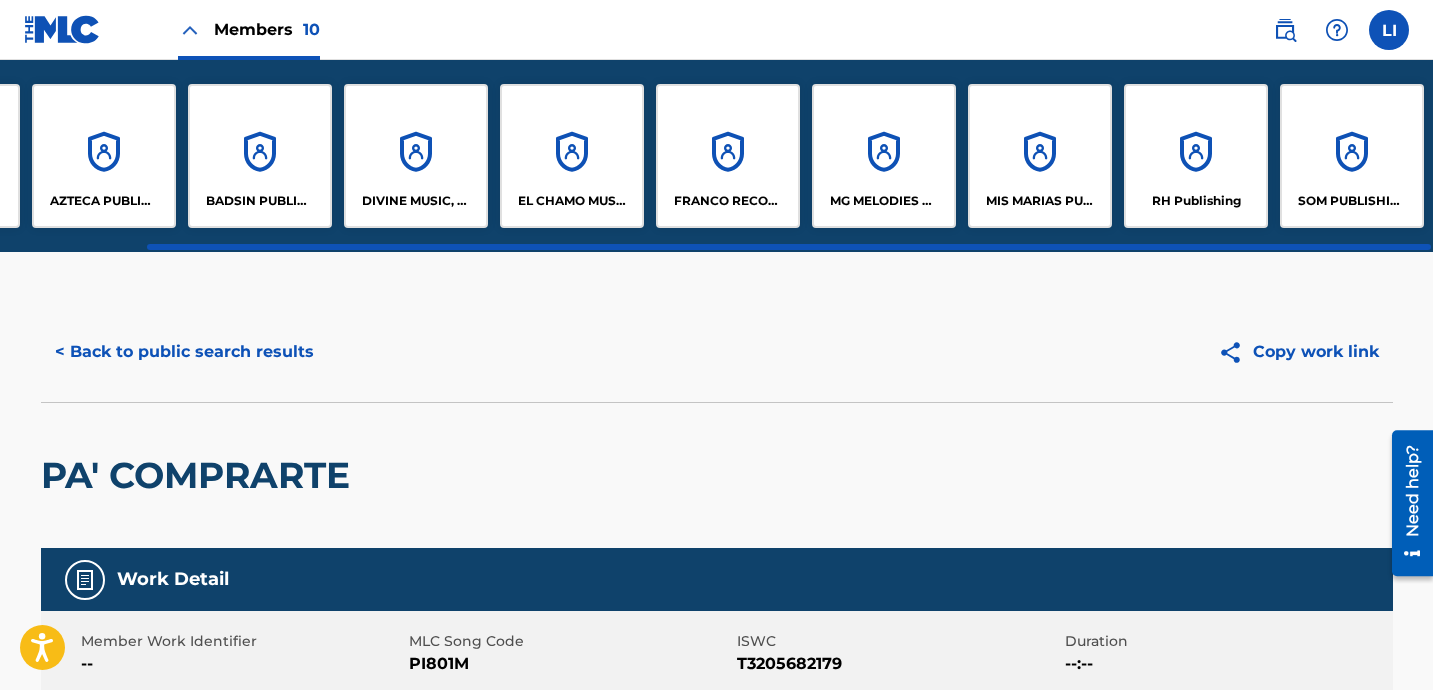 click on "BADSIN PUBLISHING LLC" at bounding box center [260, 156] 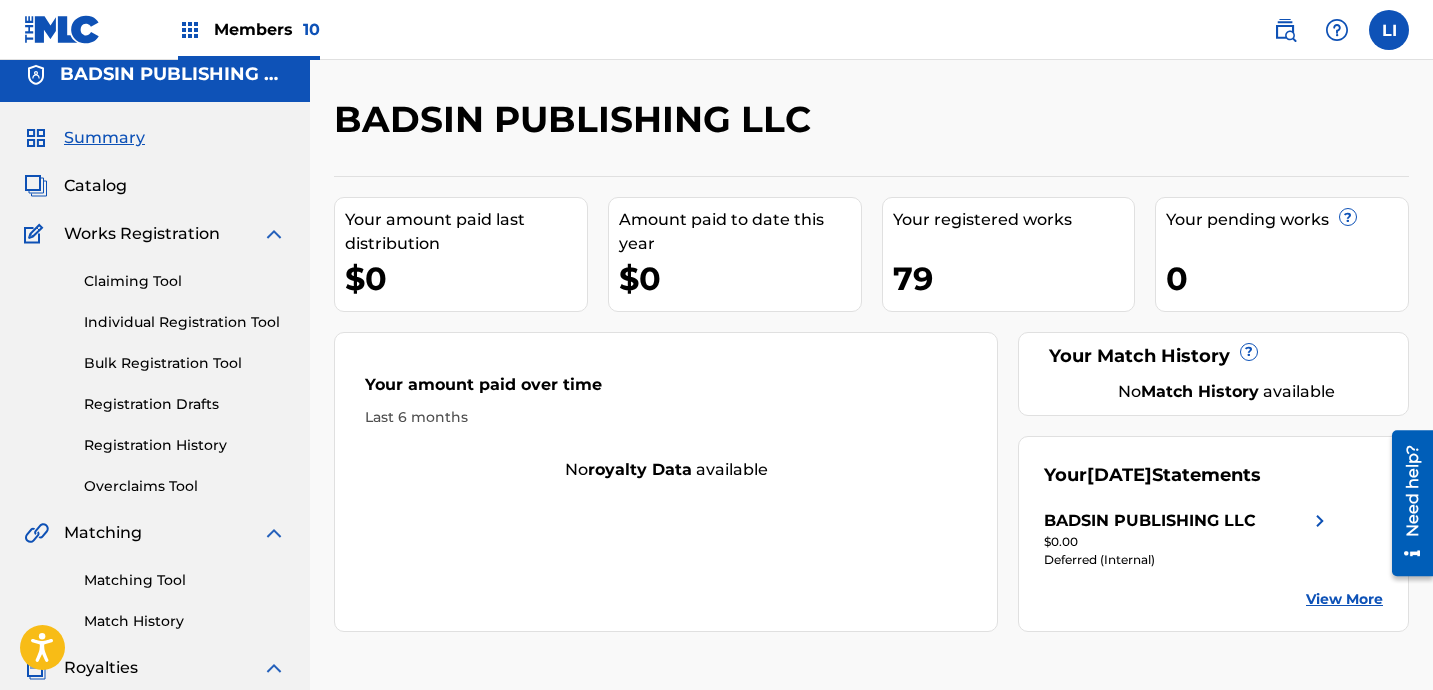 scroll, scrollTop: 84, scrollLeft: 0, axis: vertical 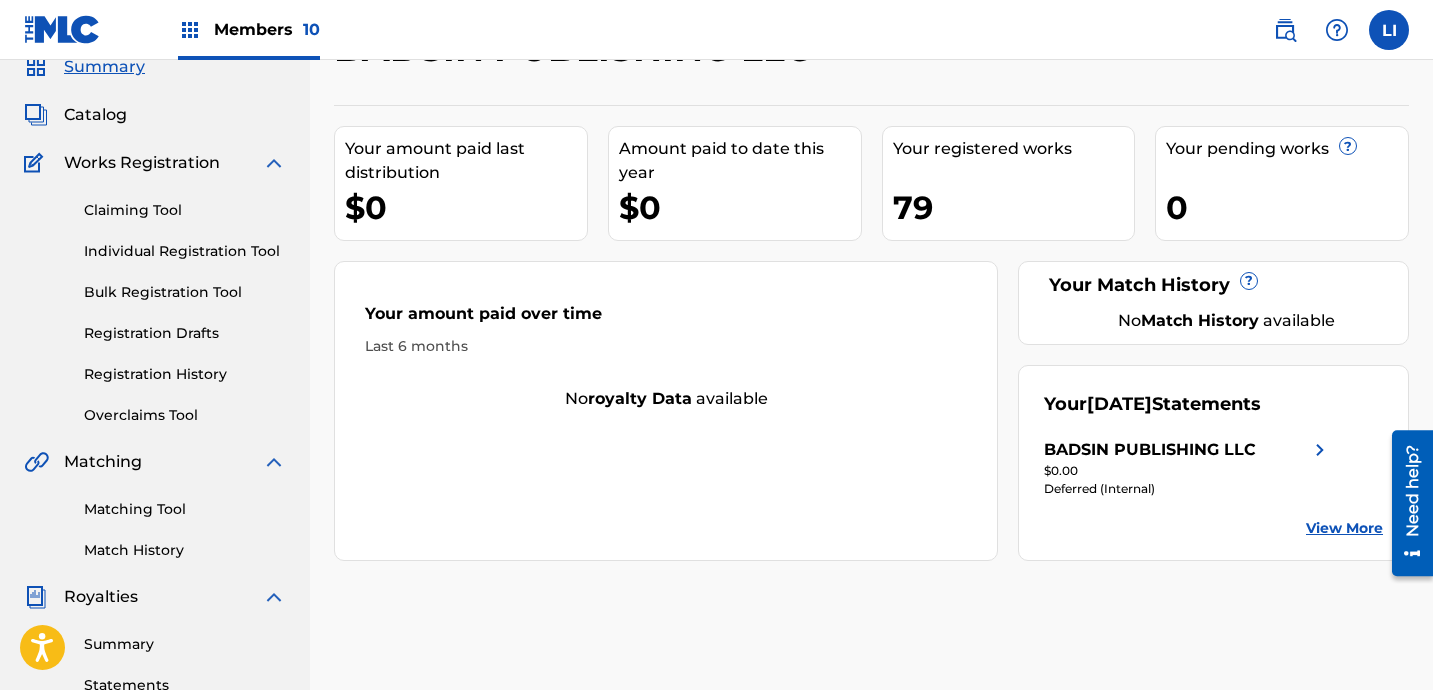 click on "BADSIN PUBLISHING LLC" at bounding box center [1150, 450] 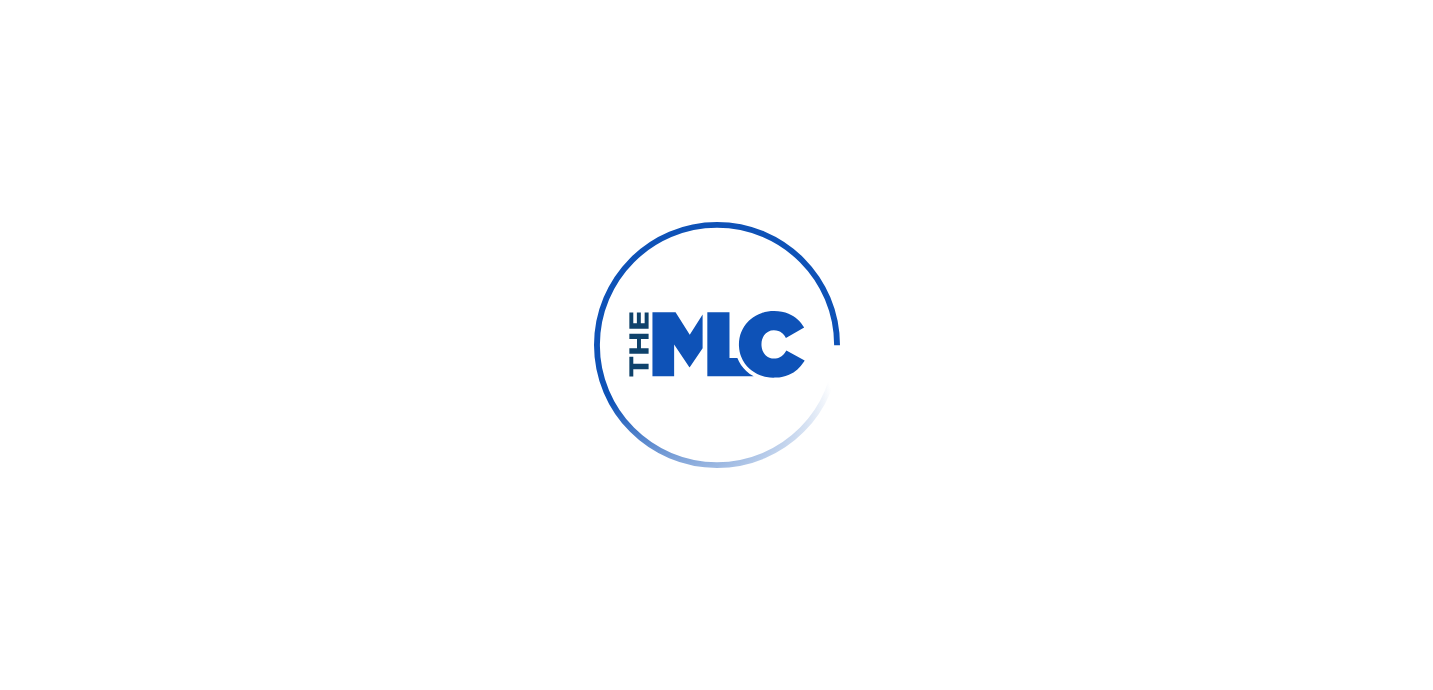 scroll, scrollTop: 0, scrollLeft: 0, axis: both 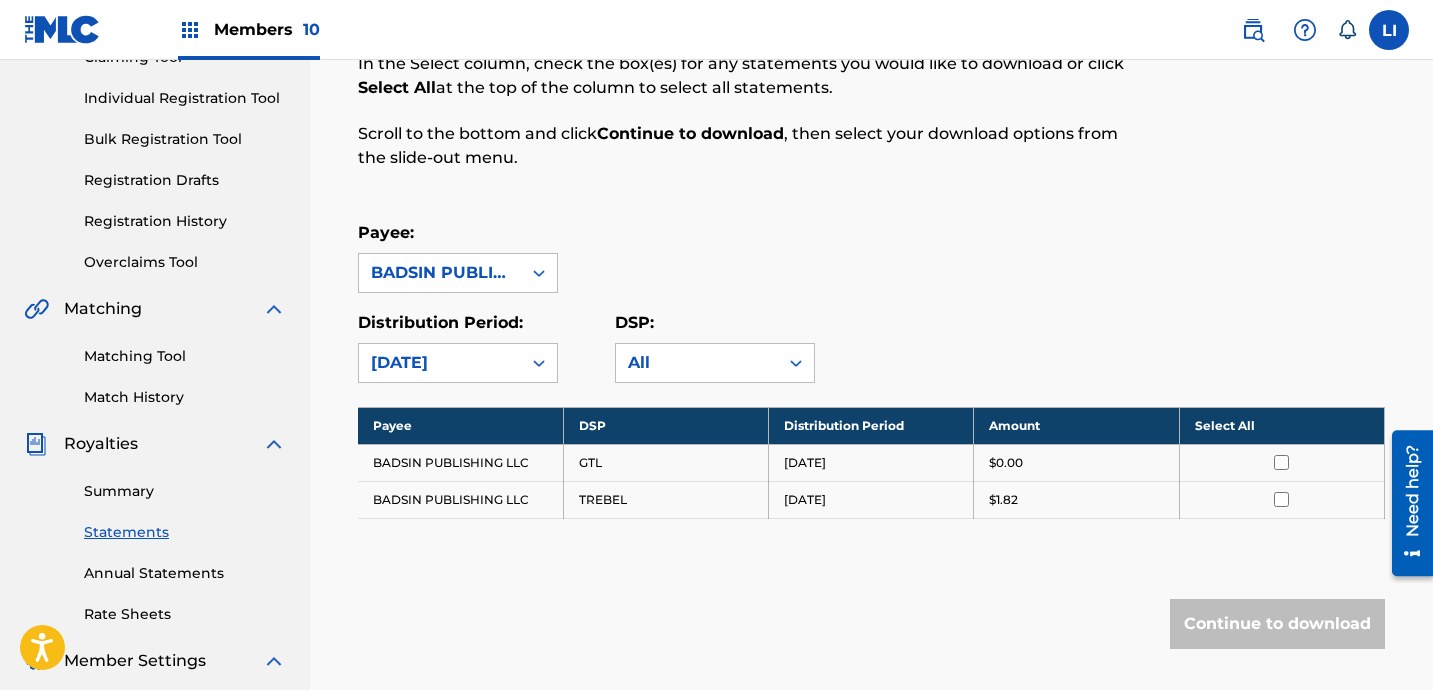 click on "Summary" at bounding box center (185, 491) 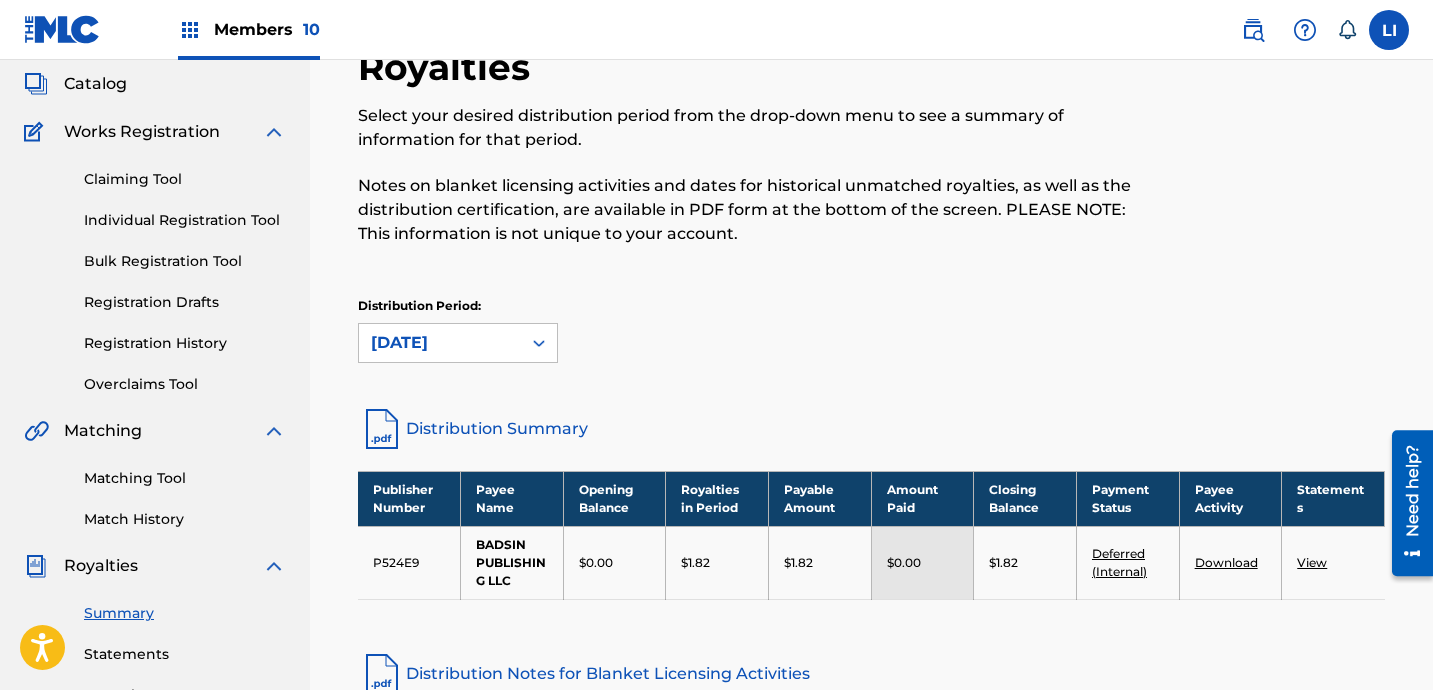 scroll, scrollTop: 195, scrollLeft: 0, axis: vertical 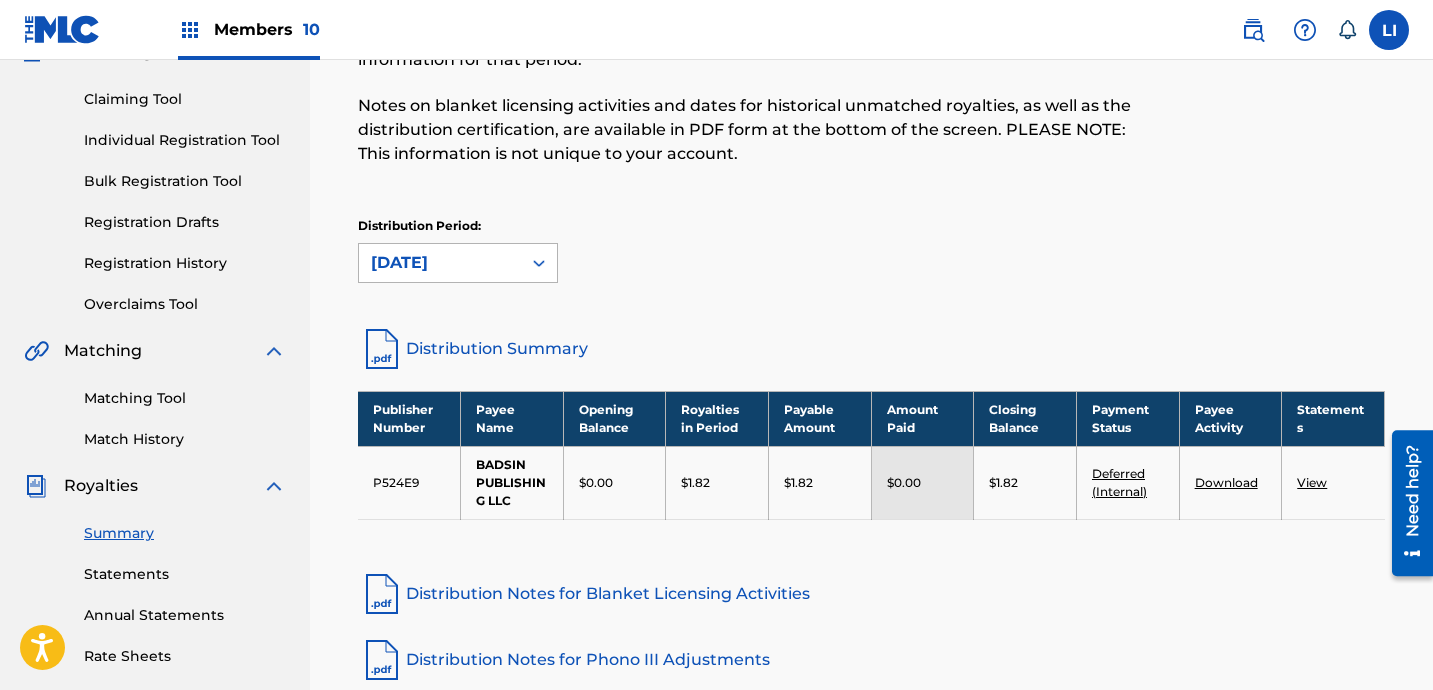 click on "[DATE]" at bounding box center (440, 263) 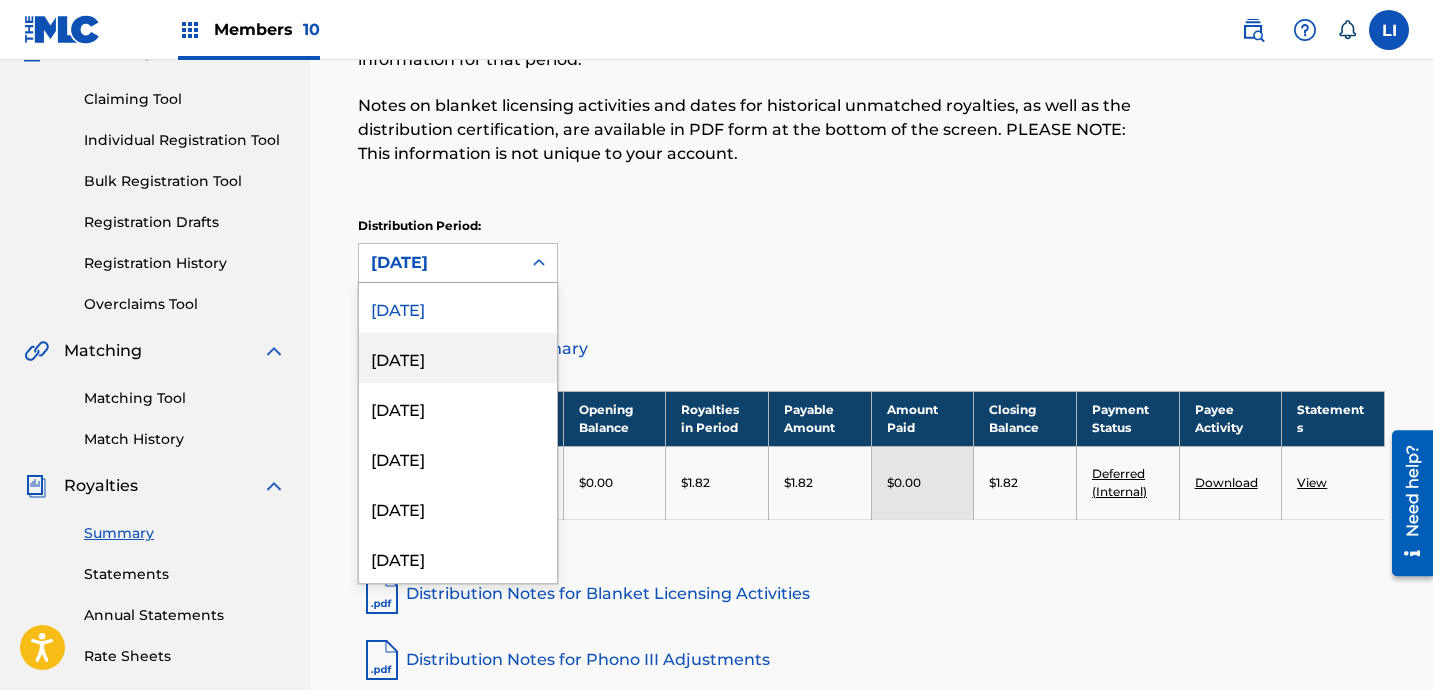 click on "[DATE]" at bounding box center (458, 358) 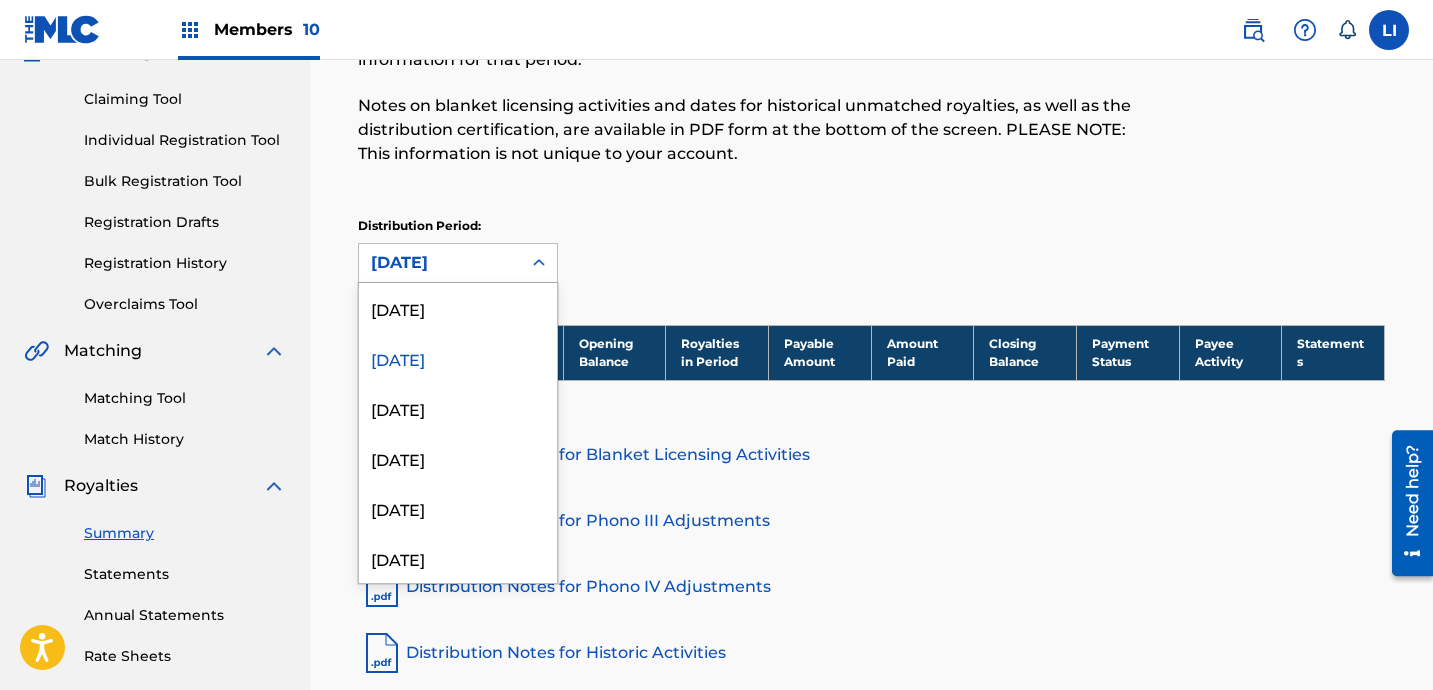 click on "[DATE]" at bounding box center [440, 263] 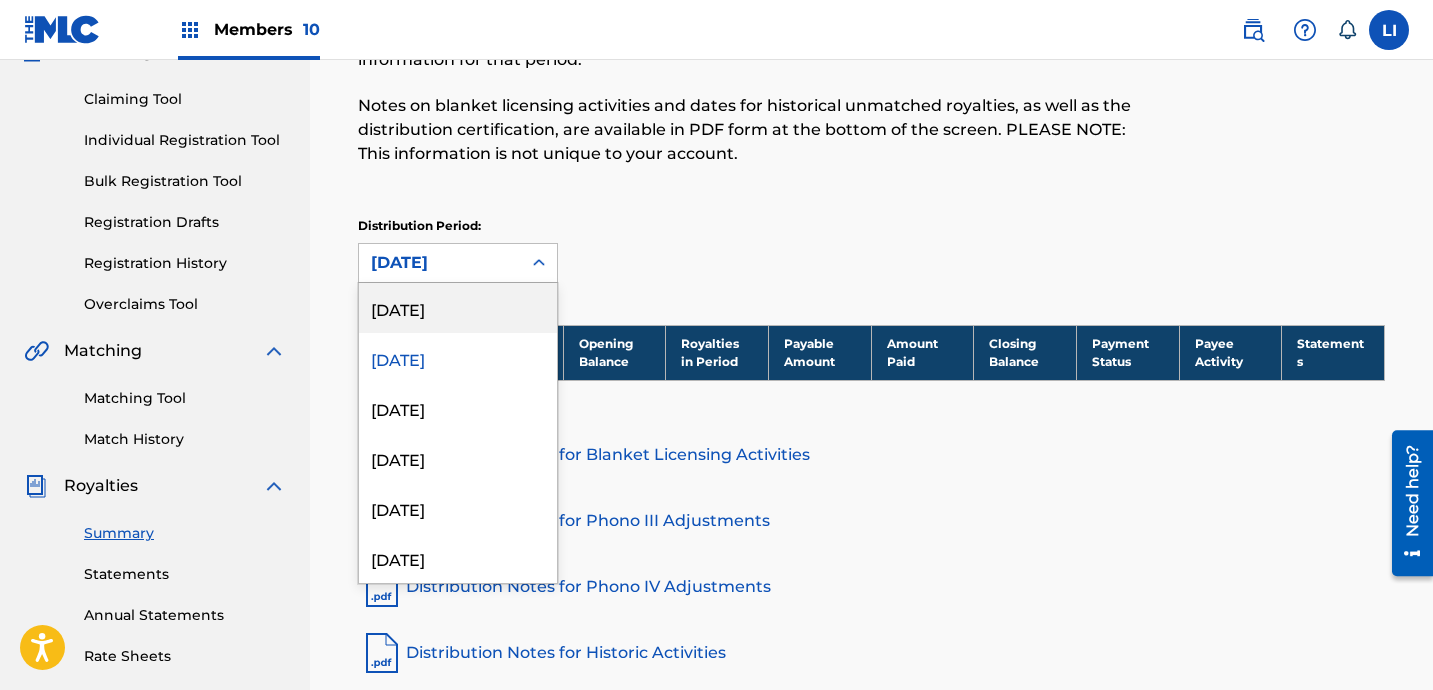 click on "[DATE]" at bounding box center [458, 308] 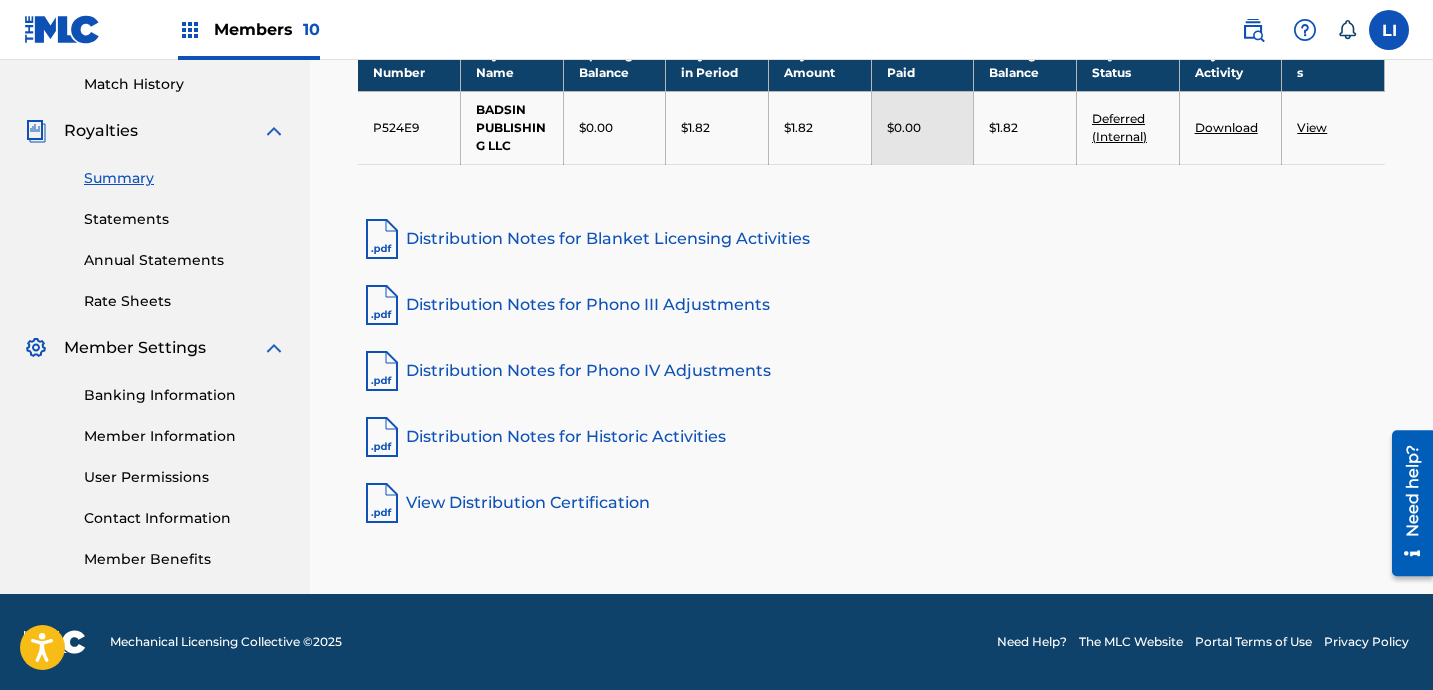 scroll, scrollTop: 0, scrollLeft: 0, axis: both 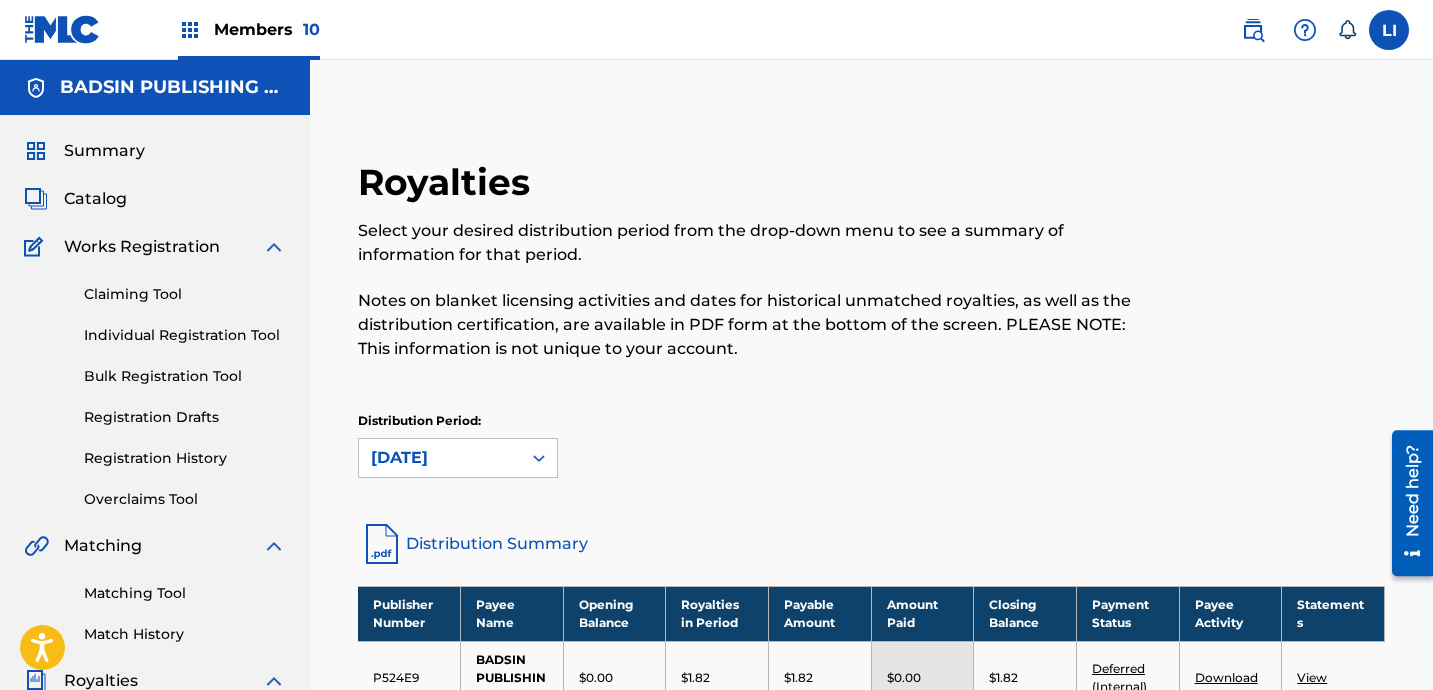 click on "Catalog" at bounding box center (95, 199) 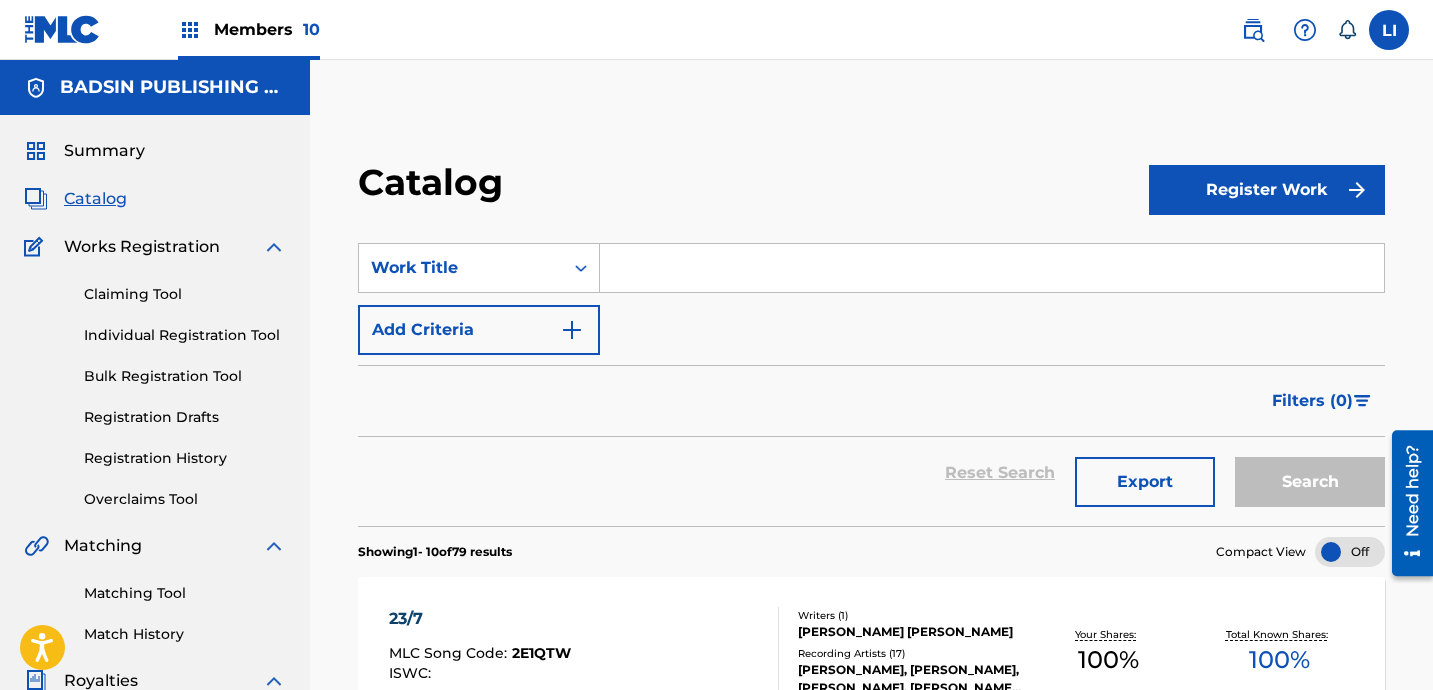 click on "Export" at bounding box center (1145, 482) 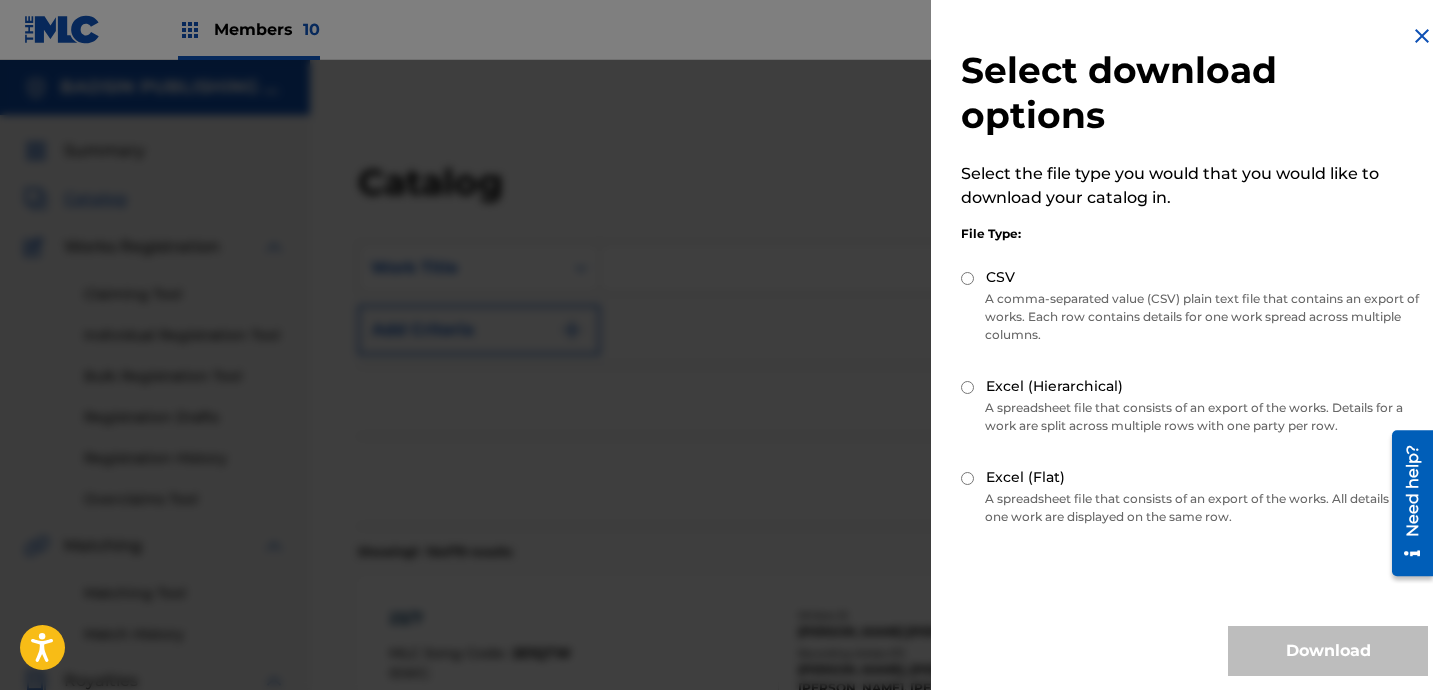 click on "Excel (Flat)" at bounding box center (967, 478) 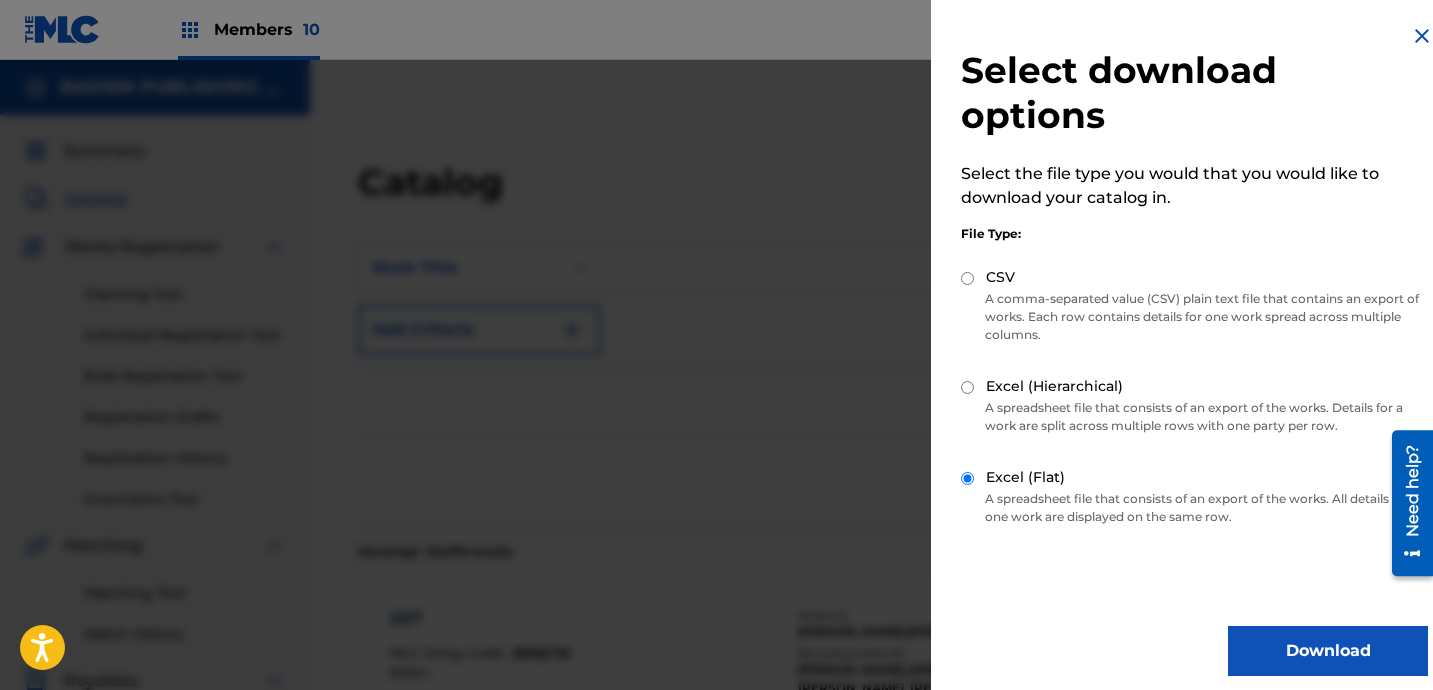 click on "Download" at bounding box center (1328, 651) 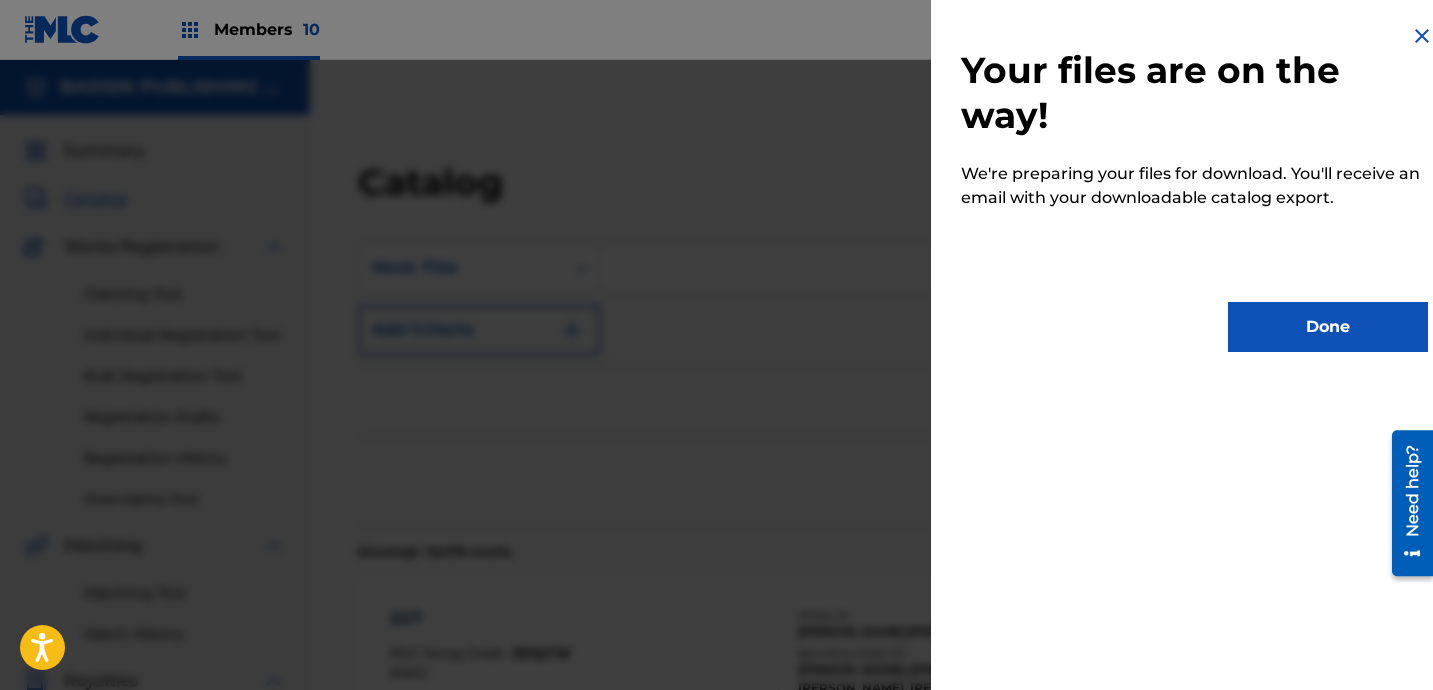 click on "Done" at bounding box center (1328, 327) 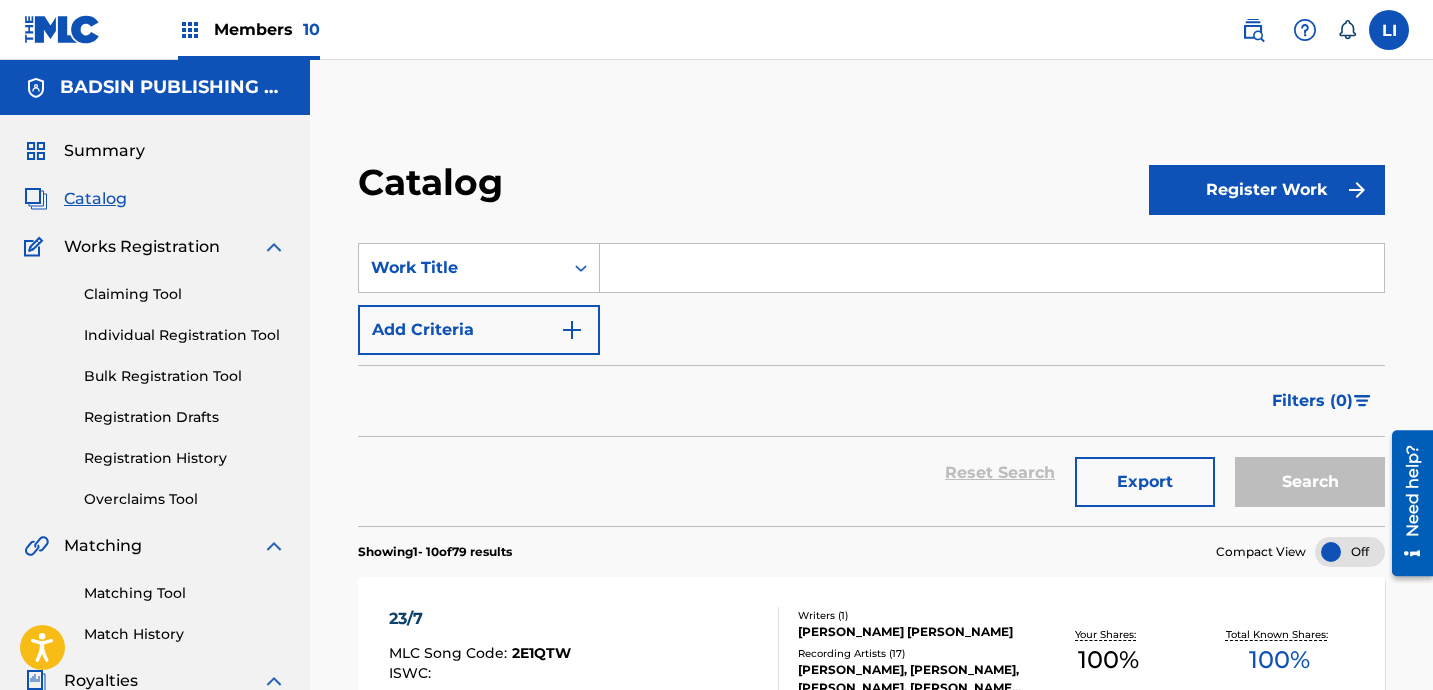 click on "Reset Search Export Search" at bounding box center [871, 473] 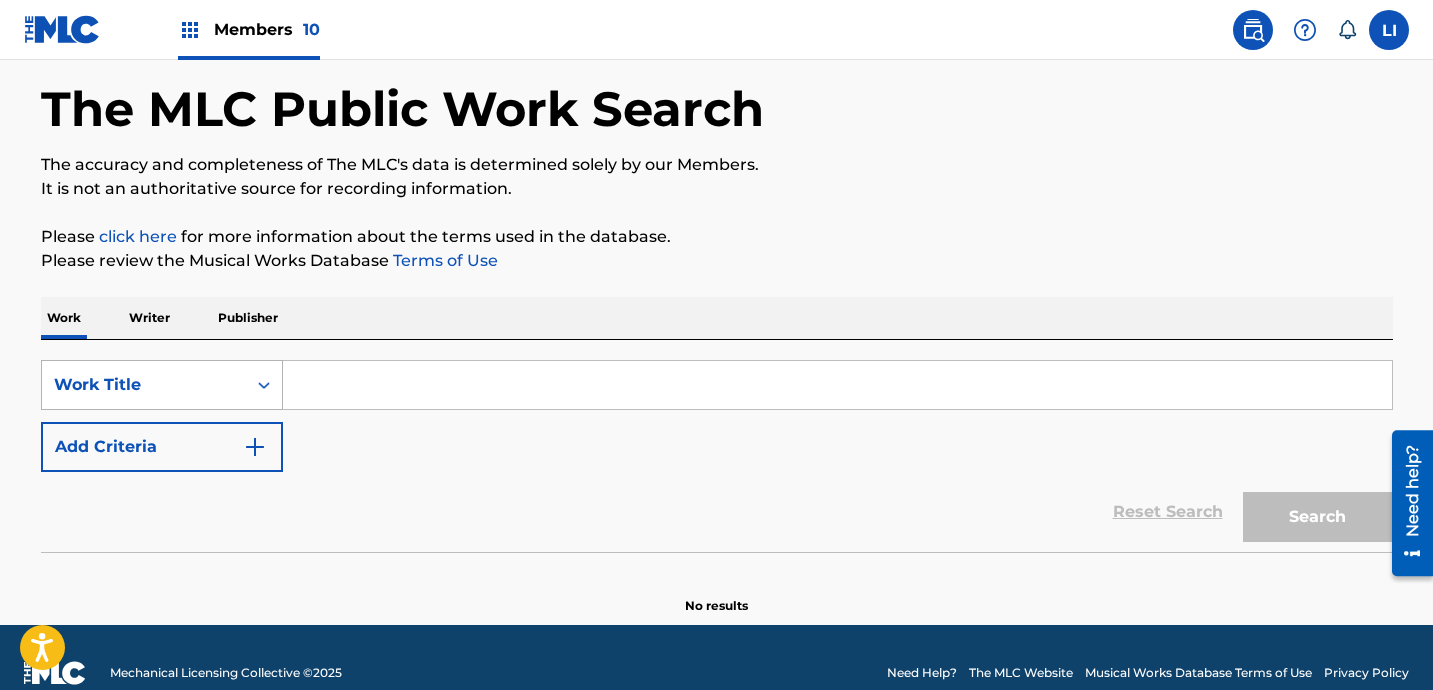 click on "Work Title" at bounding box center (162, 385) 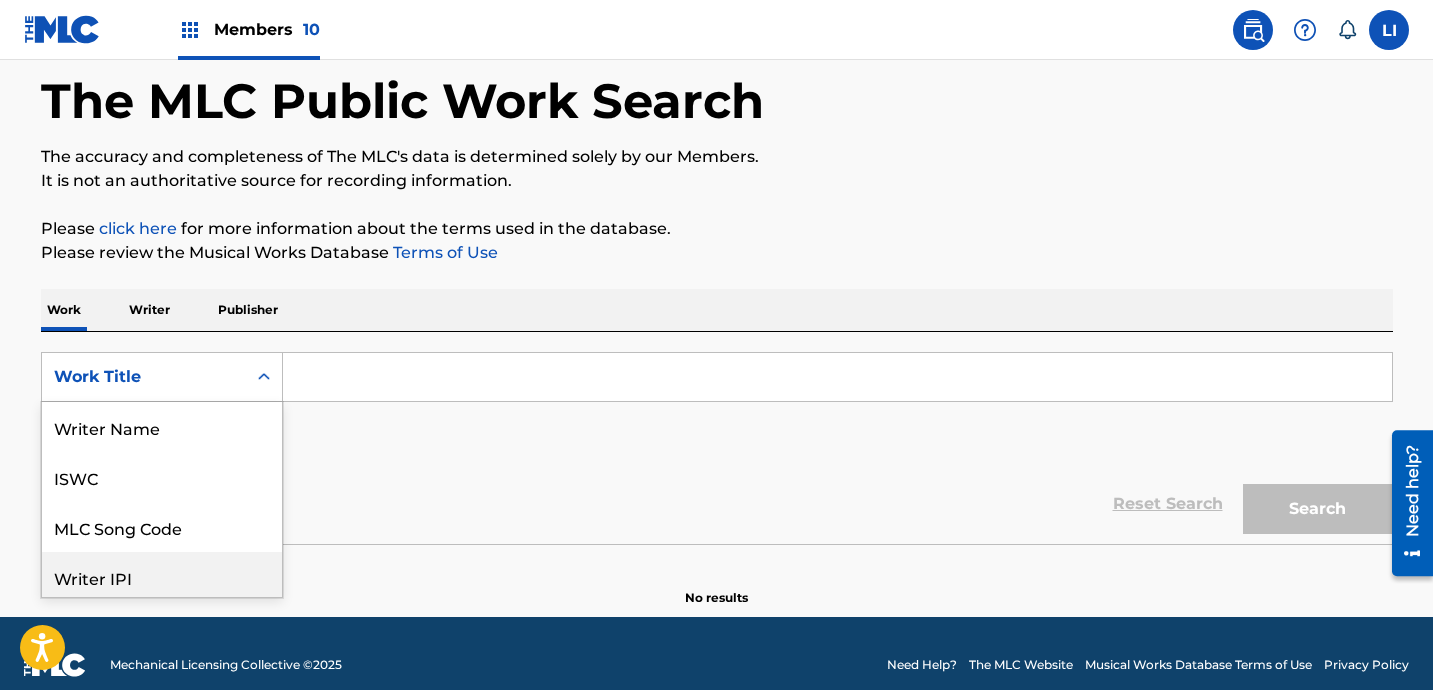 scroll, scrollTop: 106, scrollLeft: 0, axis: vertical 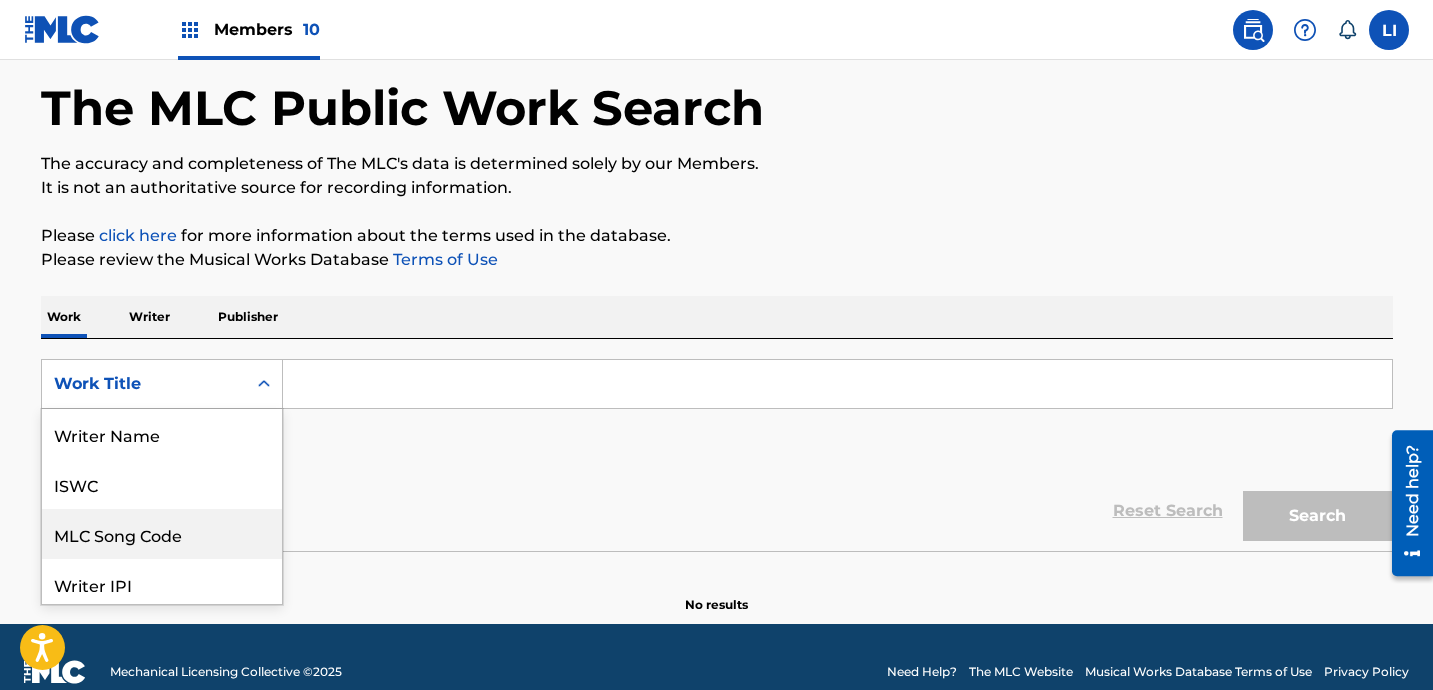 click on "MLC Song Code, 3 of 8. 8 results available. Use Up and Down to choose options, press Enter to select the currently focused option, press Escape to exit the menu, press Tab to select the option and exit the menu. Work Title Writer Name ISWC MLC Song Code Writer IPI Publisher Name Publisher IPI MLC Publisher Number Work Title" at bounding box center (162, 384) 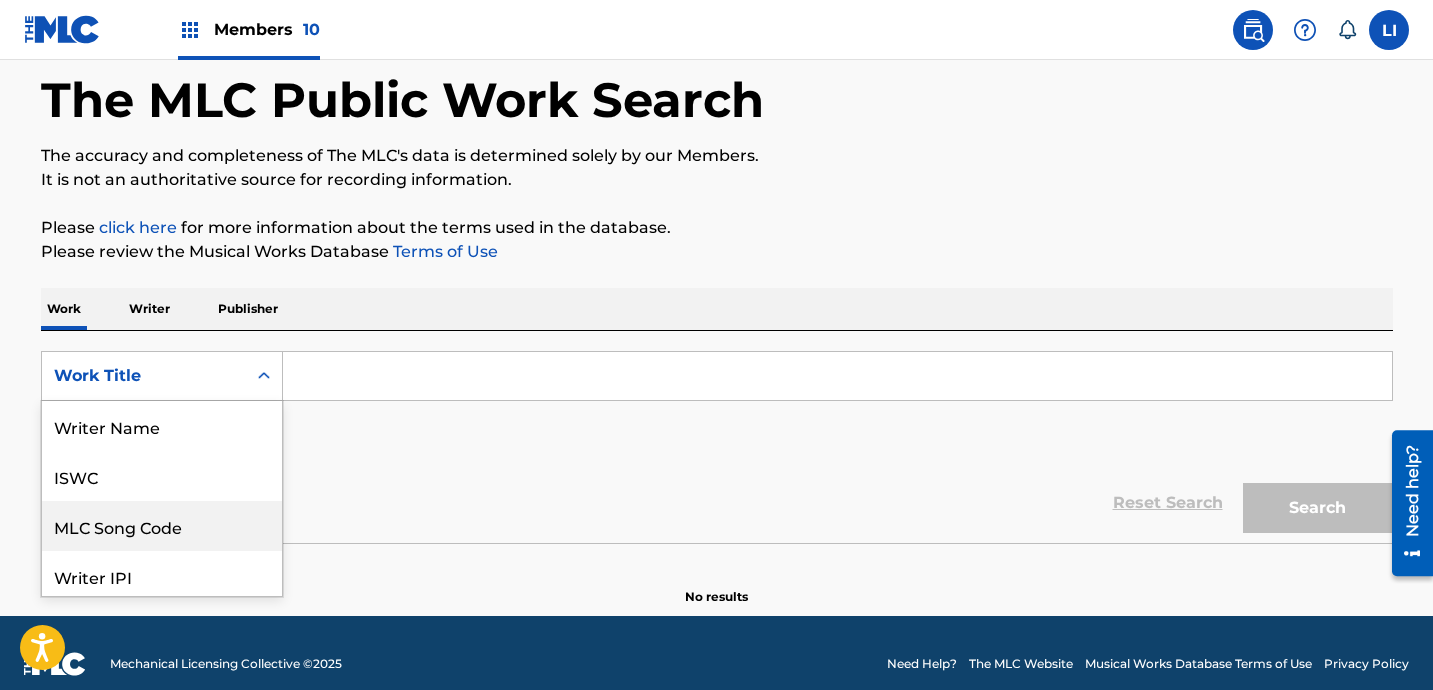 scroll, scrollTop: 100, scrollLeft: 0, axis: vertical 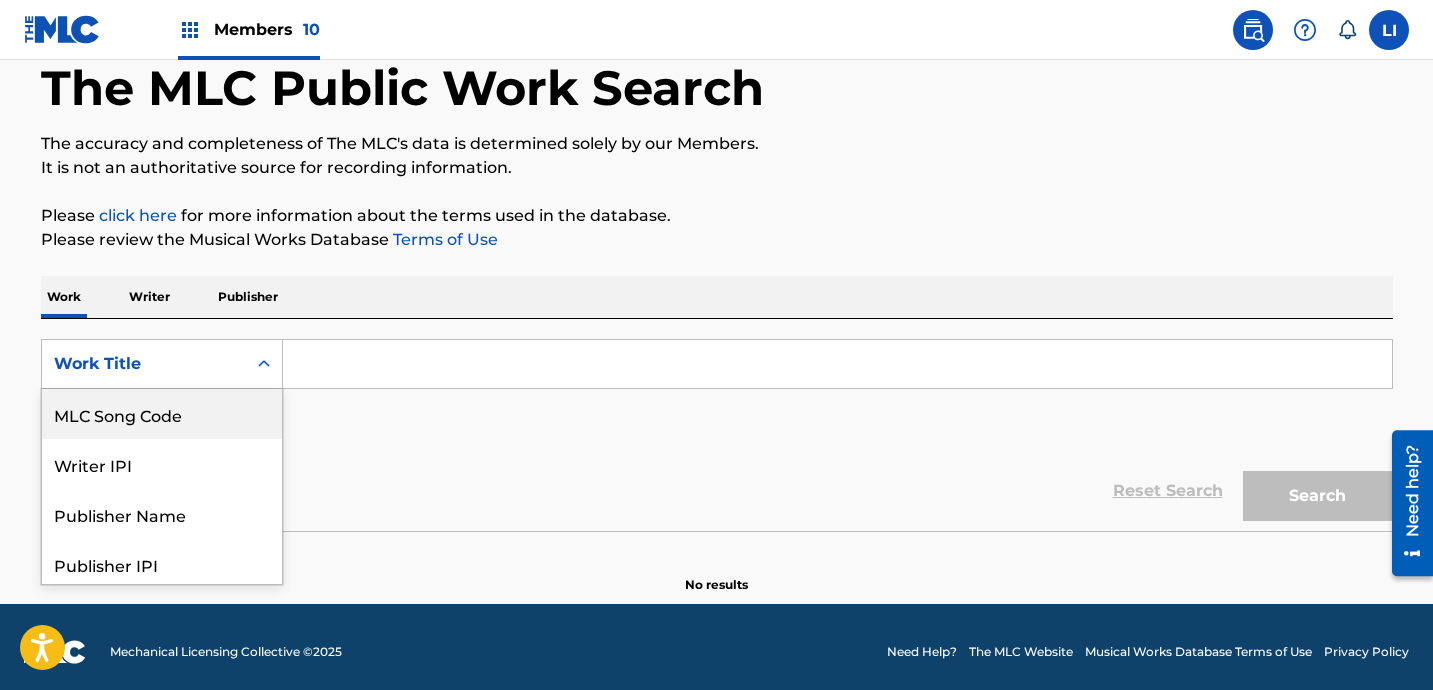 click on "MLC Song Code" at bounding box center (162, 414) 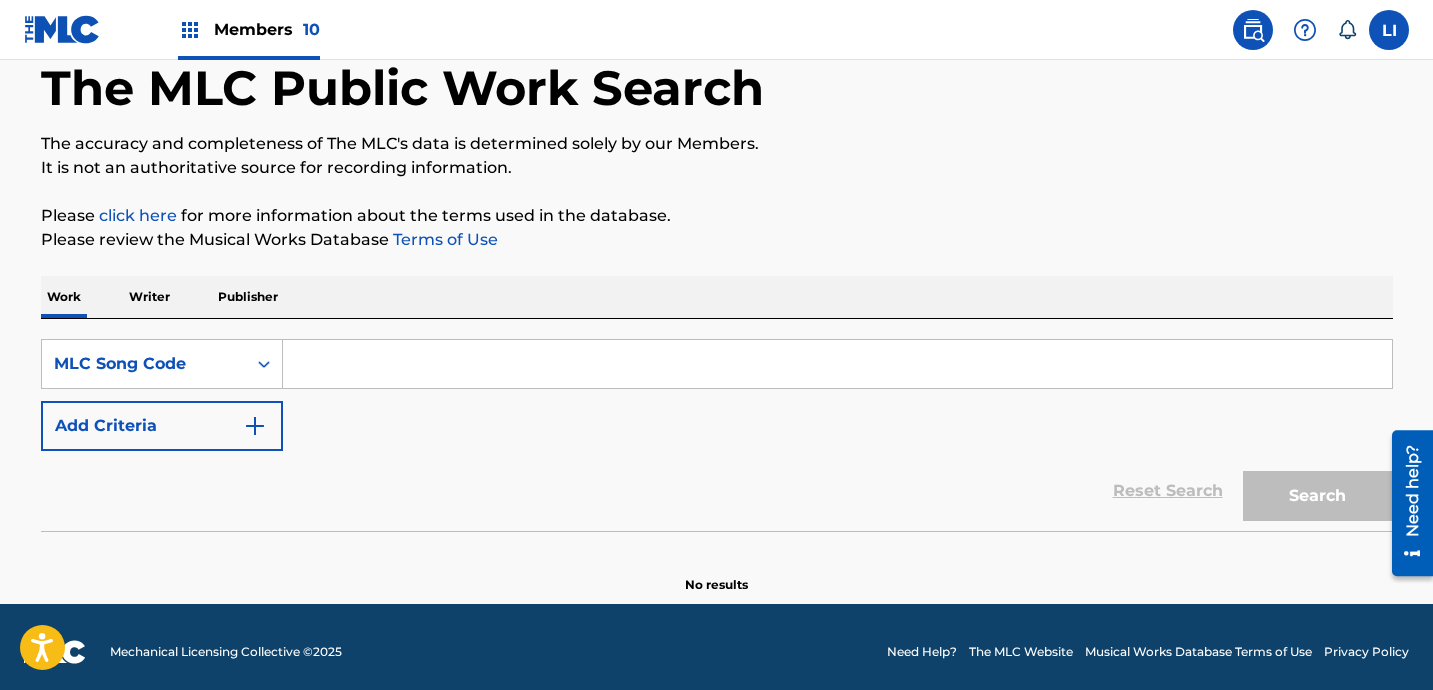 click at bounding box center [837, 364] 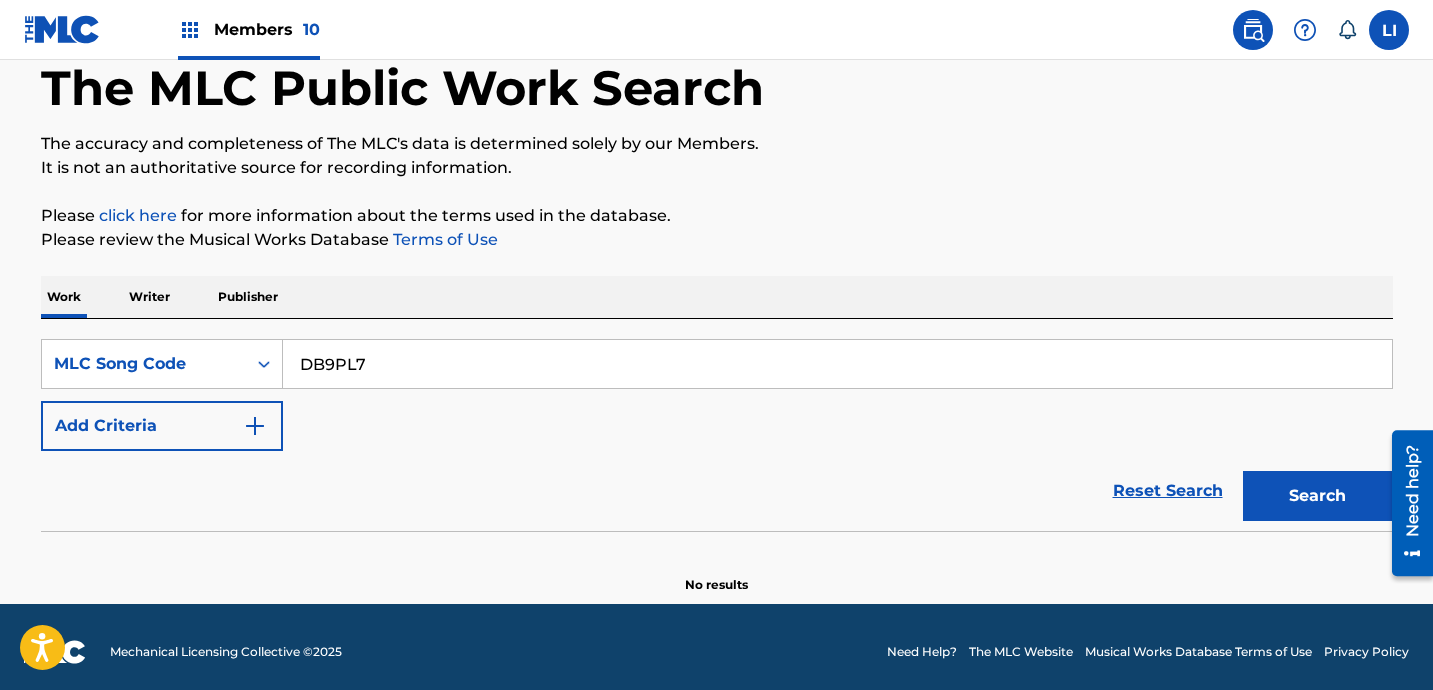 type on "DB9PL7" 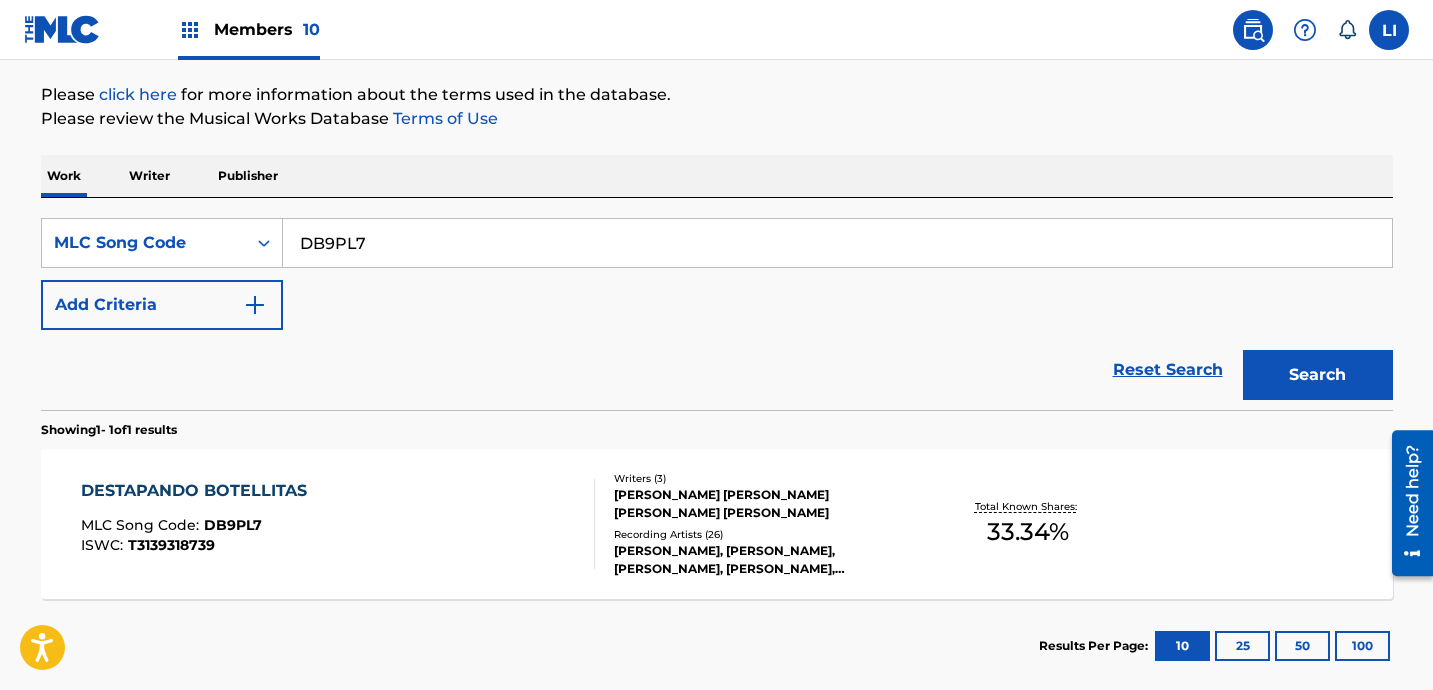 scroll, scrollTop: 336, scrollLeft: 0, axis: vertical 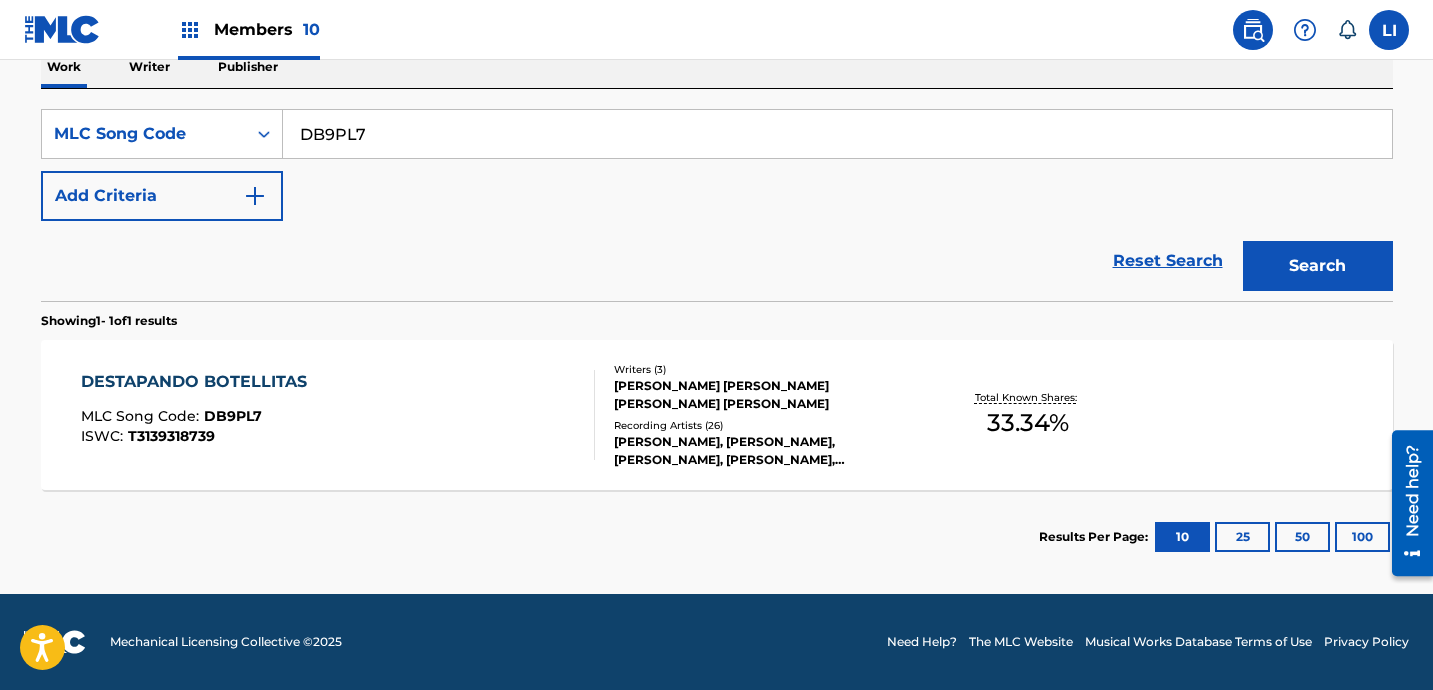 click on "DESTAPANDO BOTELLITAS MLC Song Code : DB9PL7 ISWC : T3139318739" at bounding box center (338, 415) 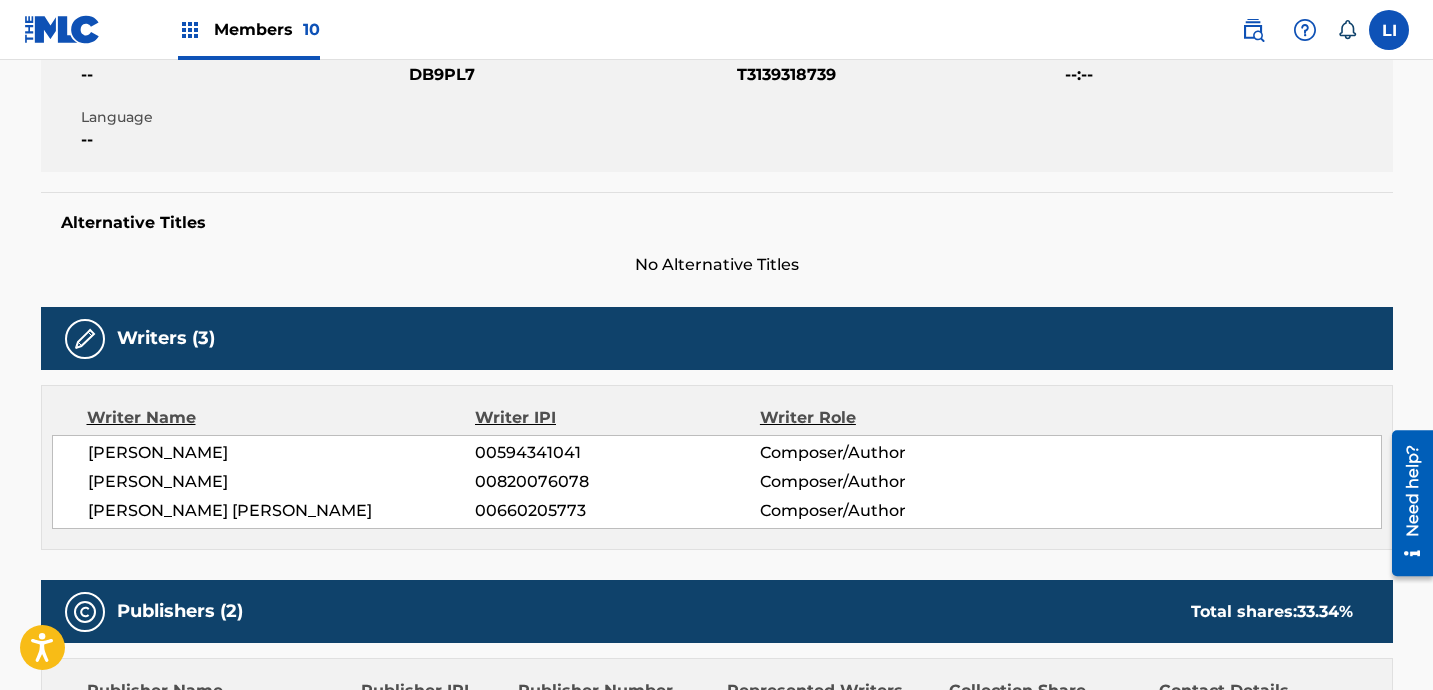 scroll, scrollTop: 0, scrollLeft: 0, axis: both 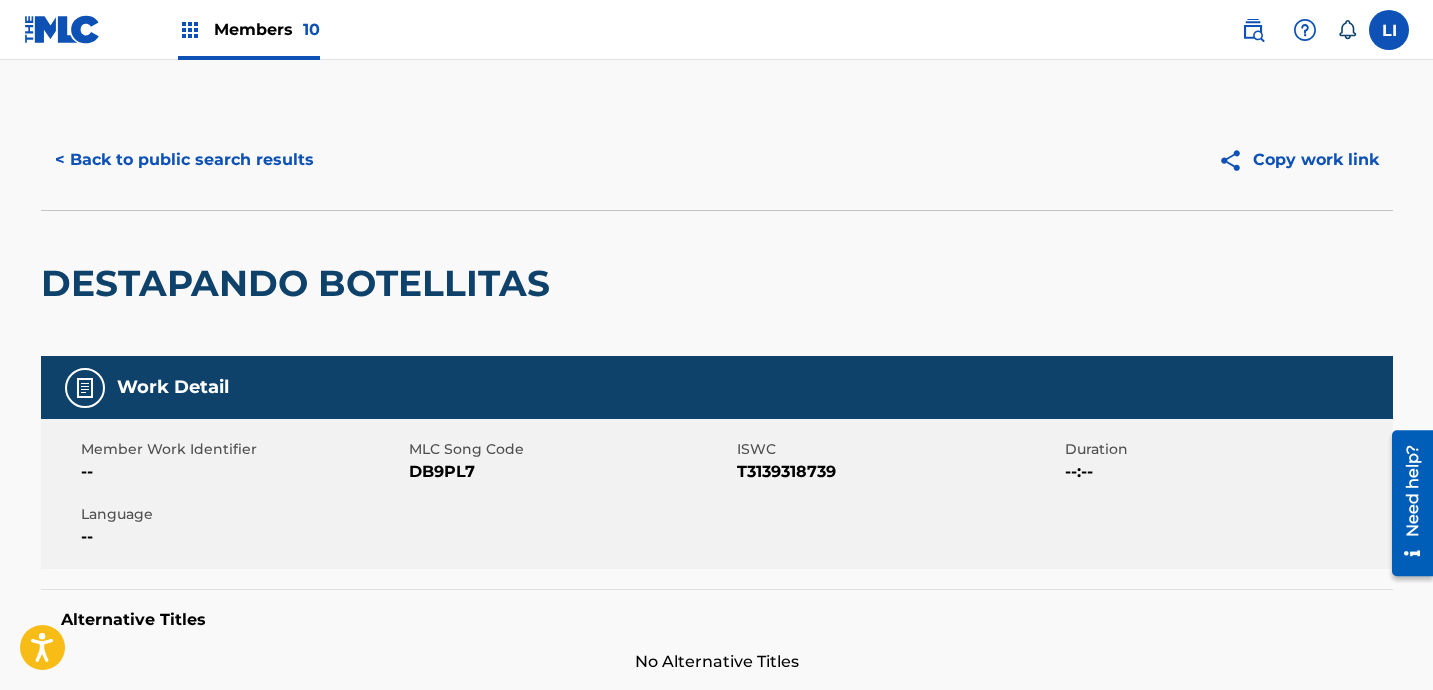 click on "ISWC" at bounding box center [898, 449] 